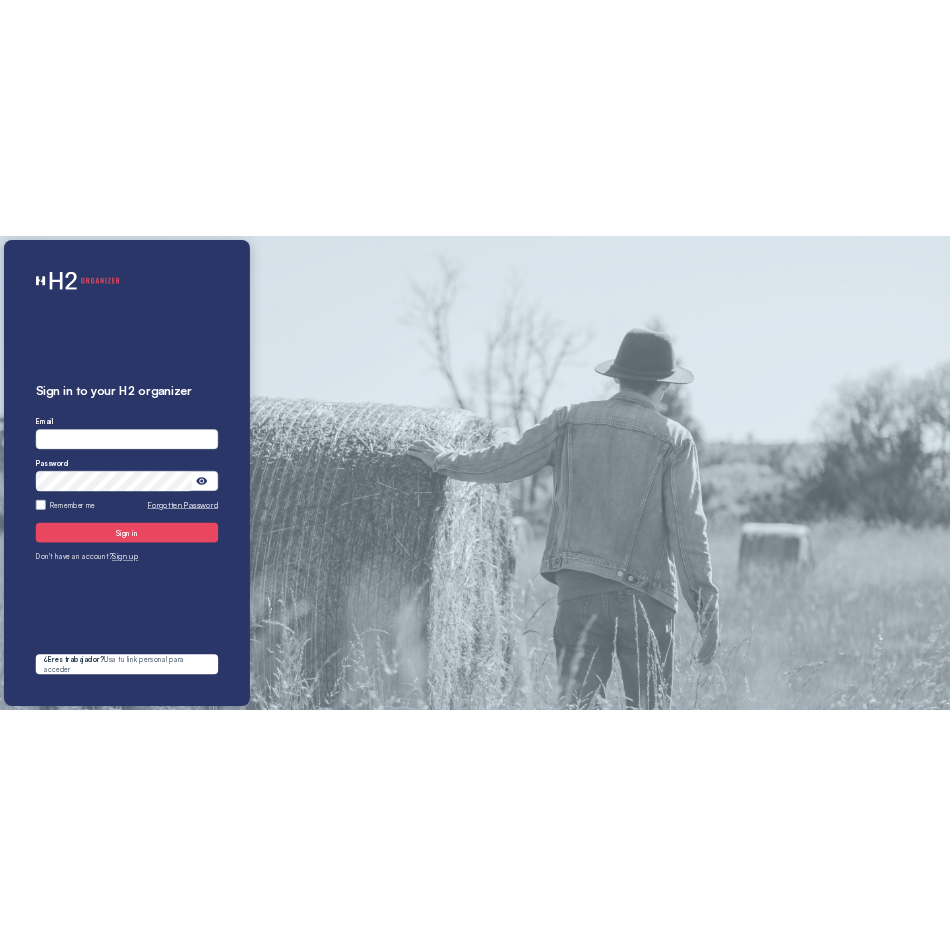 scroll, scrollTop: 0, scrollLeft: 0, axis: both 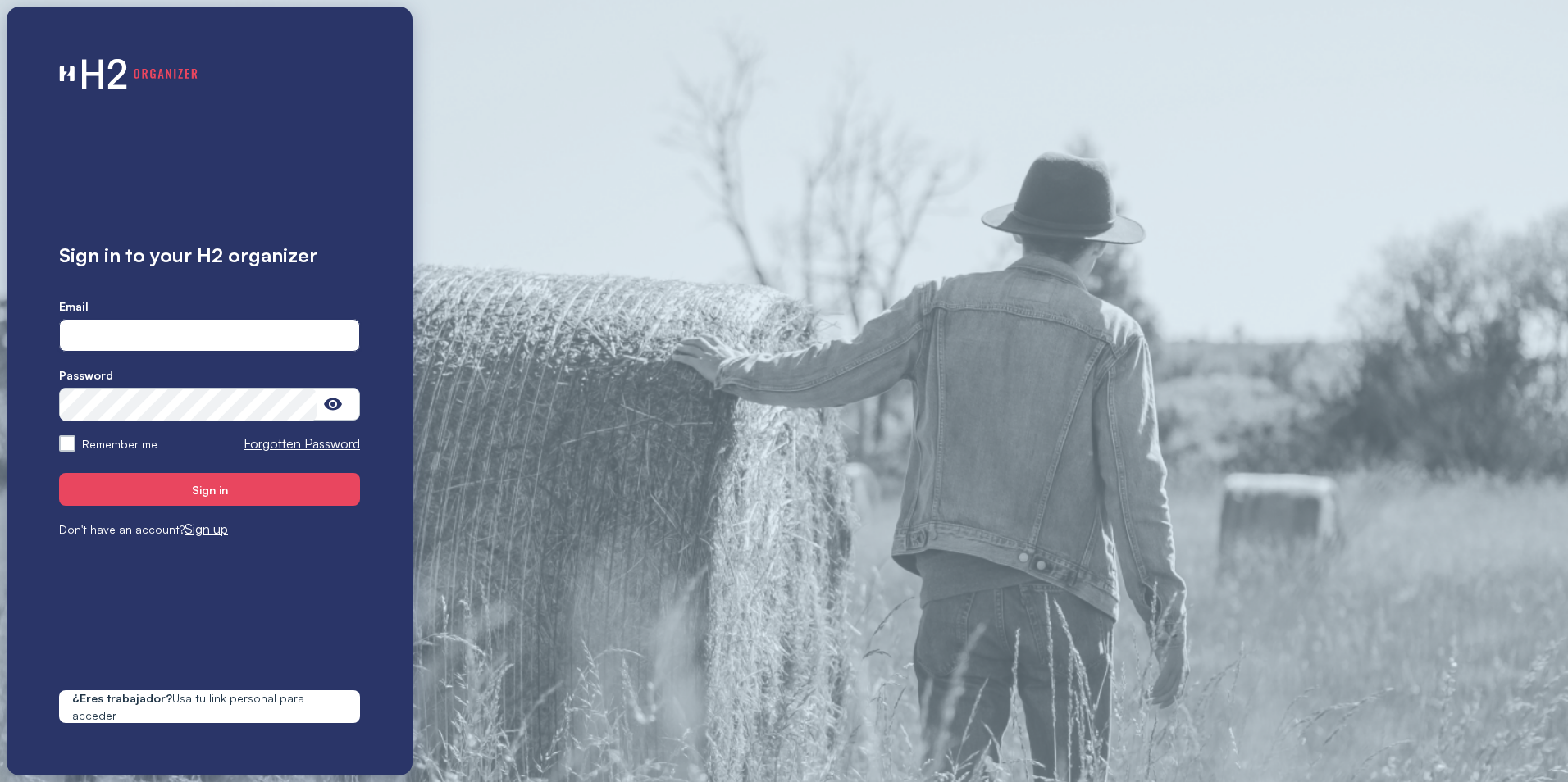 click at bounding box center (209, 336) 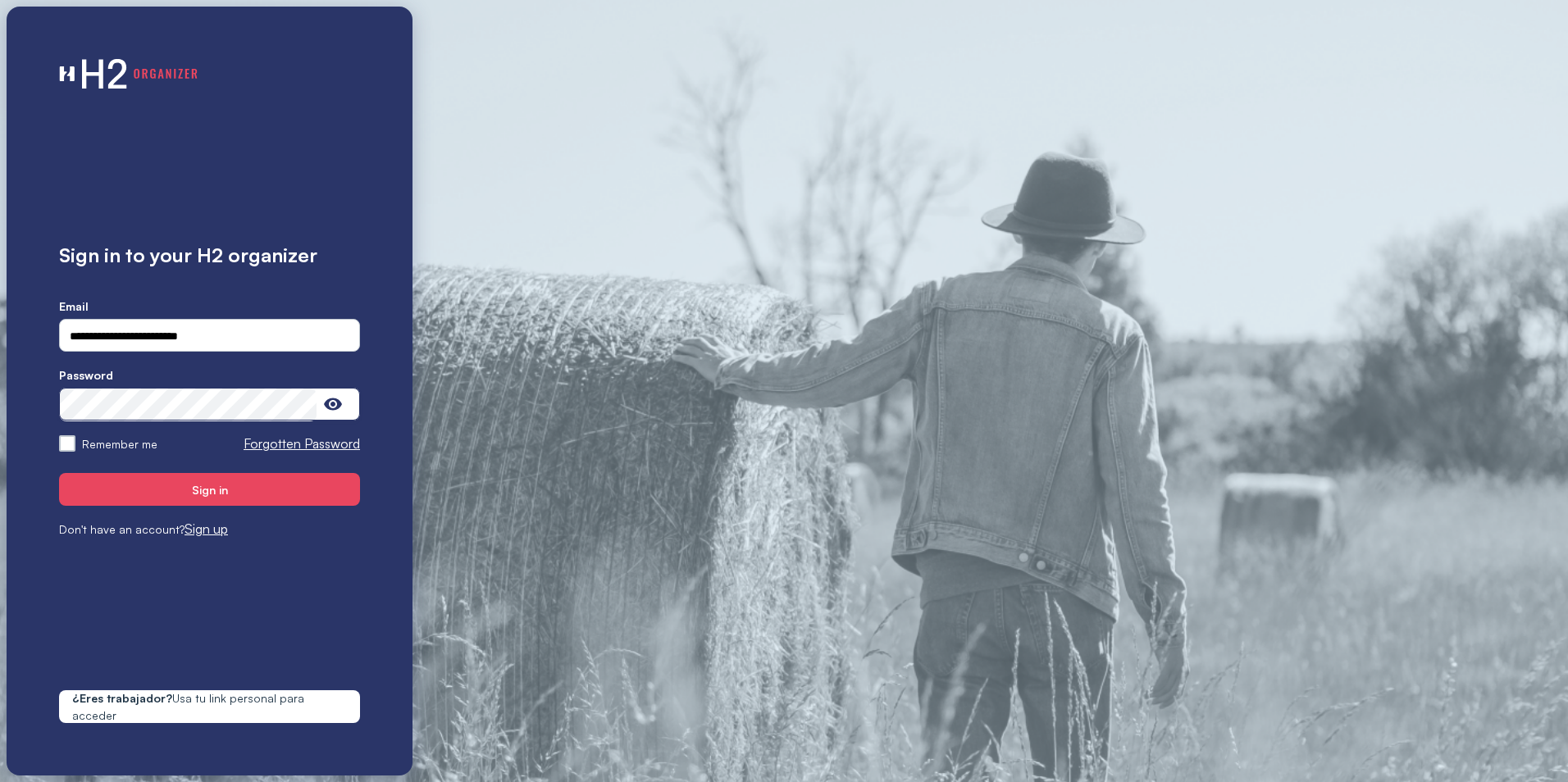 click on "Sign in" at bounding box center (209, 489) 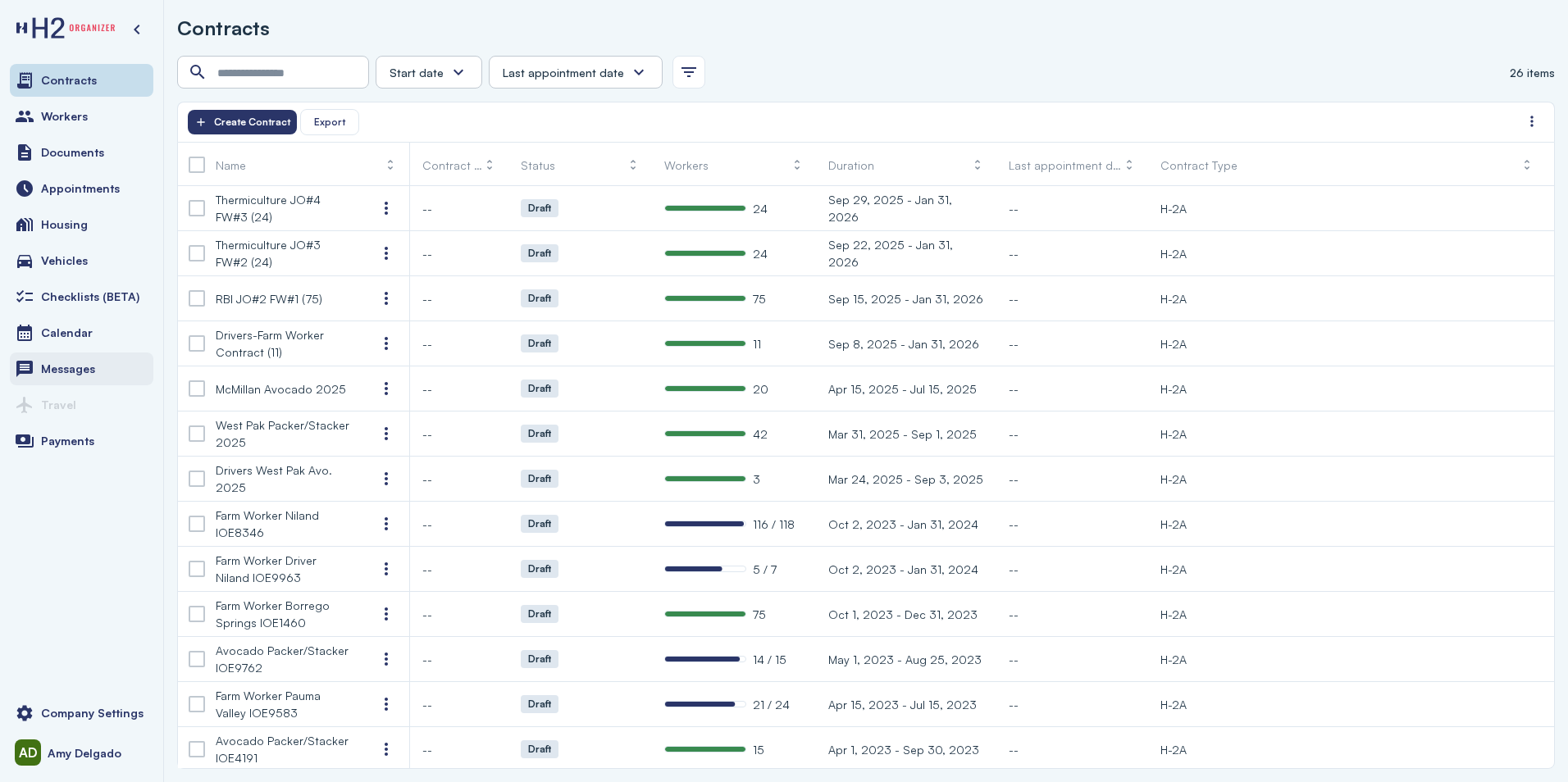 click on "Messages" at bounding box center (81, 369) 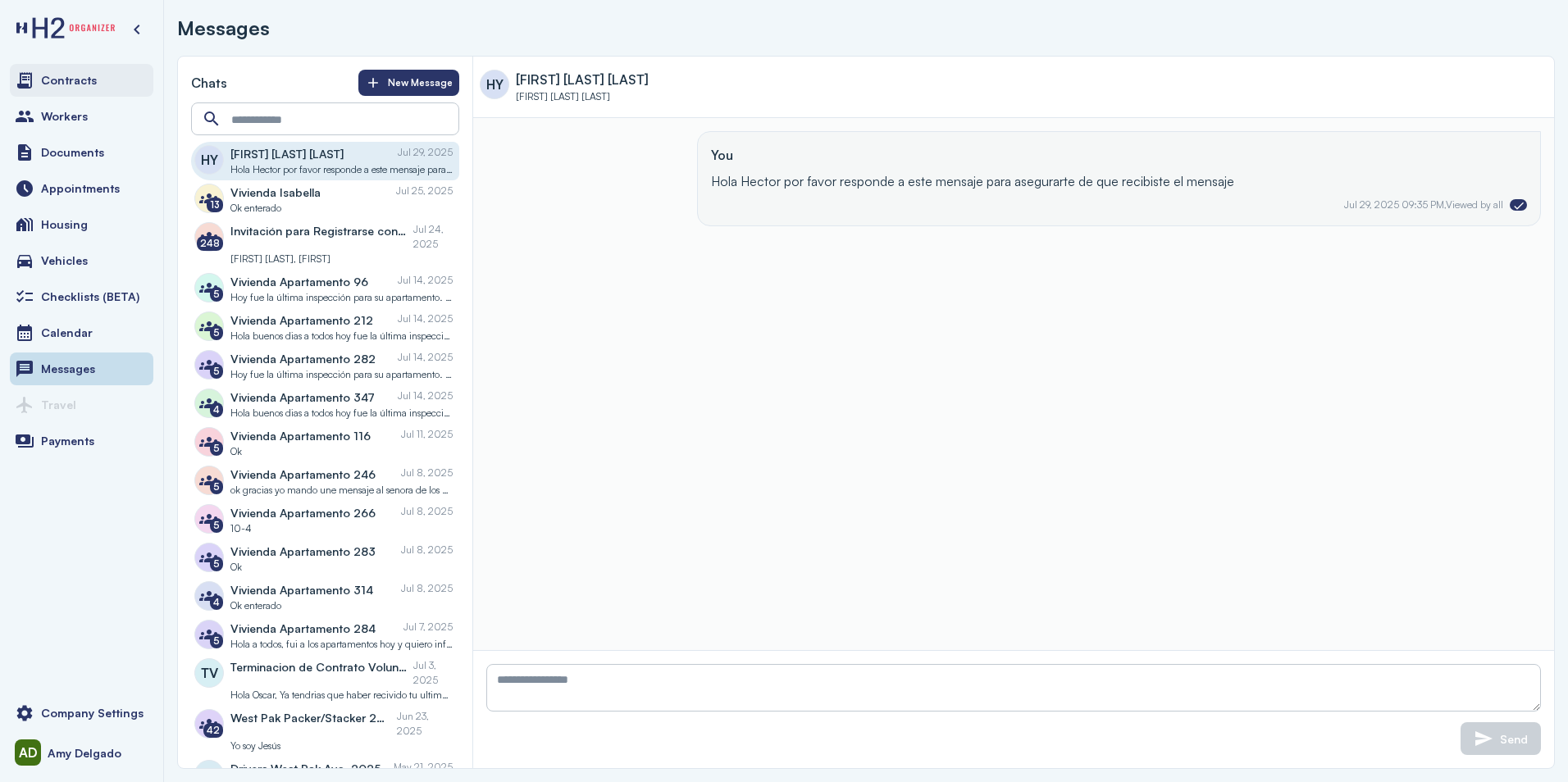 click on "Contracts" at bounding box center [81, 80] 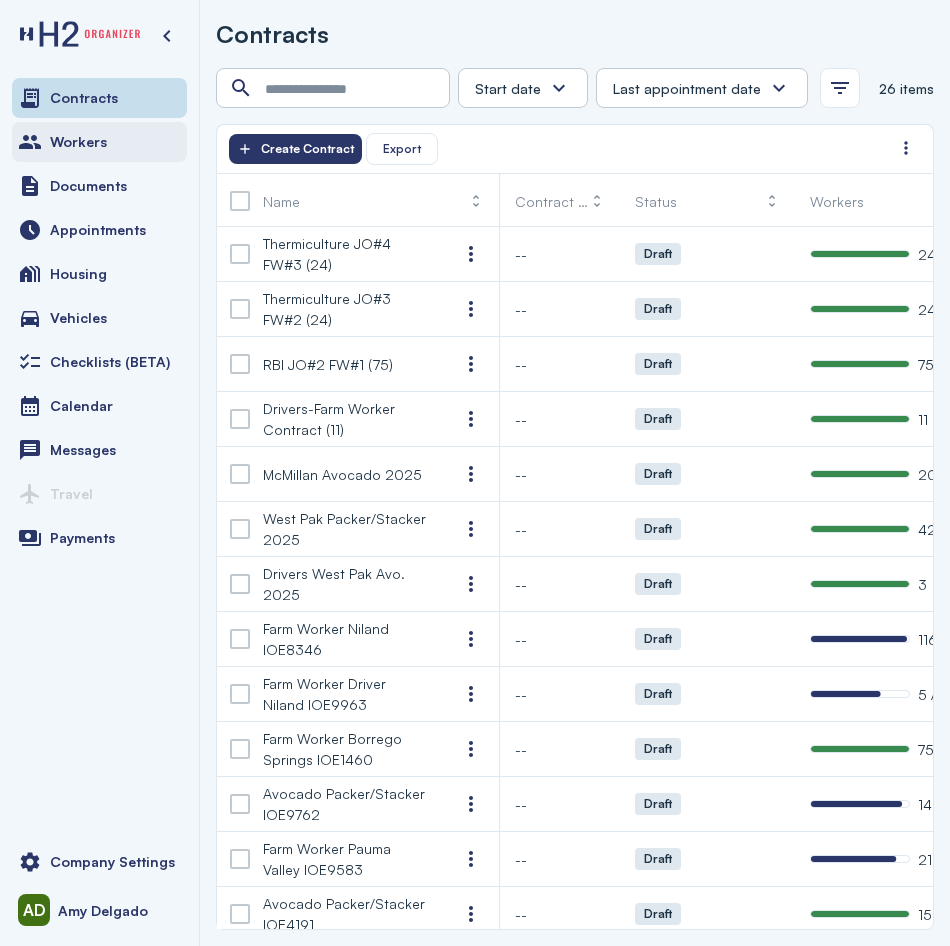 click on "Workers" at bounding box center (99, 142) 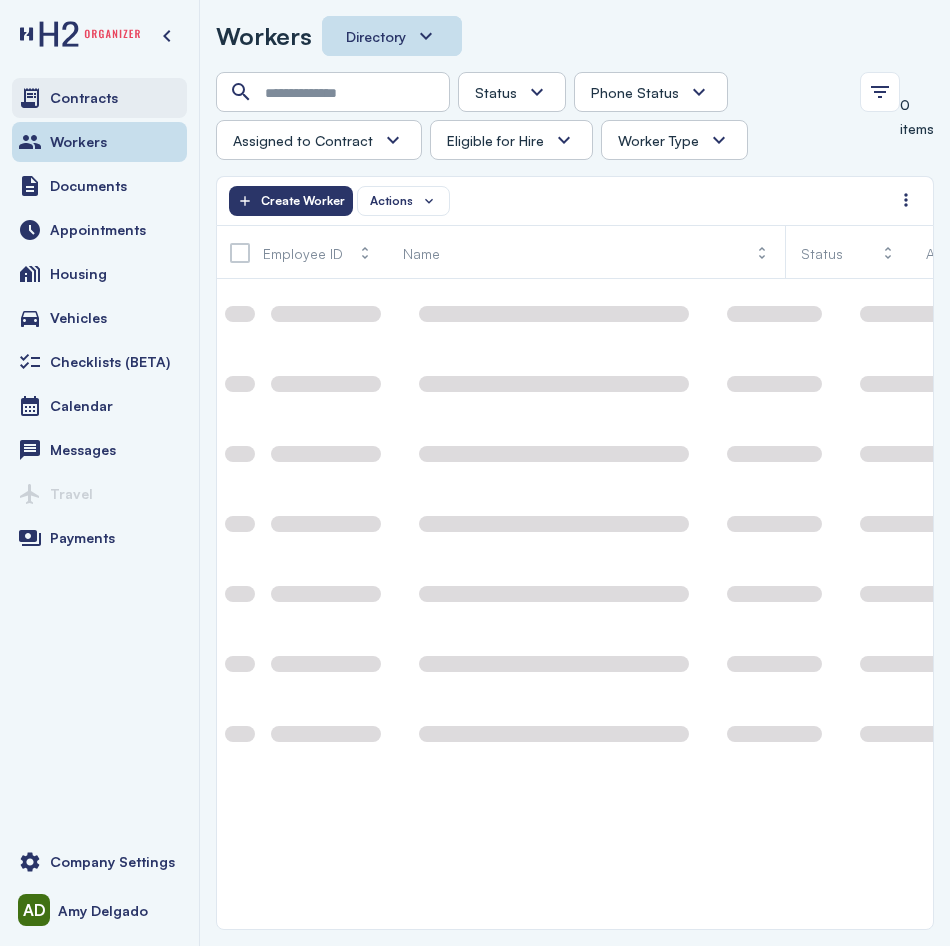 click on "Contracts" at bounding box center [99, 98] 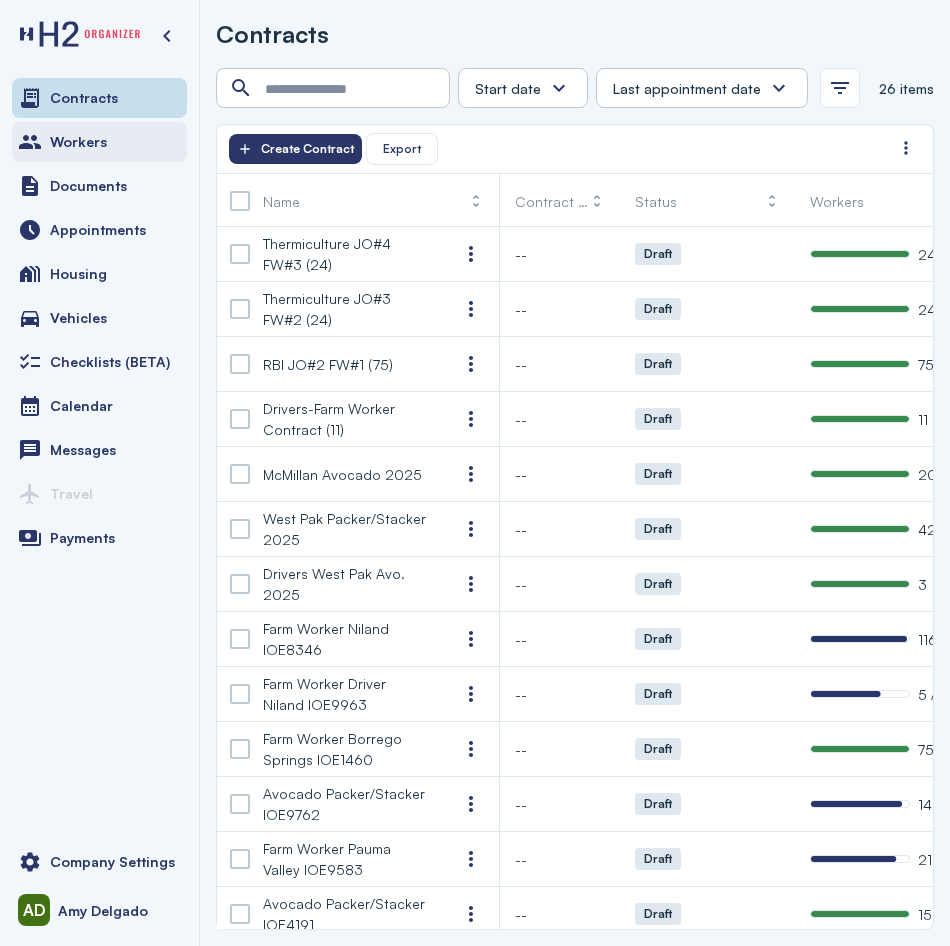 click on "Workers" at bounding box center (99, 142) 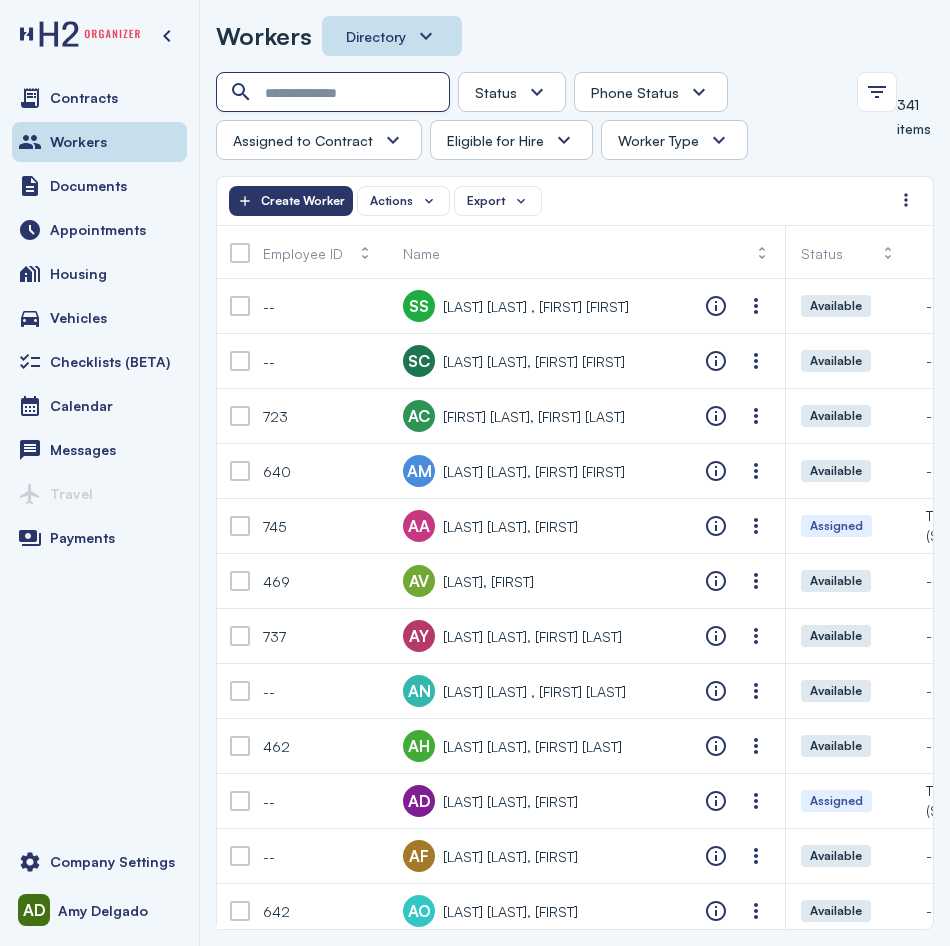 click at bounding box center [335, 93] 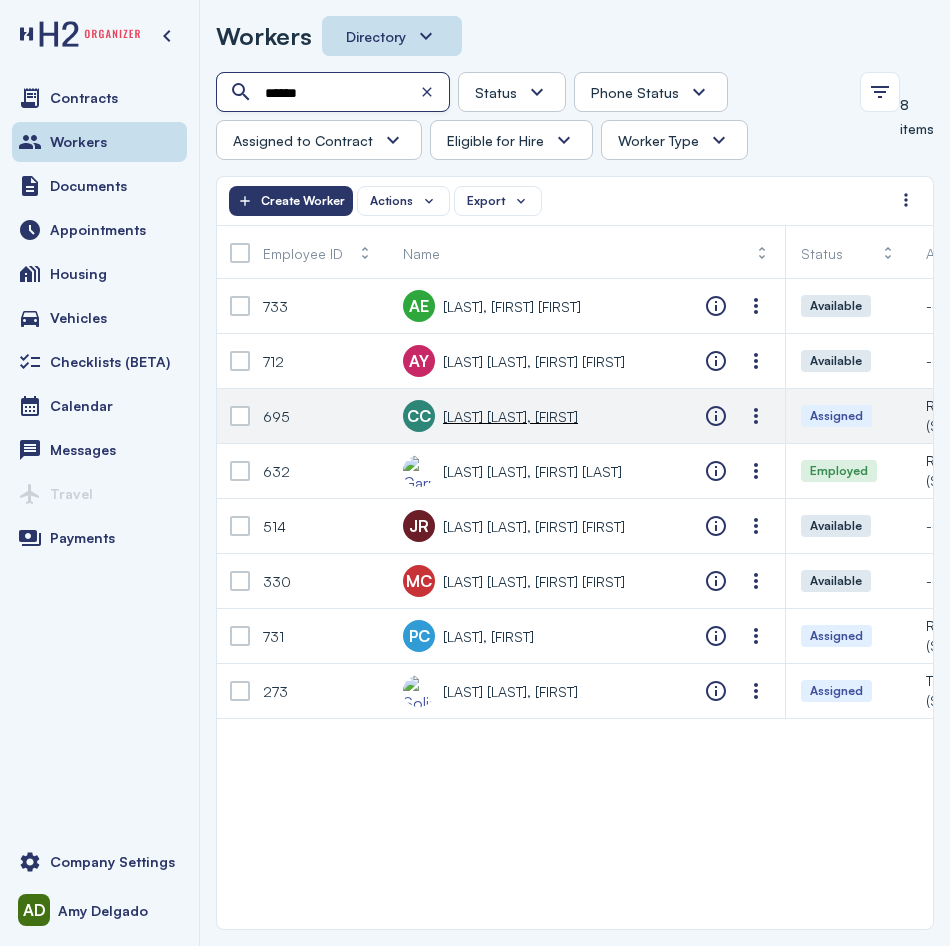 type on "******" 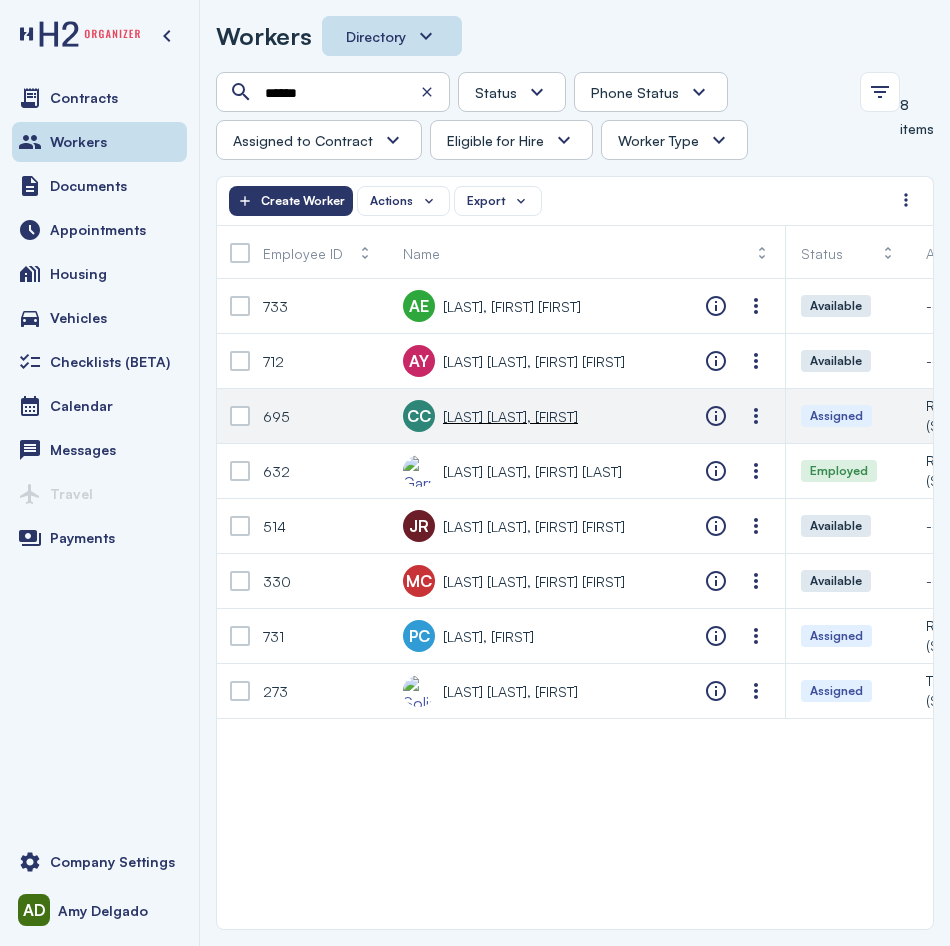 click on "CC       [LAST] [LAST], [FIRST]" at bounding box center (490, 416) 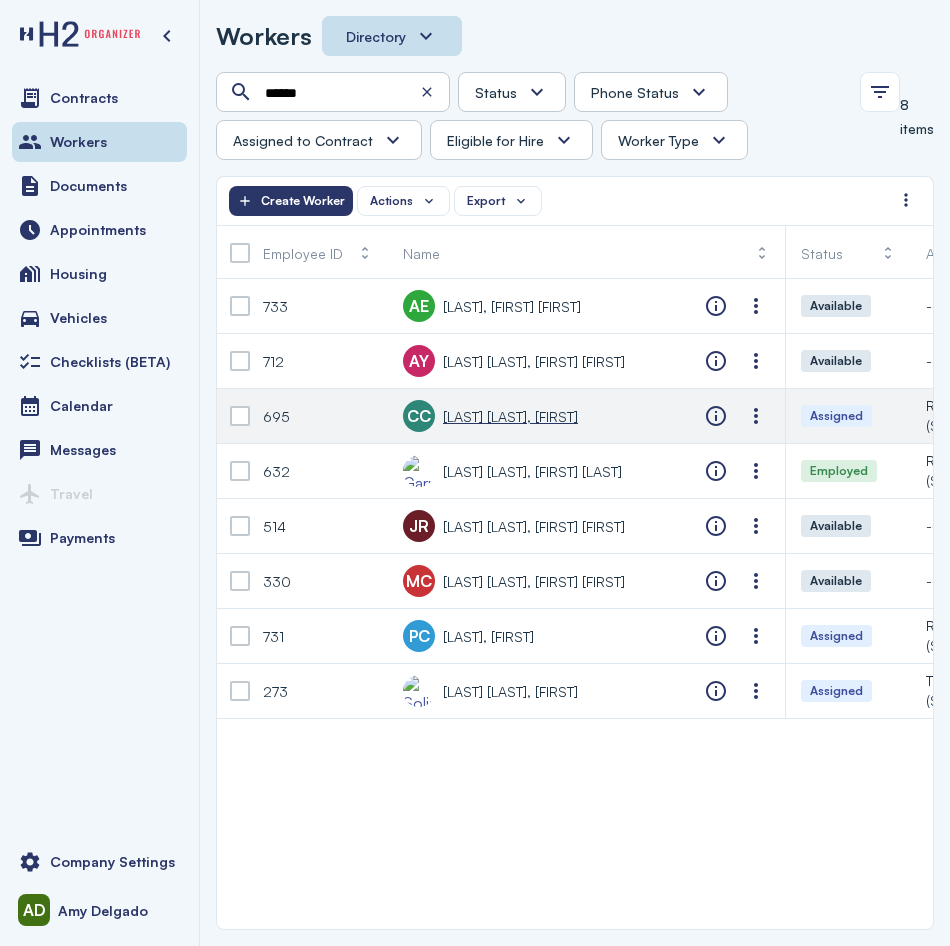click on "[LAST] [LAST], [FIRST]" at bounding box center [510, 416] 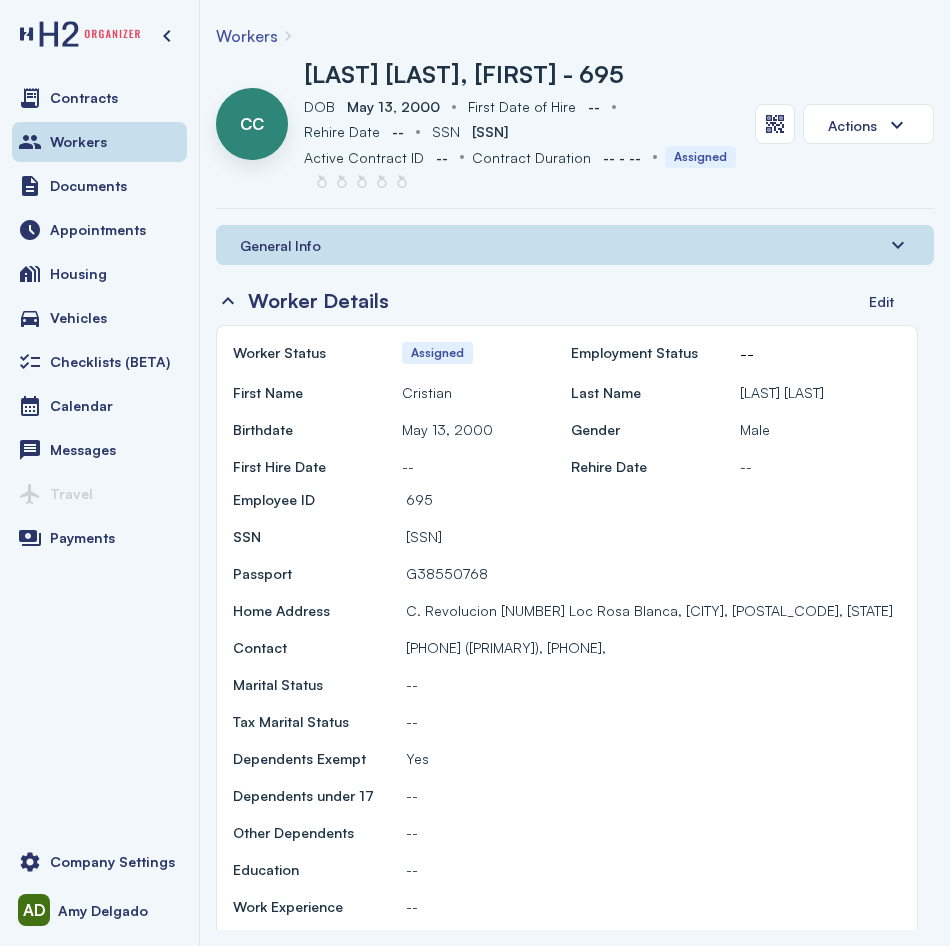 click on "General Info" at bounding box center (575, 245) 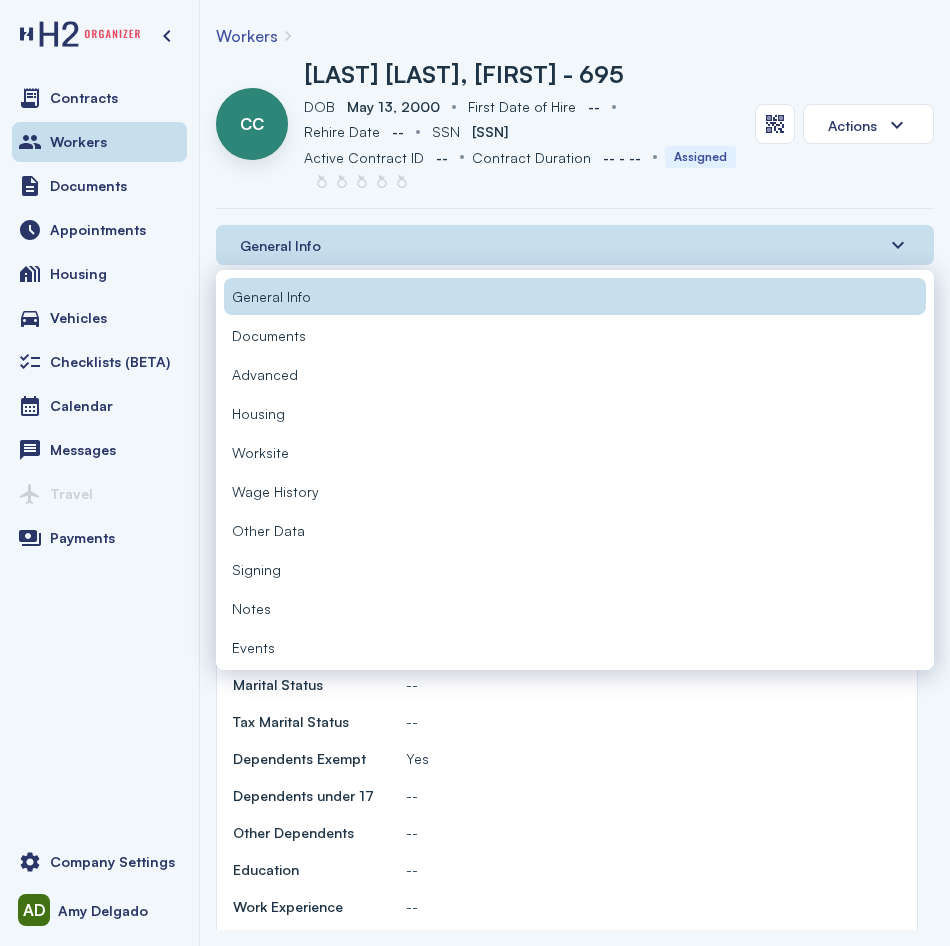 click on "Documents" at bounding box center (575, 335) 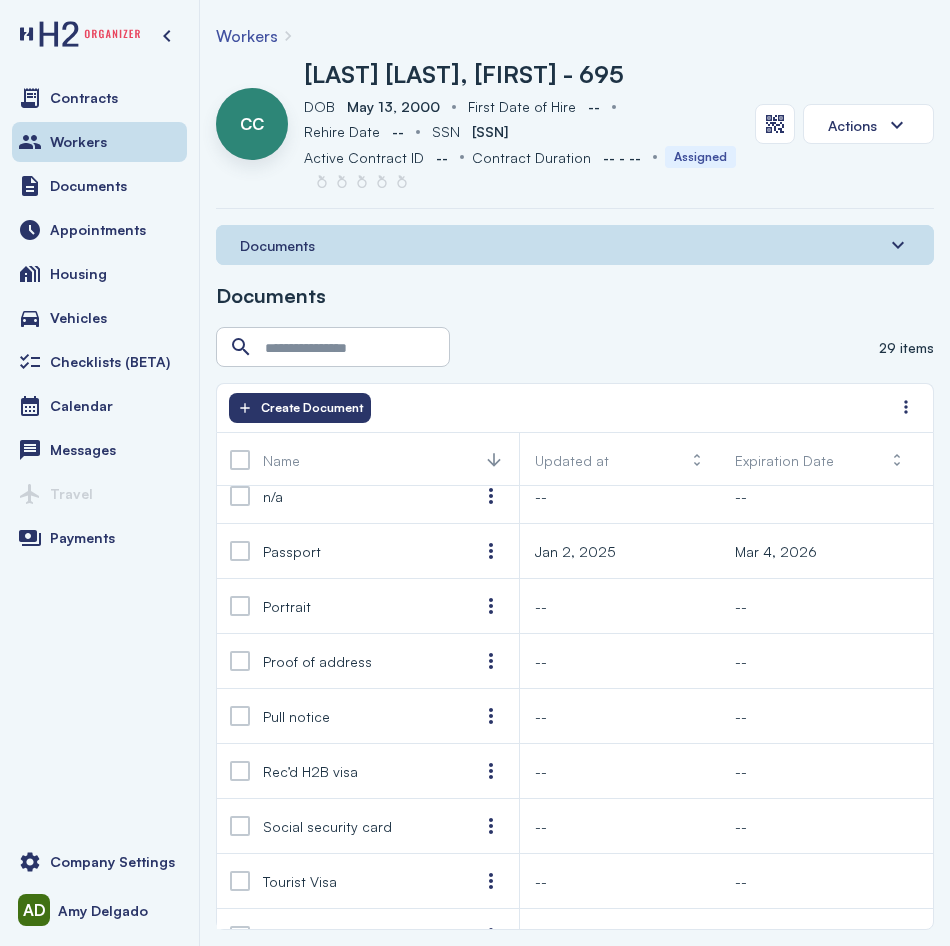 scroll, scrollTop: 1100, scrollLeft: 0, axis: vertical 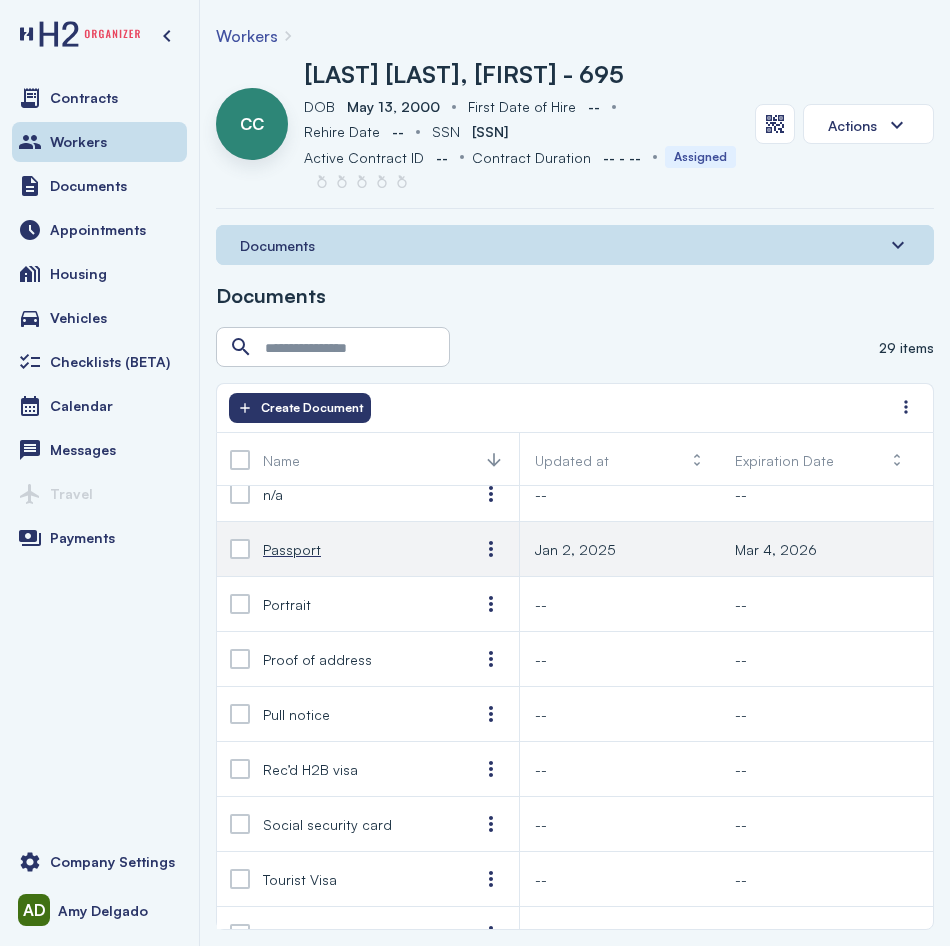 click on "Passport" at bounding box center (355, 549) 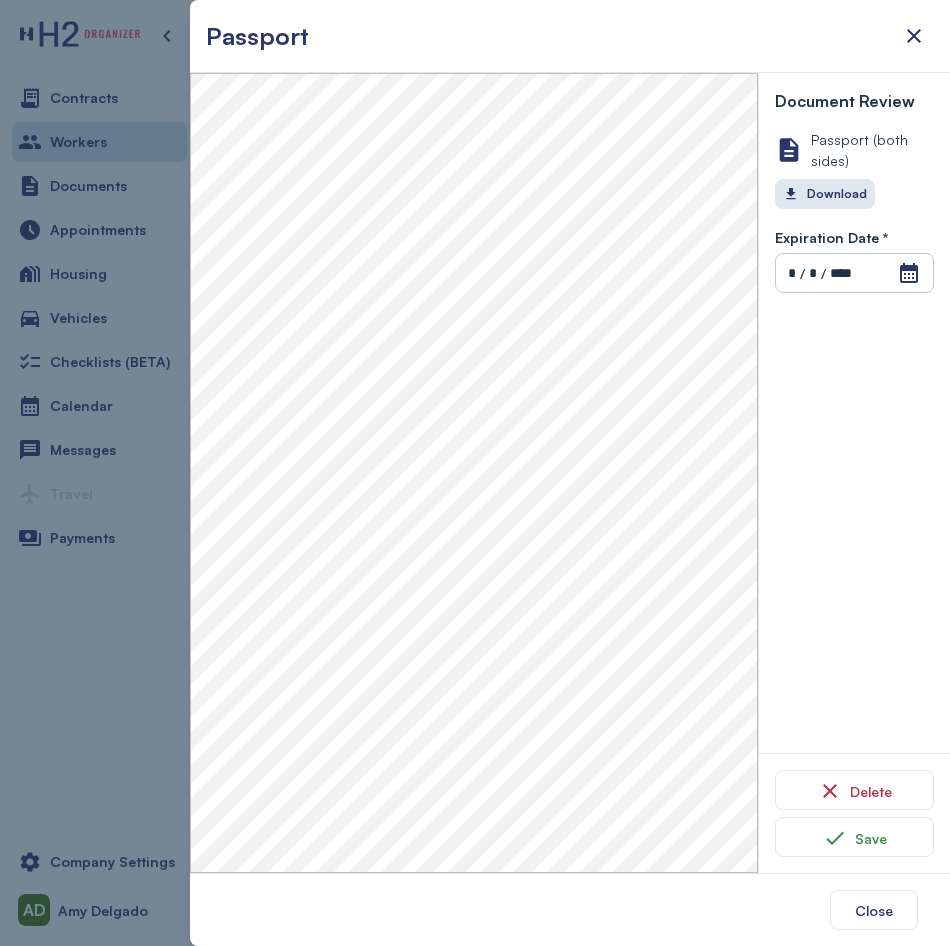 drag, startPoint x: 90, startPoint y: 722, endPoint x: 77, endPoint y: 718, distance: 13.601471 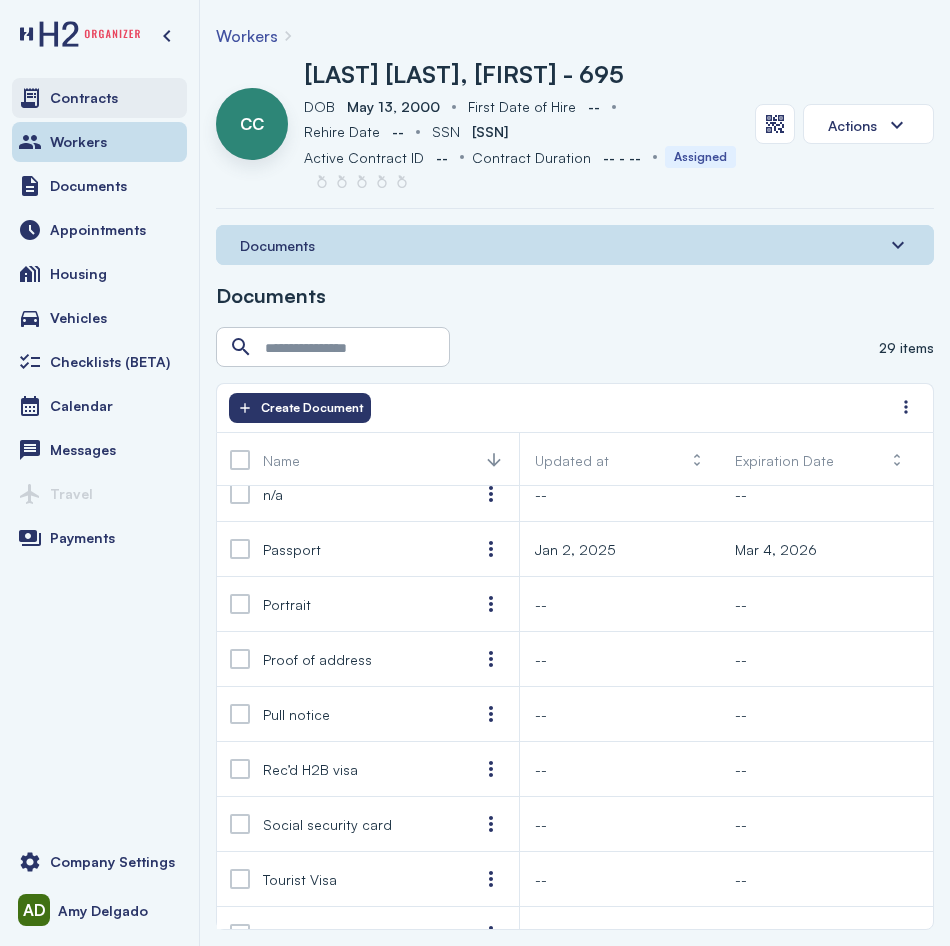 click on "Contracts" at bounding box center (99, 98) 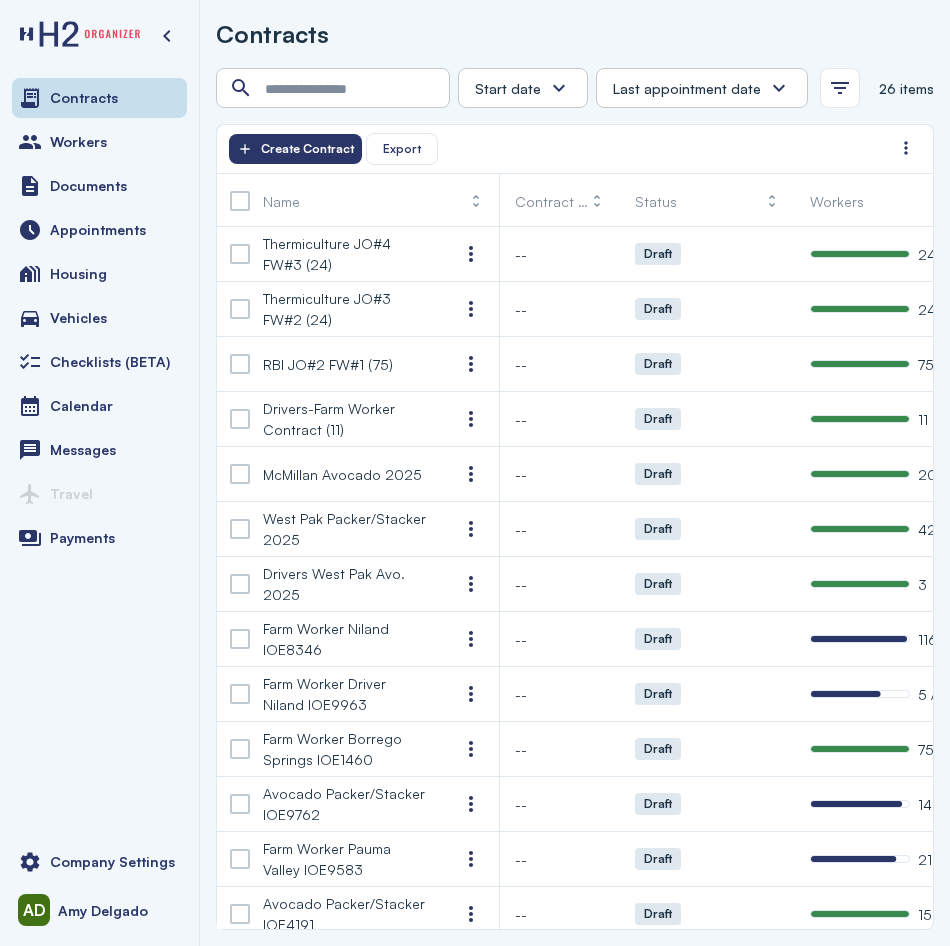 scroll, scrollTop: 0, scrollLeft: 36, axis: horizontal 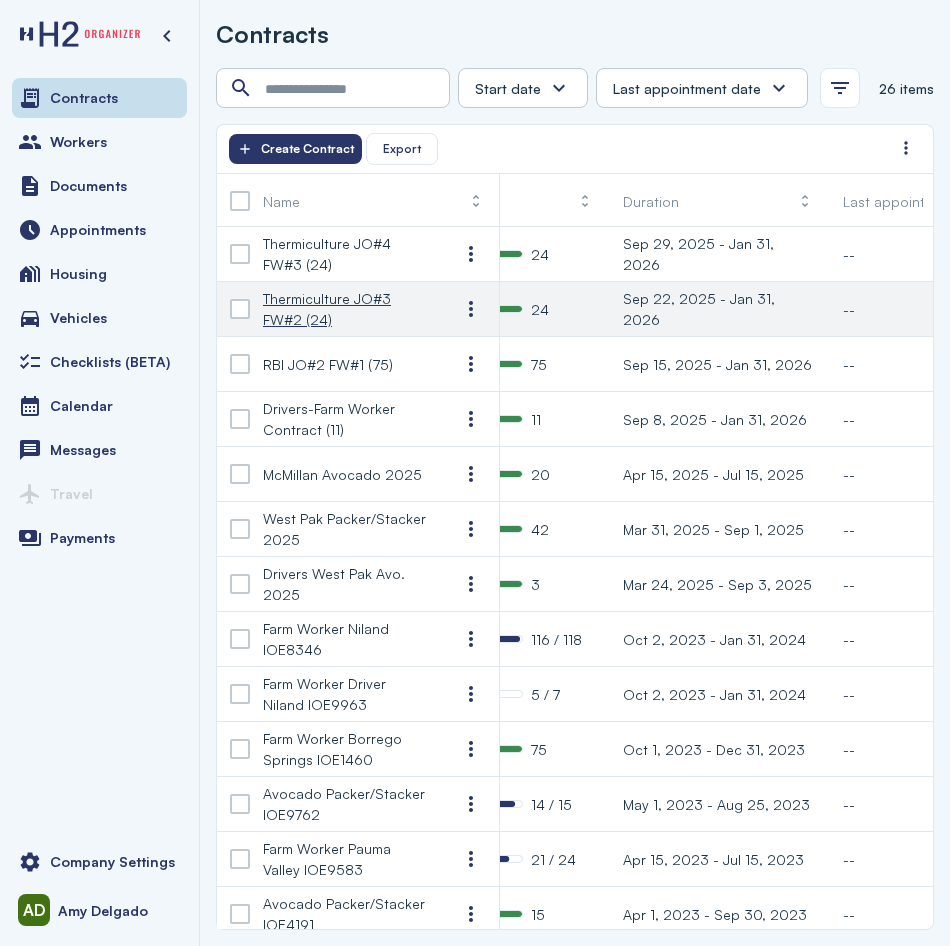 click on "Thermiculture JO#3 FW#2  (24)" at bounding box center [345, 309] 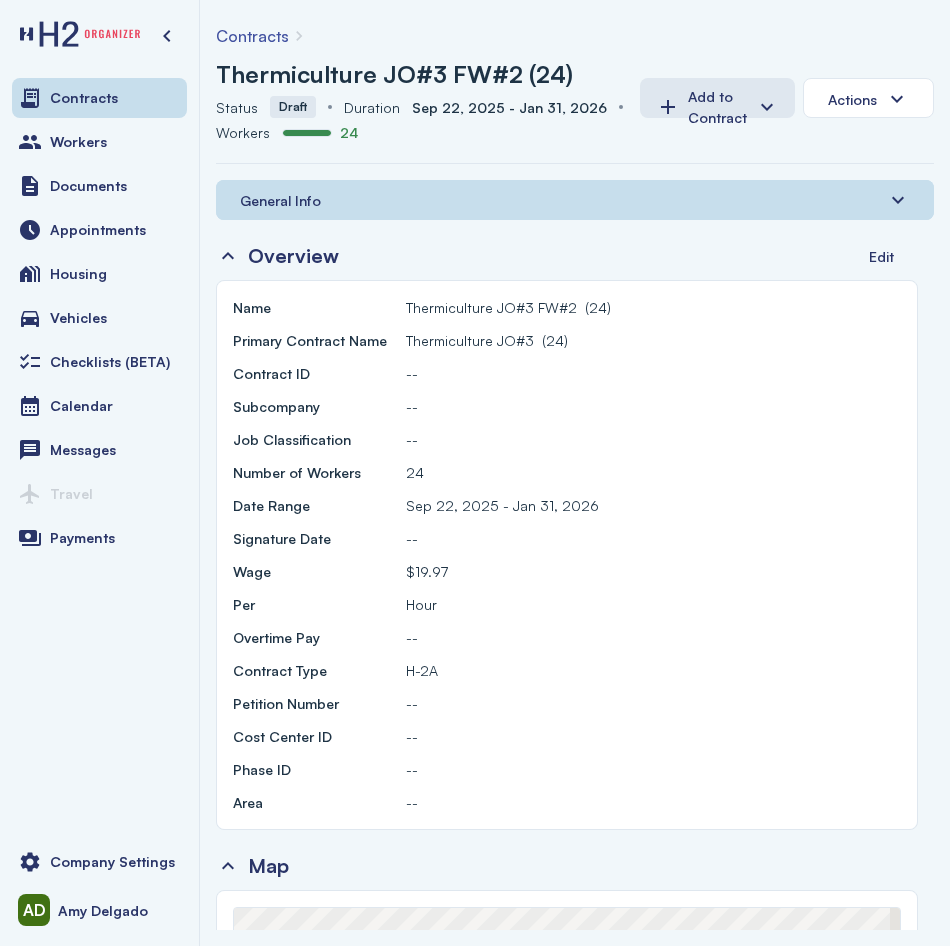 click on "General Info" at bounding box center [575, 200] 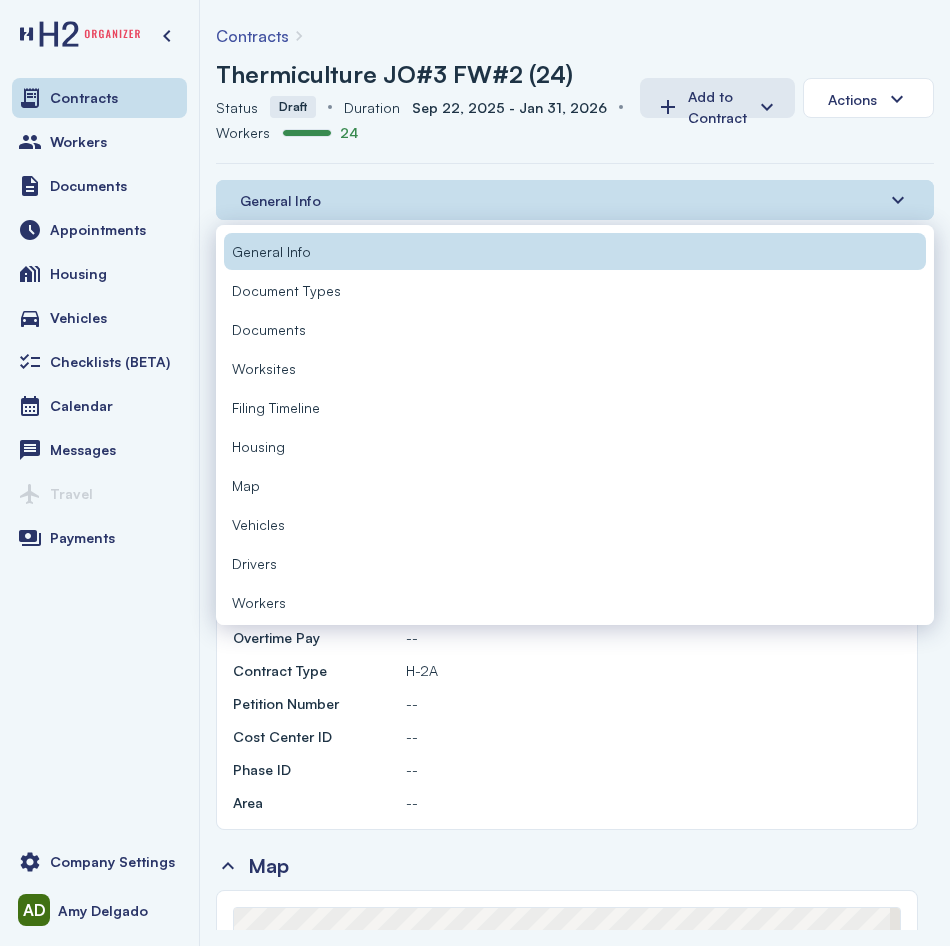 click on "Workers" at bounding box center [575, 602] 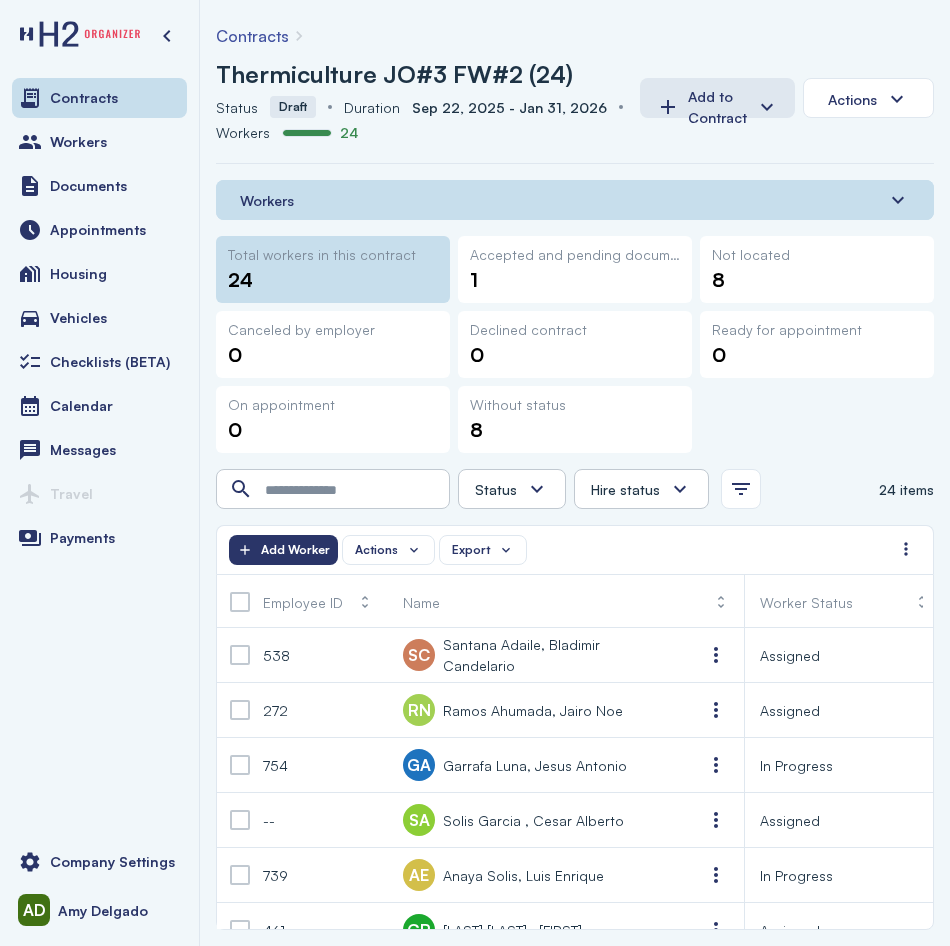 scroll, scrollTop: 0, scrollLeft: 113, axis: horizontal 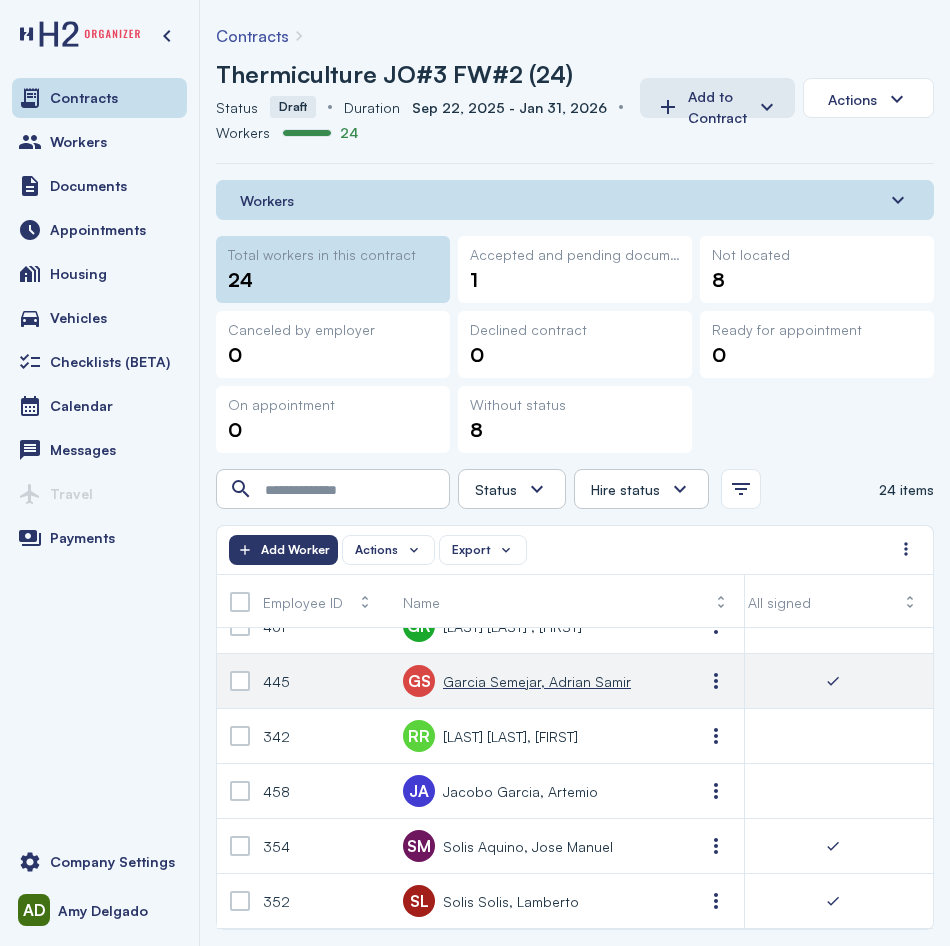 click on "Garcia Semejar, Adrian Samir" at bounding box center (537, 681) 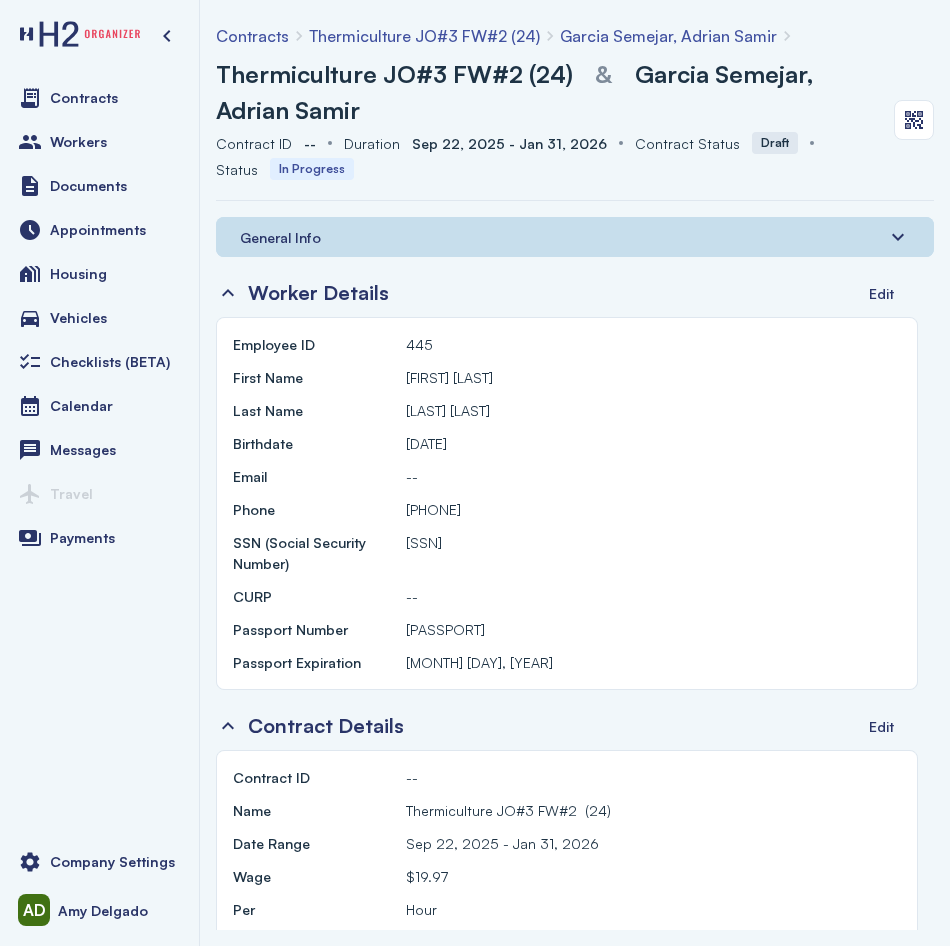 click on "General Info" at bounding box center (575, 237) 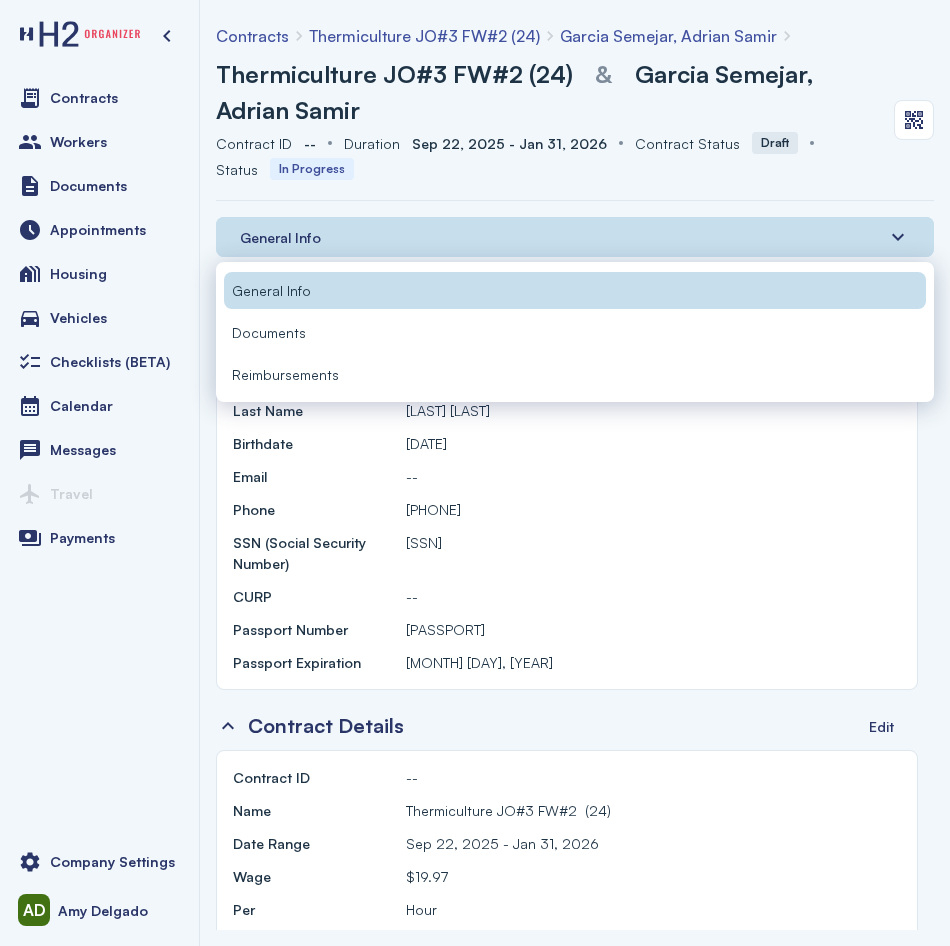 click on "Documents" at bounding box center (575, 332) 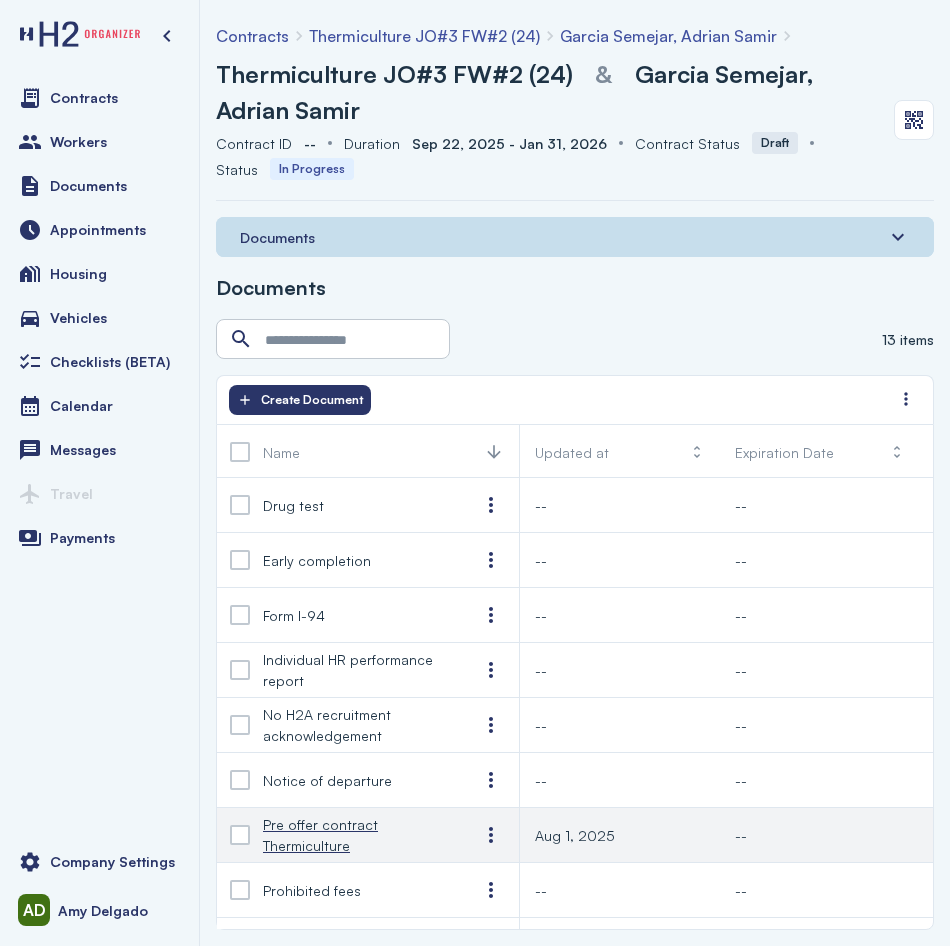 click on "Pre offer contract Thermiculture" at bounding box center [355, 835] 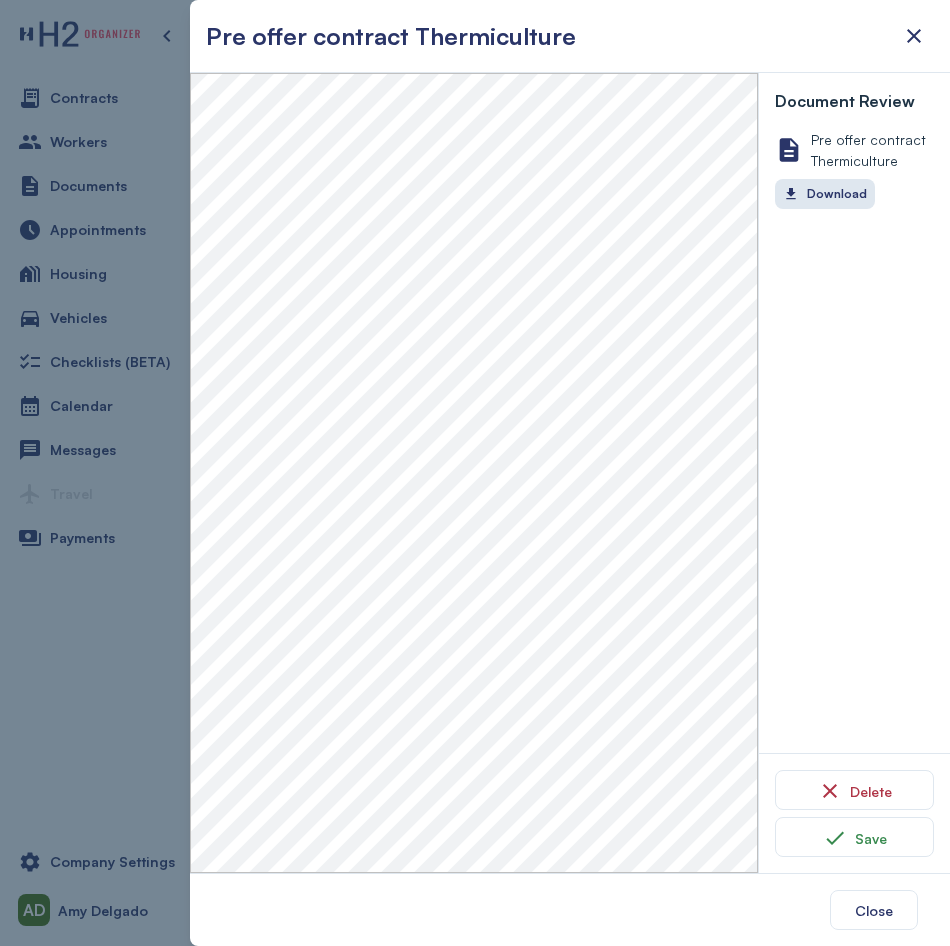 click at bounding box center [475, 473] 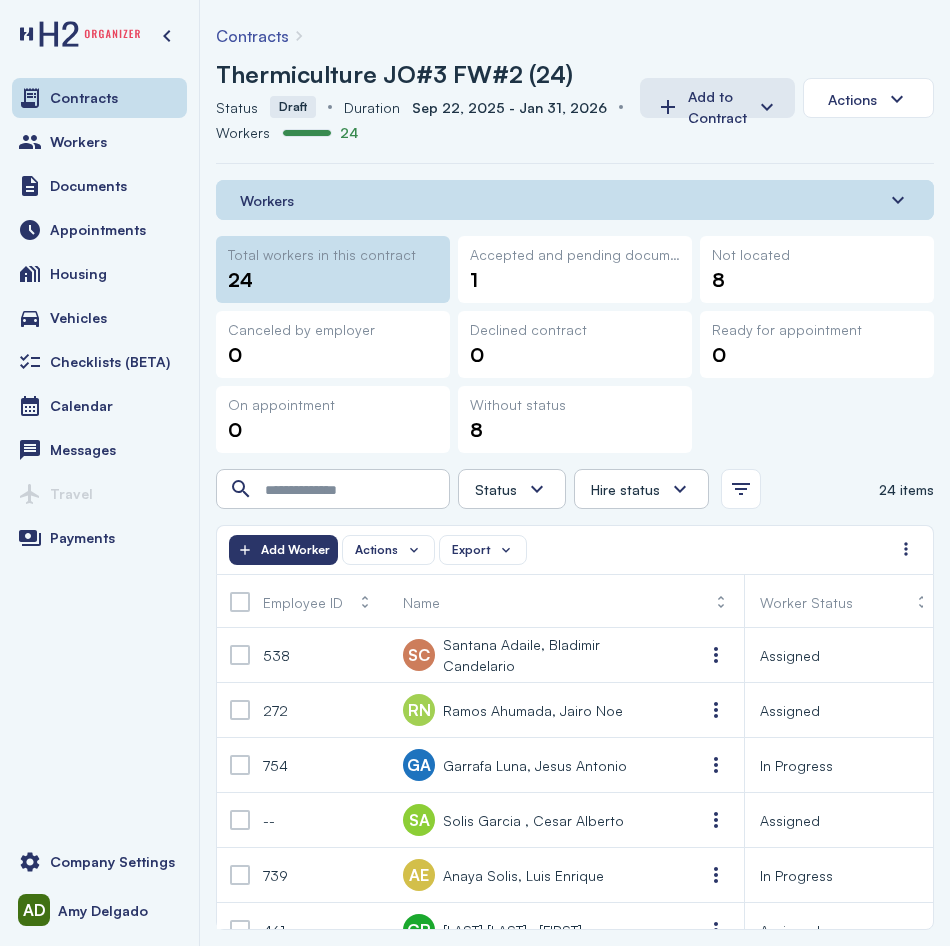scroll, scrollTop: 0, scrollLeft: 201, axis: horizontal 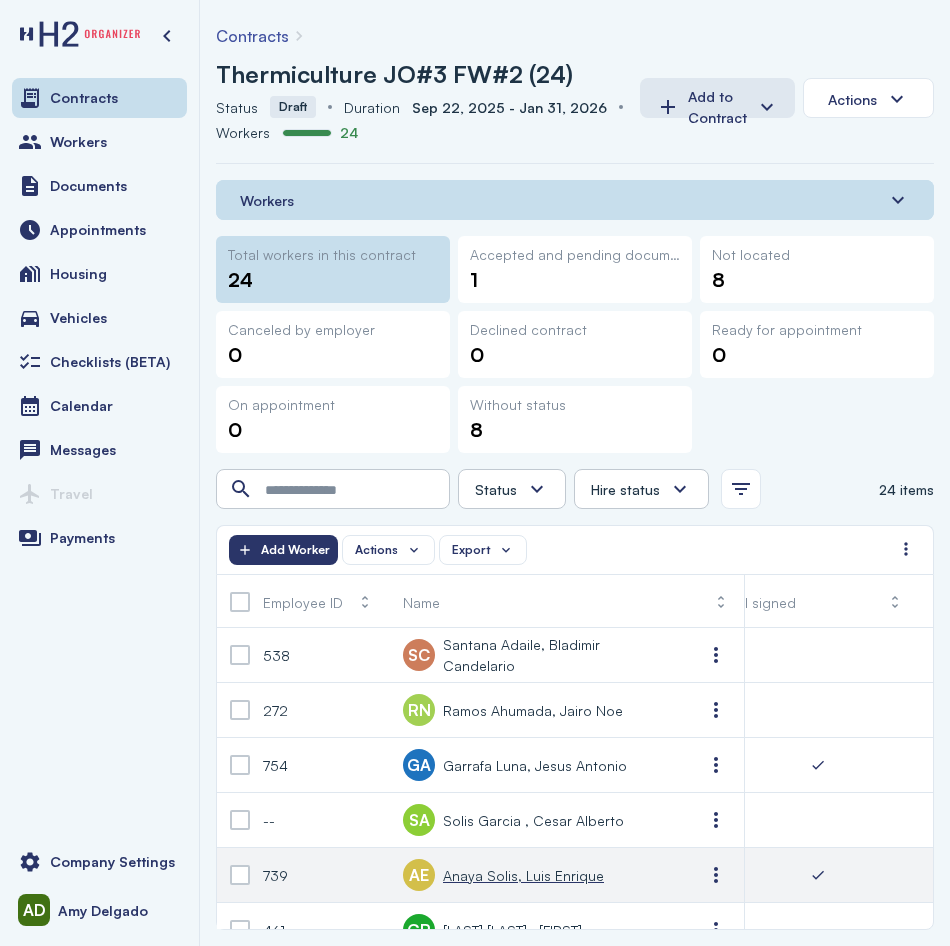 click on "Anaya Solis, Luis Enrique" at bounding box center (523, 875) 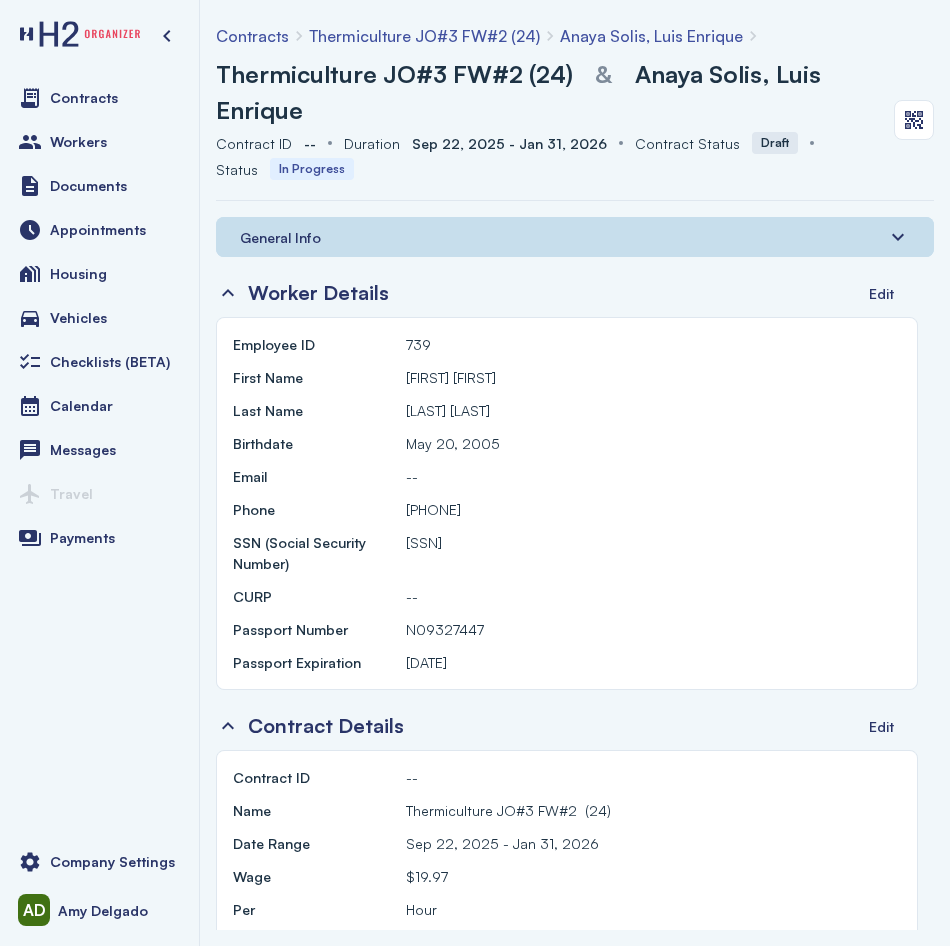 click on "General Info" at bounding box center (575, 237) 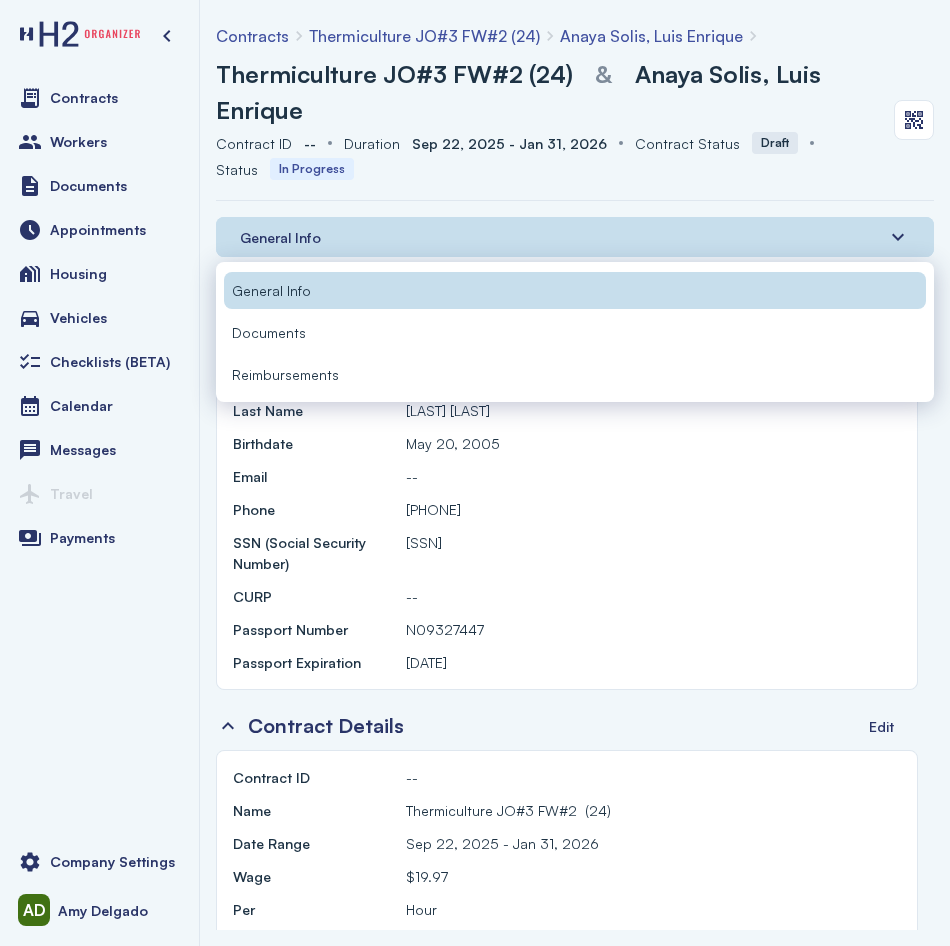 click on "Documents" at bounding box center [575, 332] 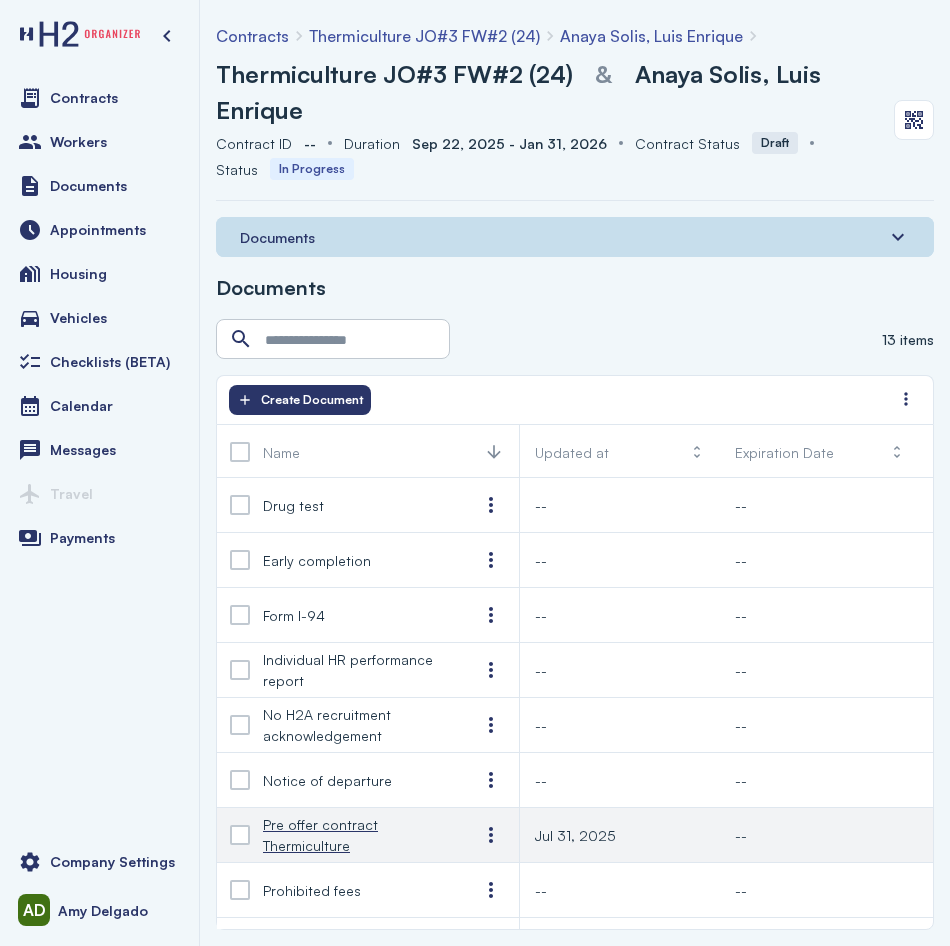 click on "Pre offer contract Thermiculture" at bounding box center (355, 835) 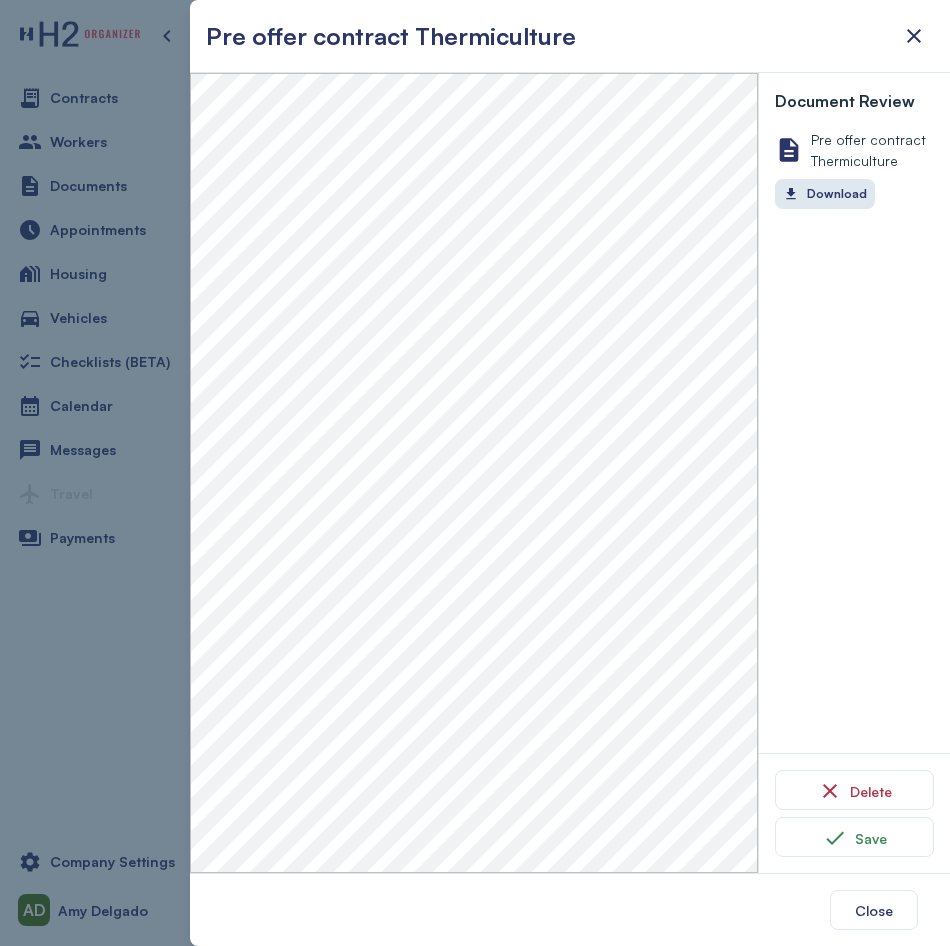 click at bounding box center [475, 473] 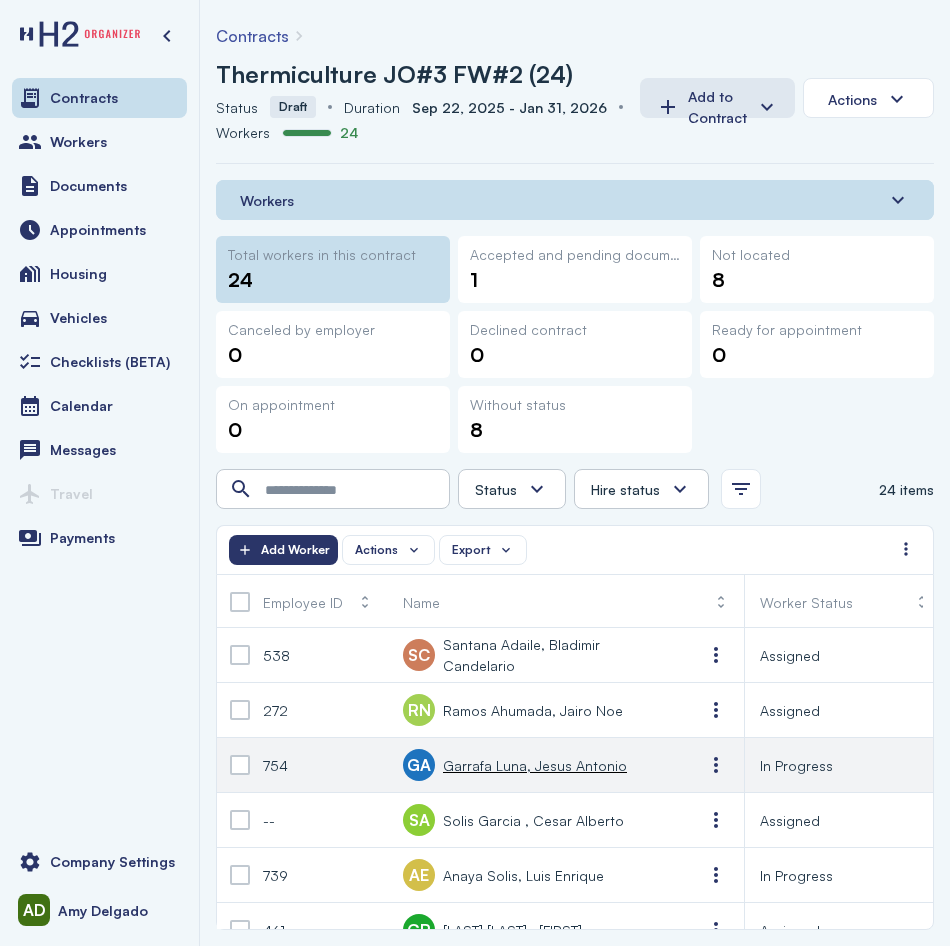 scroll, scrollTop: 100, scrollLeft: 0, axis: vertical 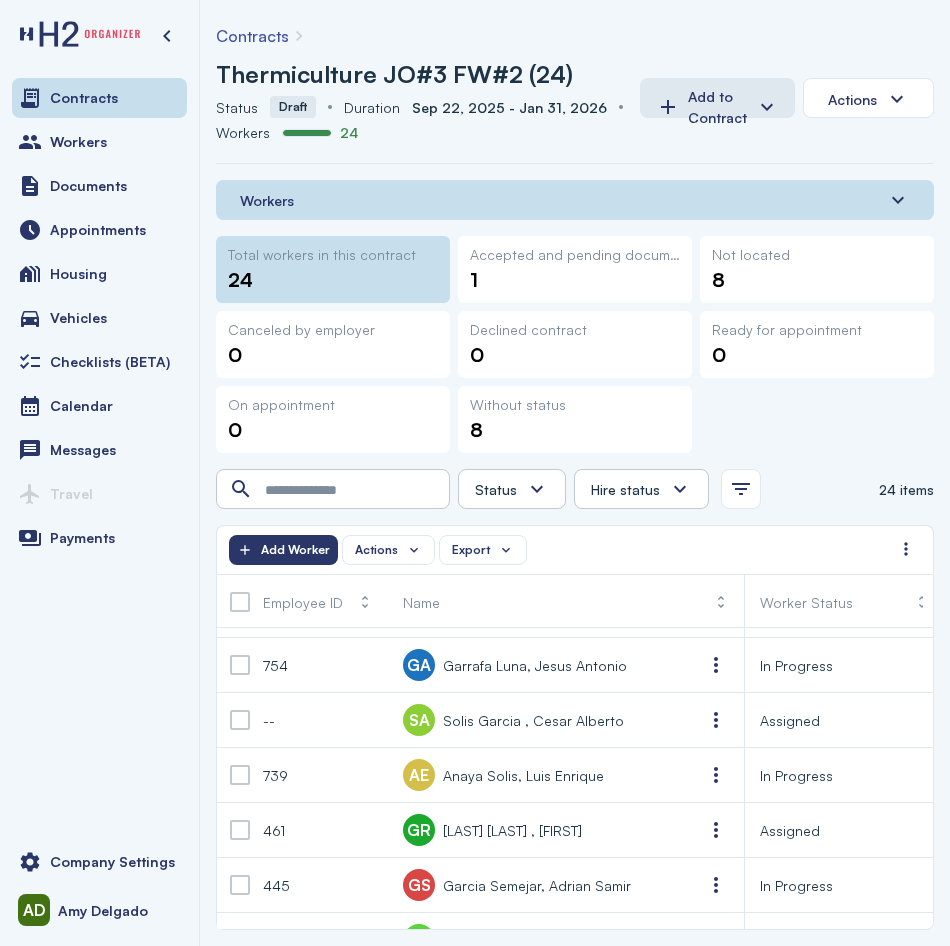 drag, startPoint x: 369, startPoint y: 929, endPoint x: 400, endPoint y: 928, distance: 31.016125 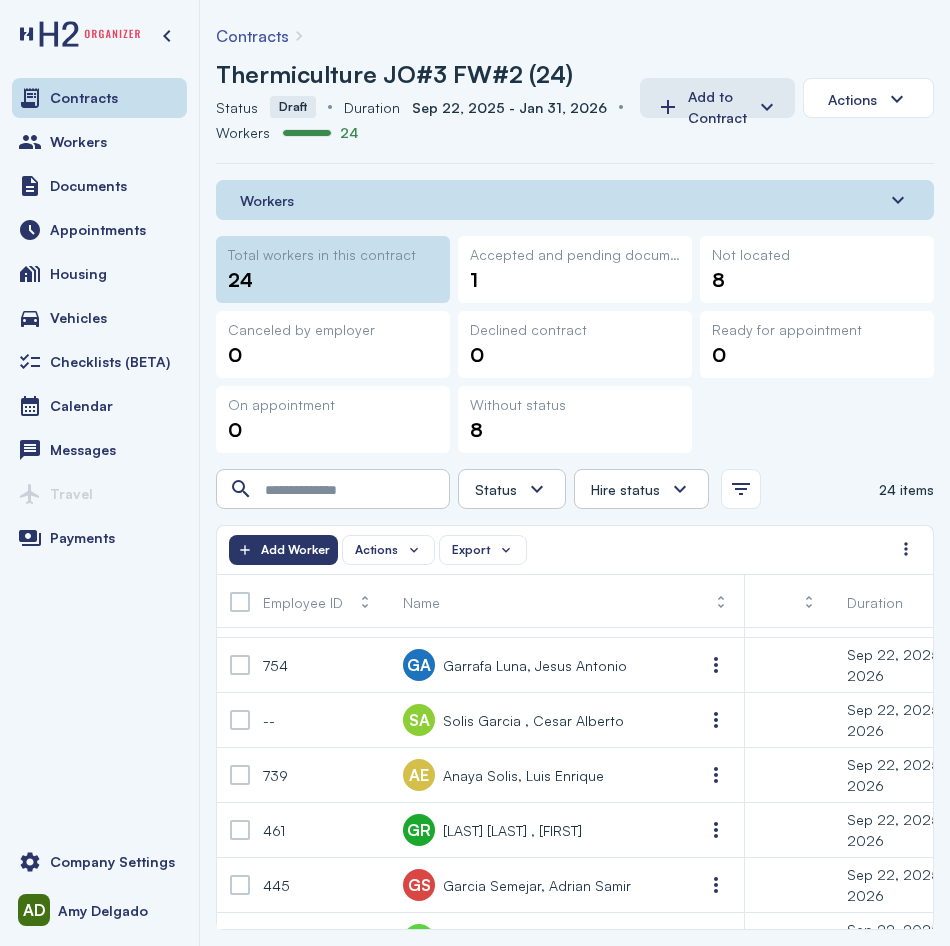 scroll, scrollTop: 0, scrollLeft: 198, axis: horizontal 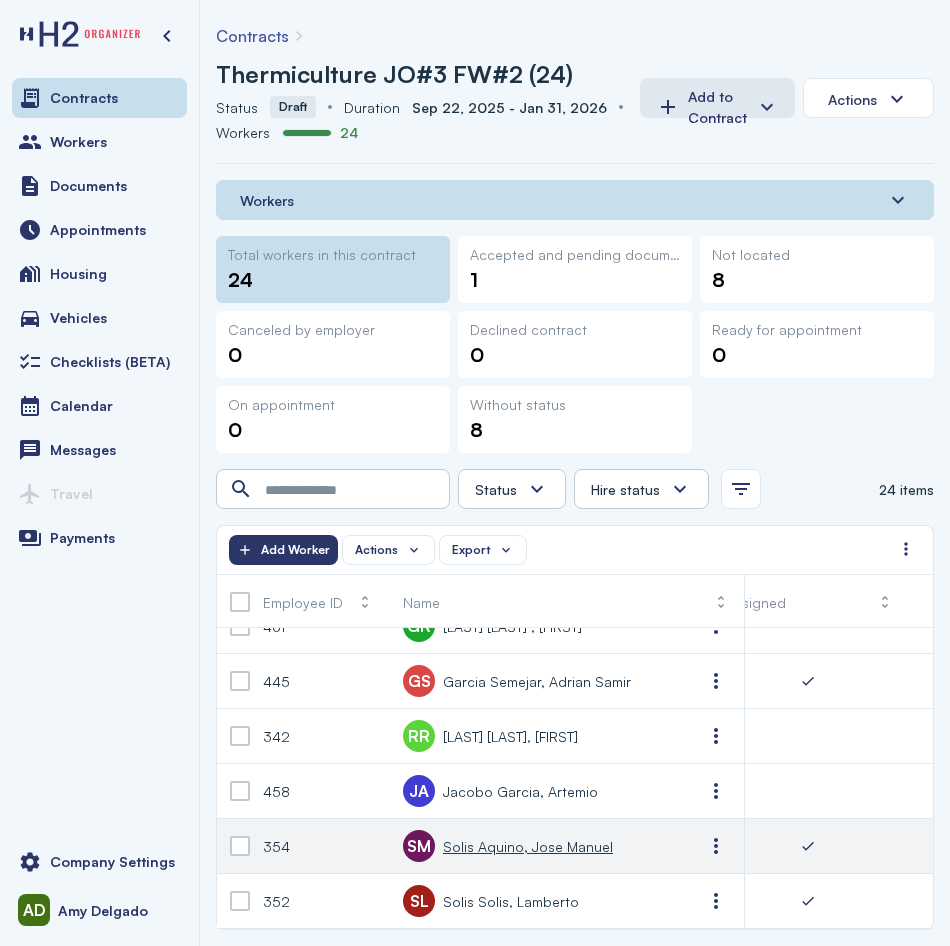 click on "Solis Aquino, Jose Manuel" at bounding box center [528, 846] 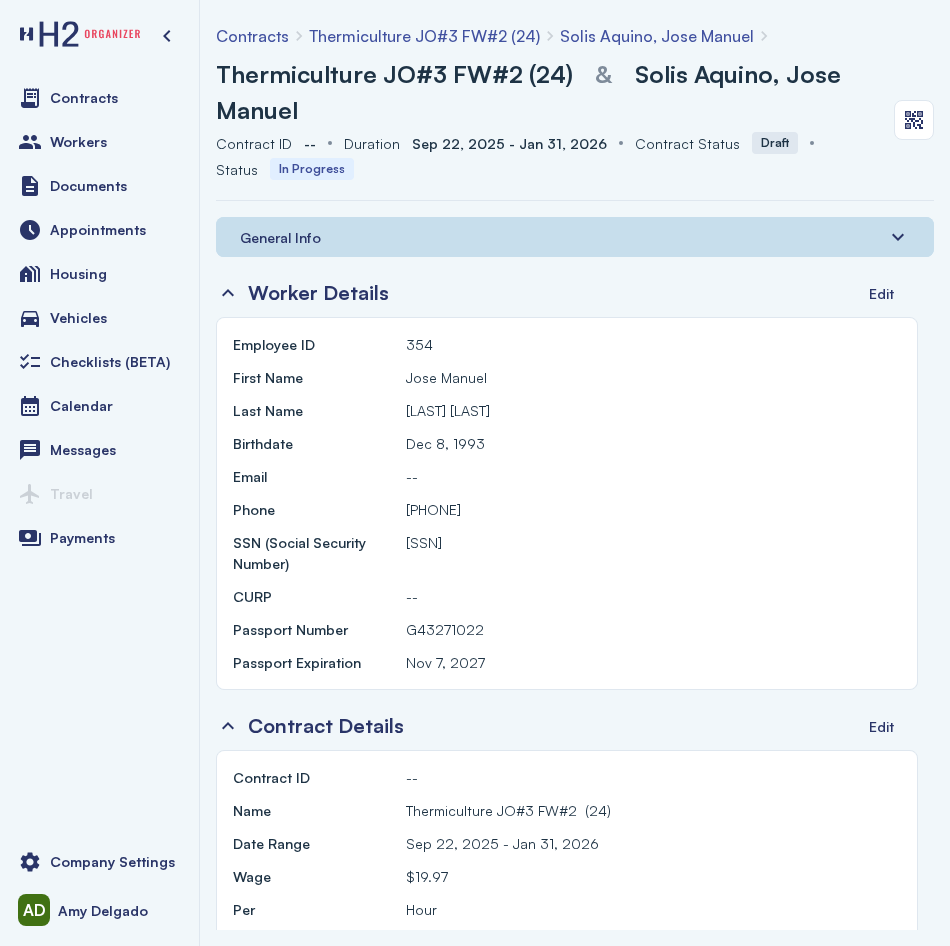 click on "General Info" at bounding box center (280, 237) 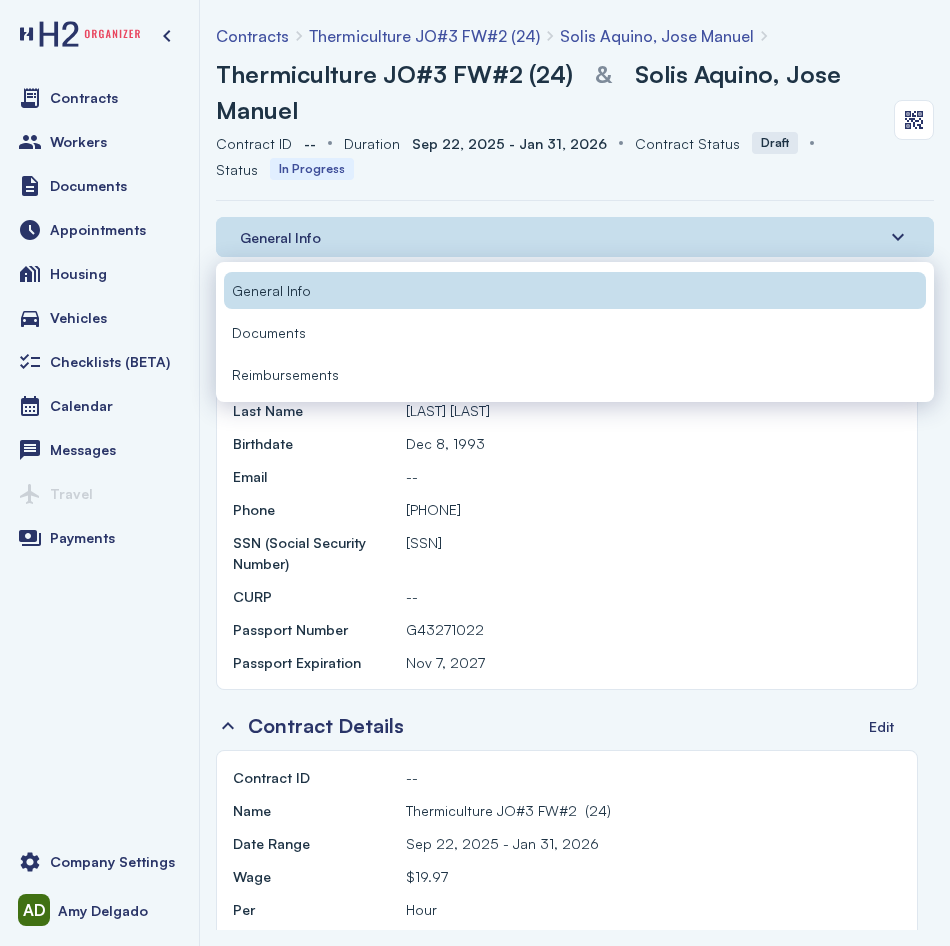 click on "Documents" at bounding box center (575, 332) 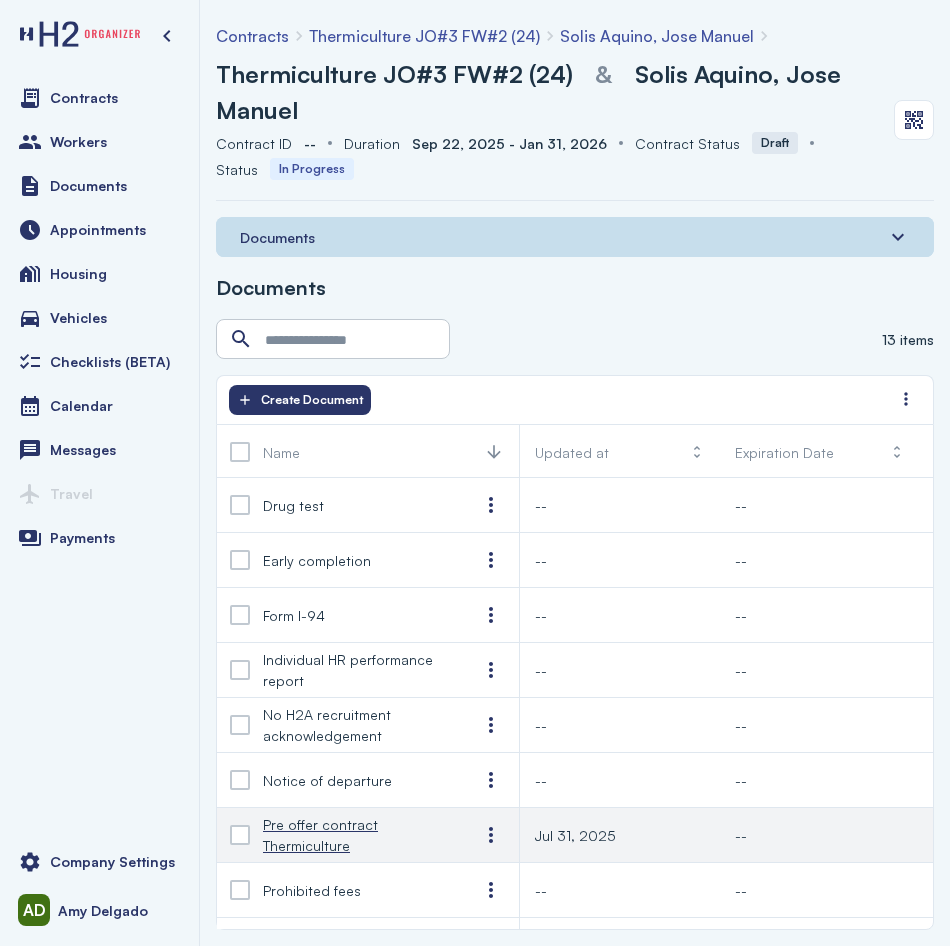 click on "Pre offer contract Thermiculture" at bounding box center (355, 835) 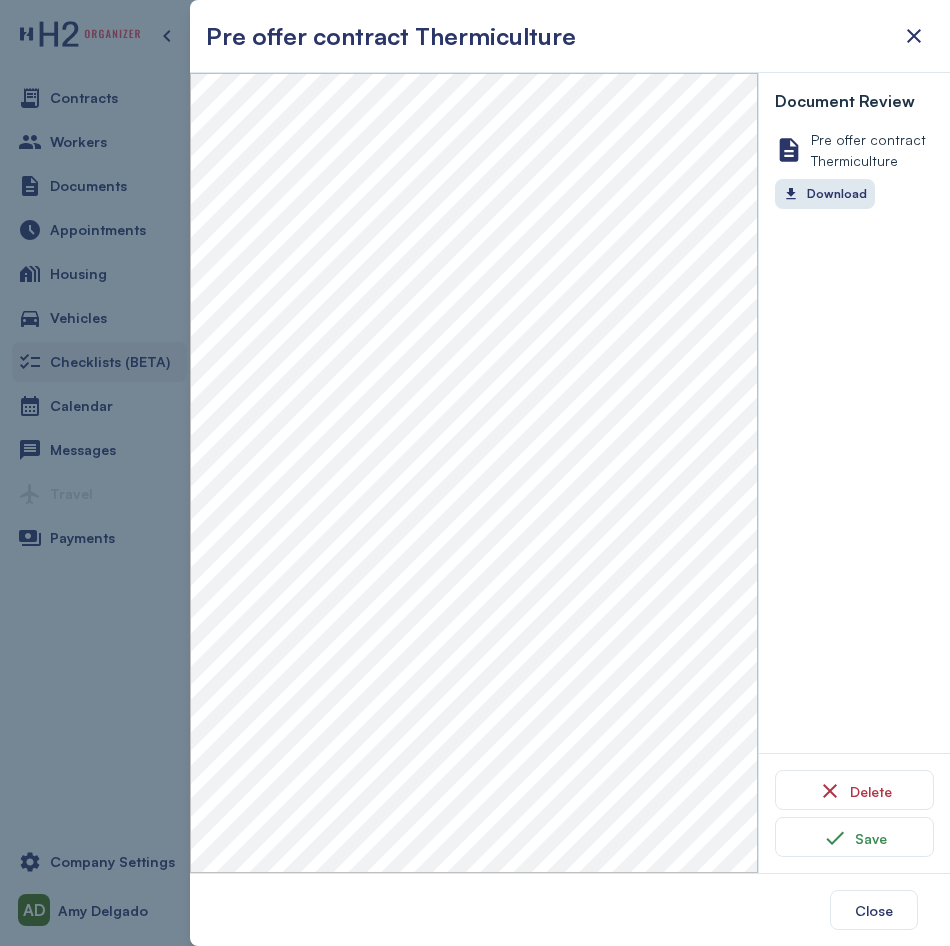 drag, startPoint x: 93, startPoint y: 427, endPoint x: 81, endPoint y: 354, distance: 73.97973 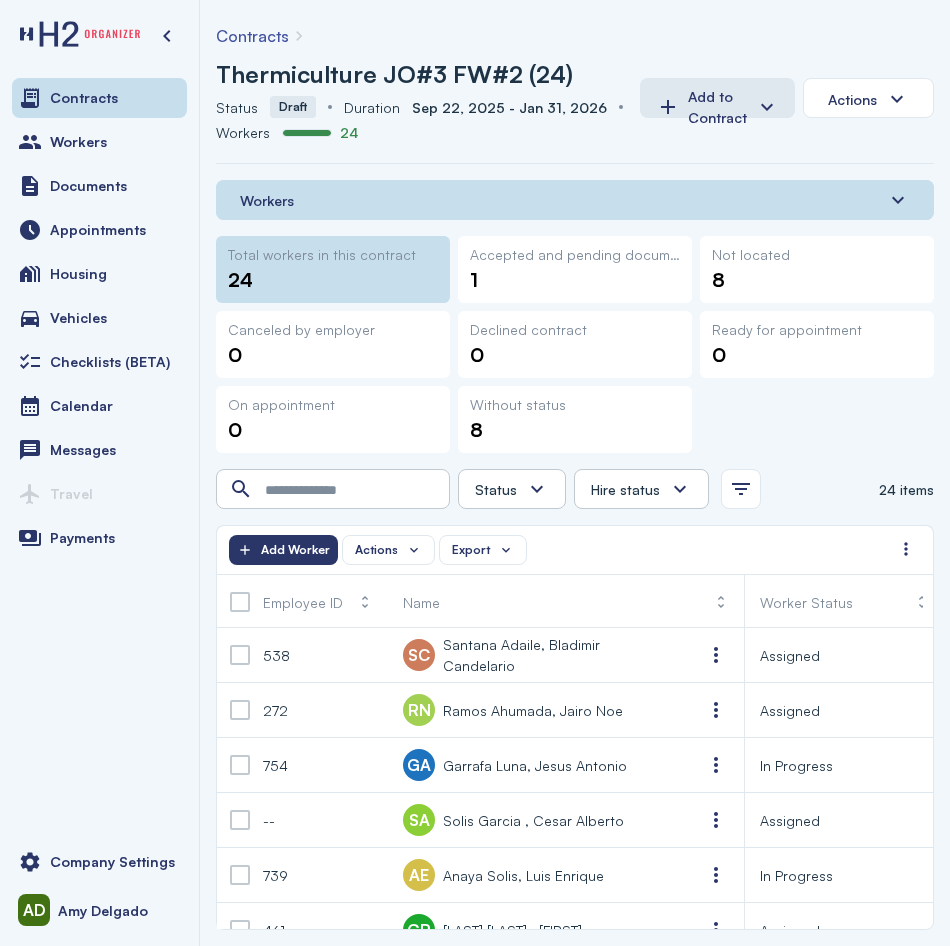 scroll, scrollTop: 0, scrollLeft: 16, axis: horizontal 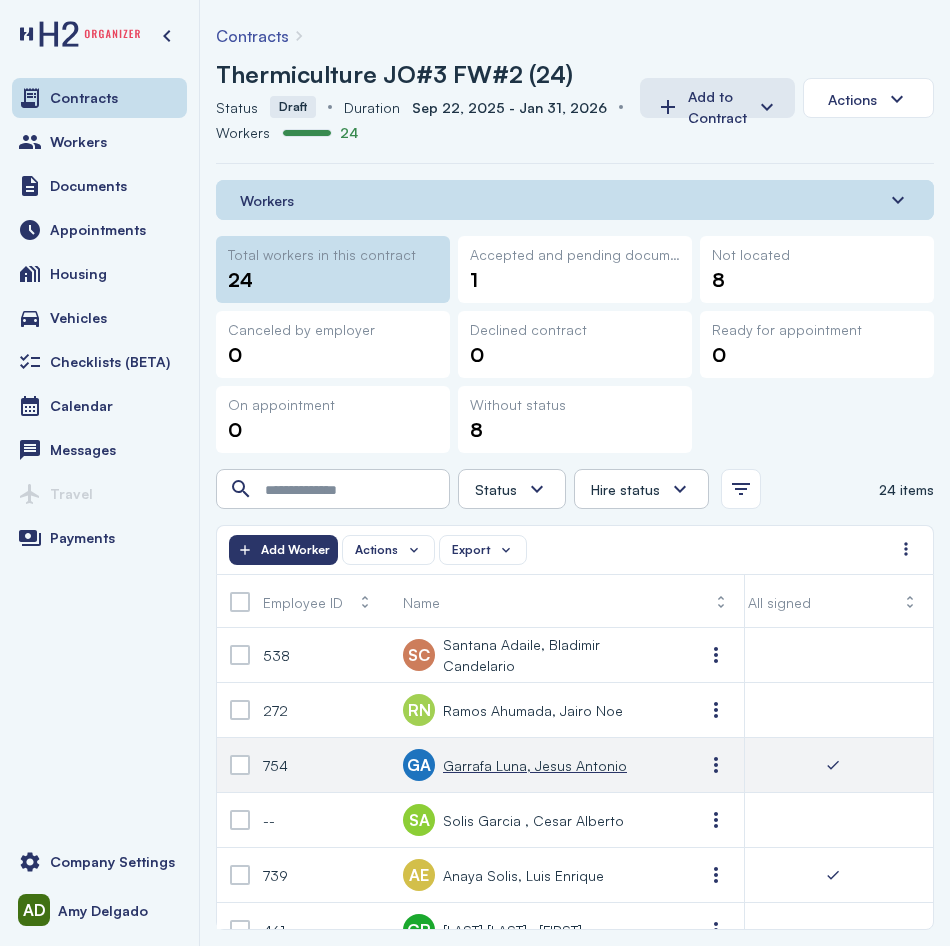 click on "Garrafa Luna, Jesus Antonio" at bounding box center (535, 765) 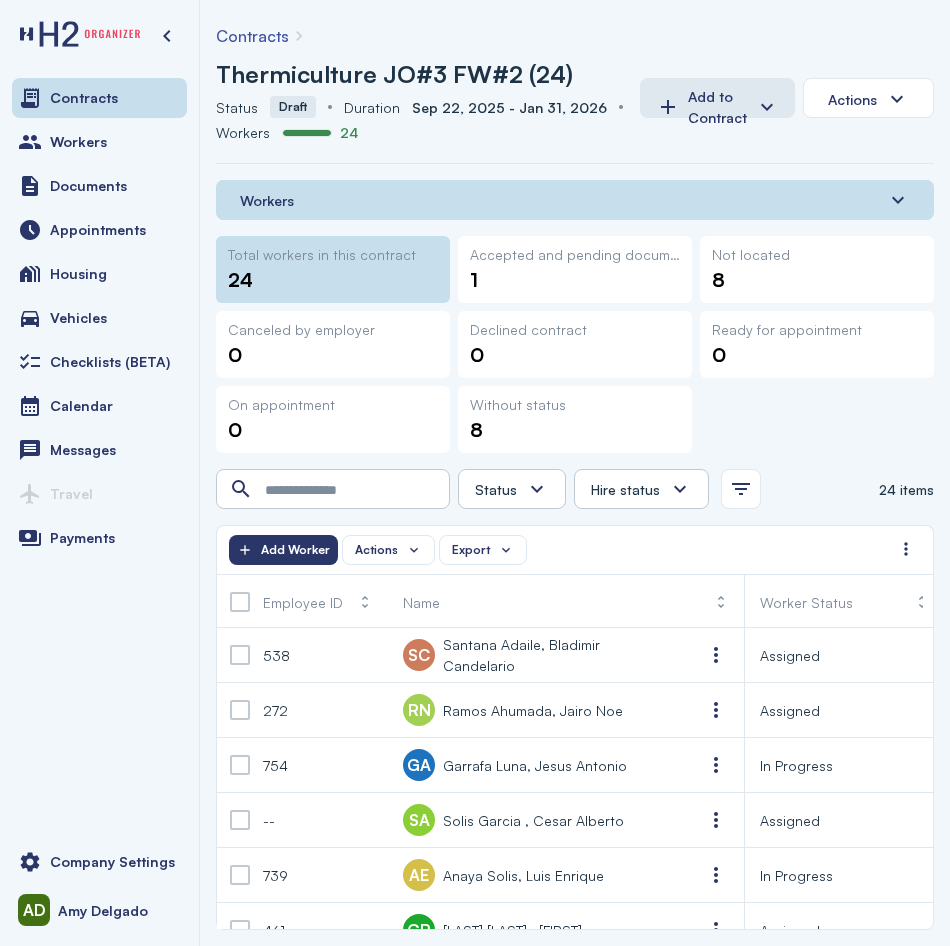 drag, startPoint x: 288, startPoint y: 930, endPoint x: 315, endPoint y: 930, distance: 27 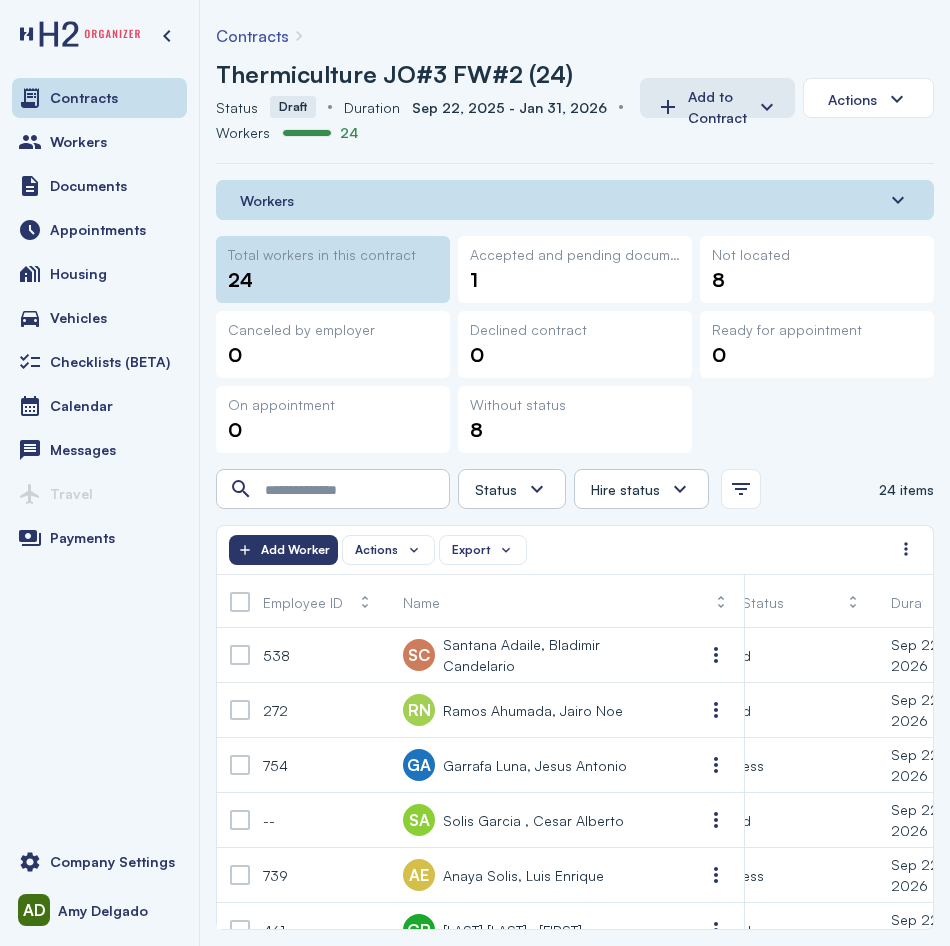 scroll, scrollTop: 0, scrollLeft: 182, axis: horizontal 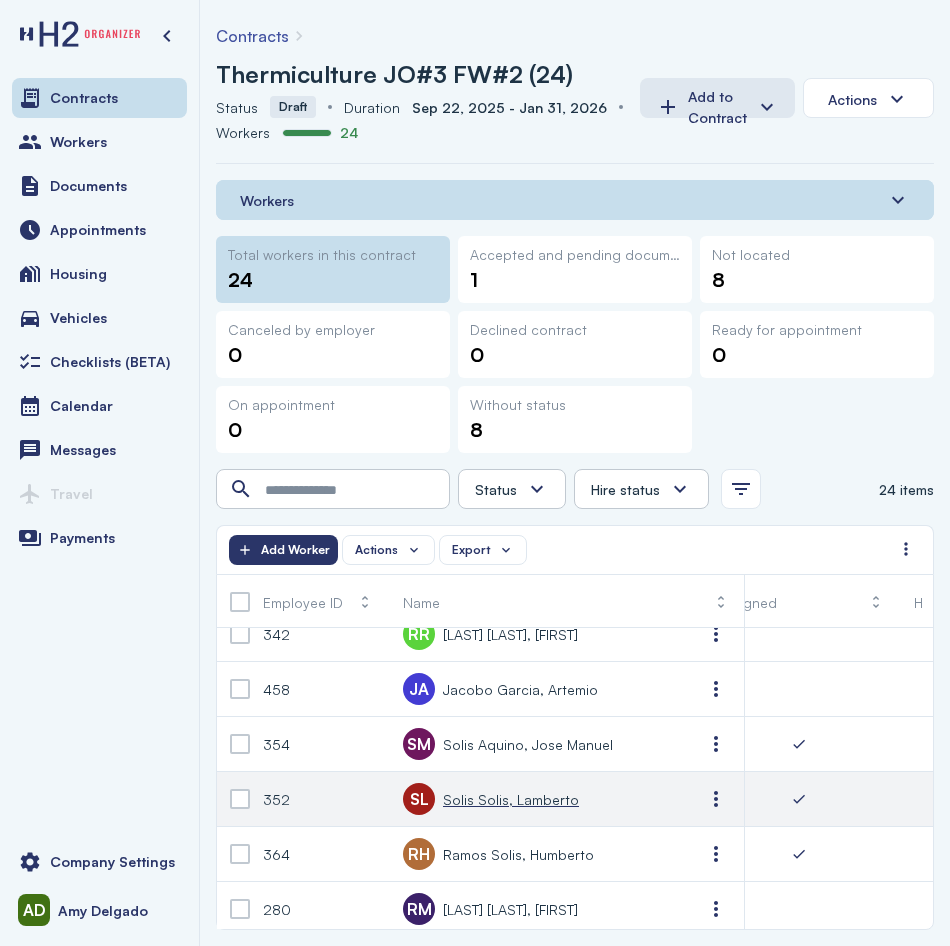 click on "Solis Solis, Lamberto" at bounding box center (511, 799) 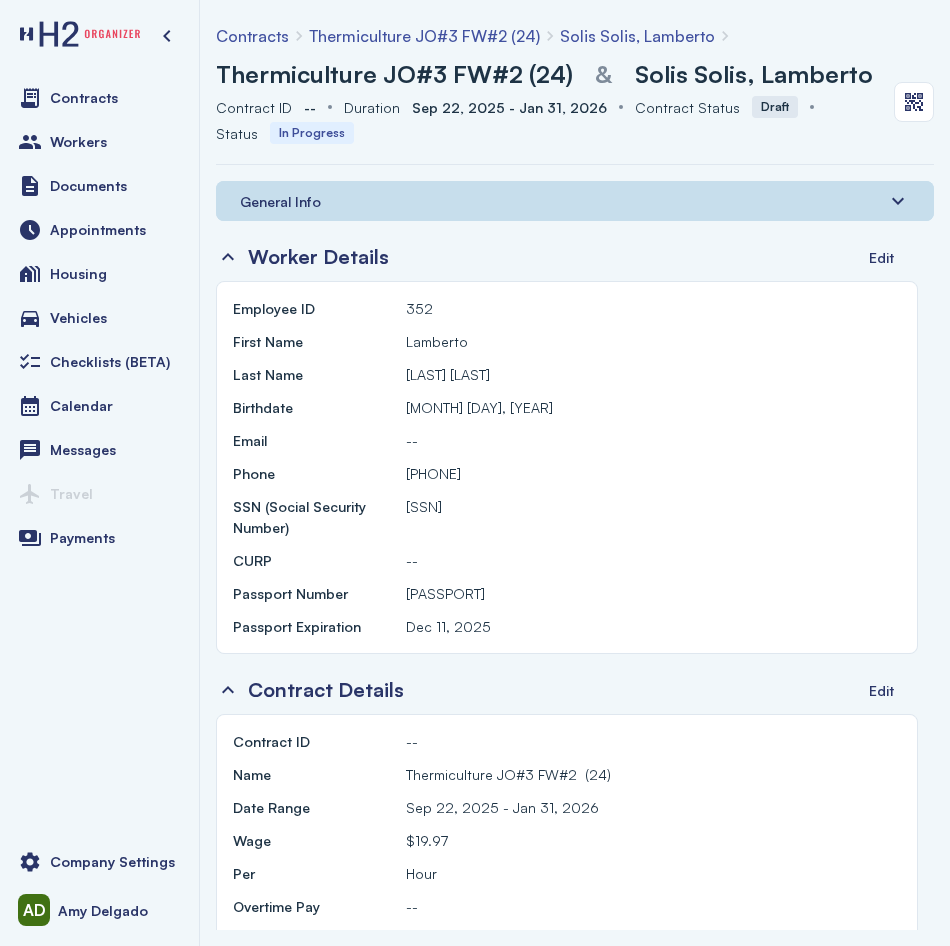 click on "General Info" at bounding box center (575, 201) 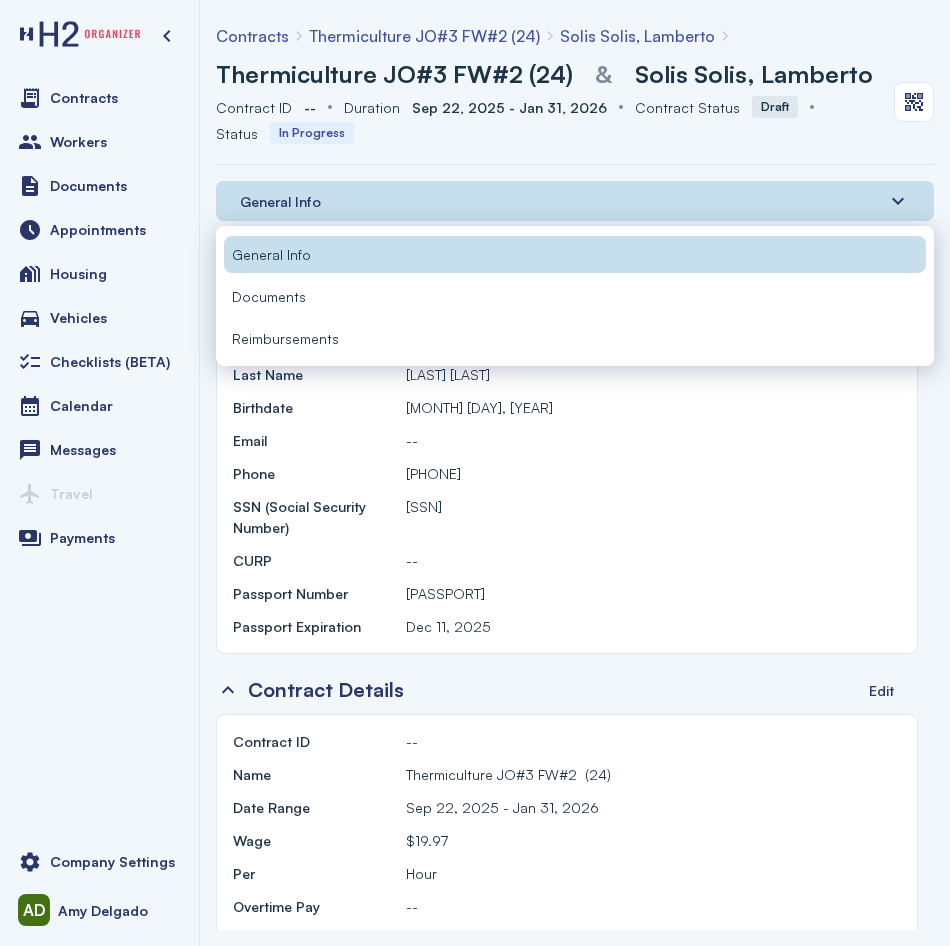 click on "Documents" at bounding box center (269, 296) 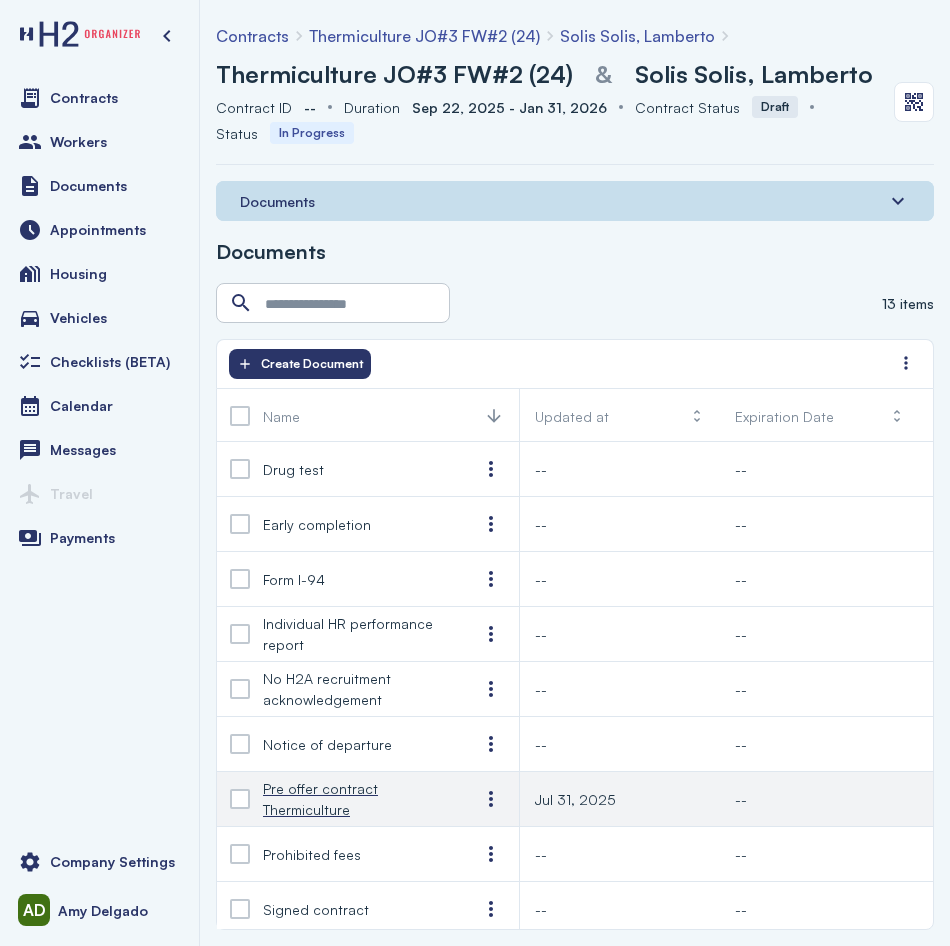 click on "Pre offer contract Thermiculture" at bounding box center (355, 799) 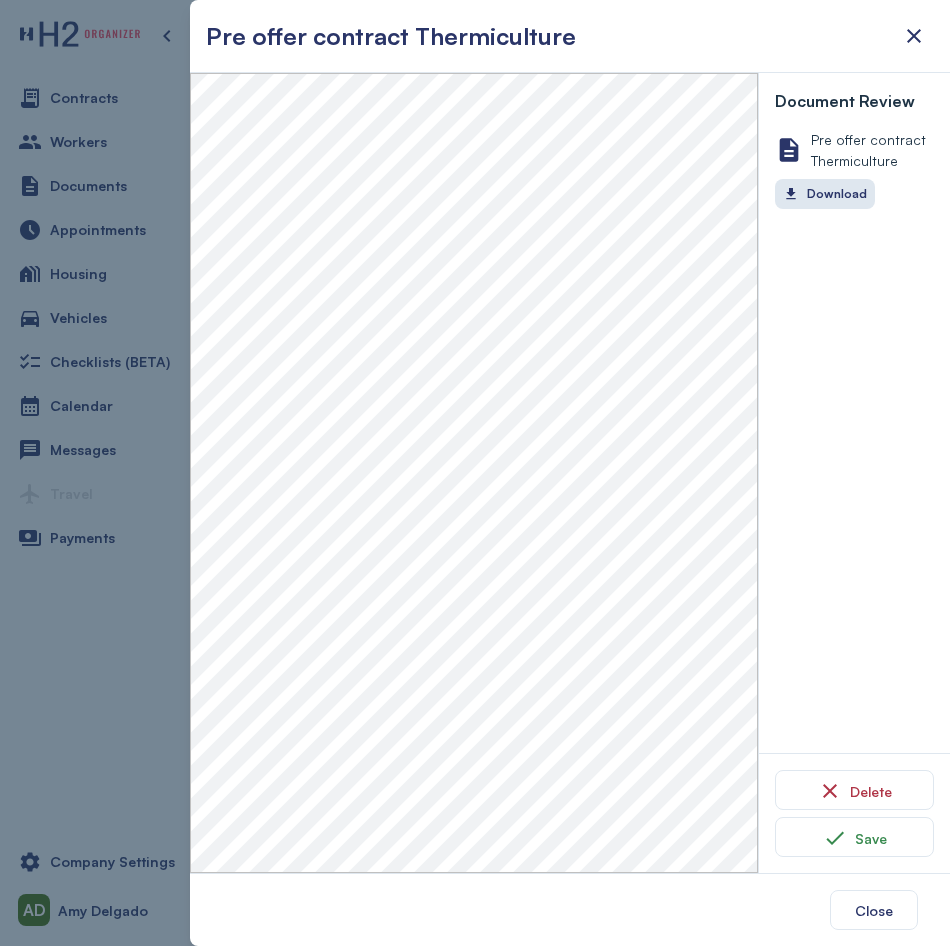 click at bounding box center (475, 473) 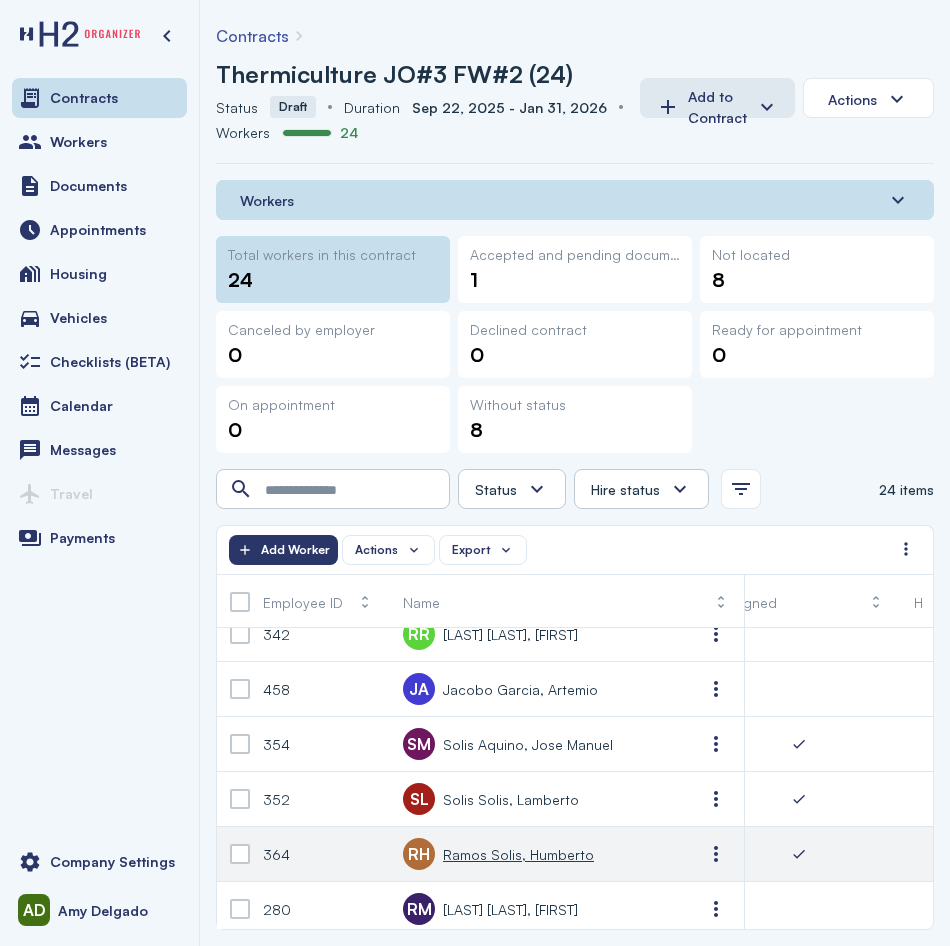scroll, scrollTop: 500, scrollLeft: 846, axis: both 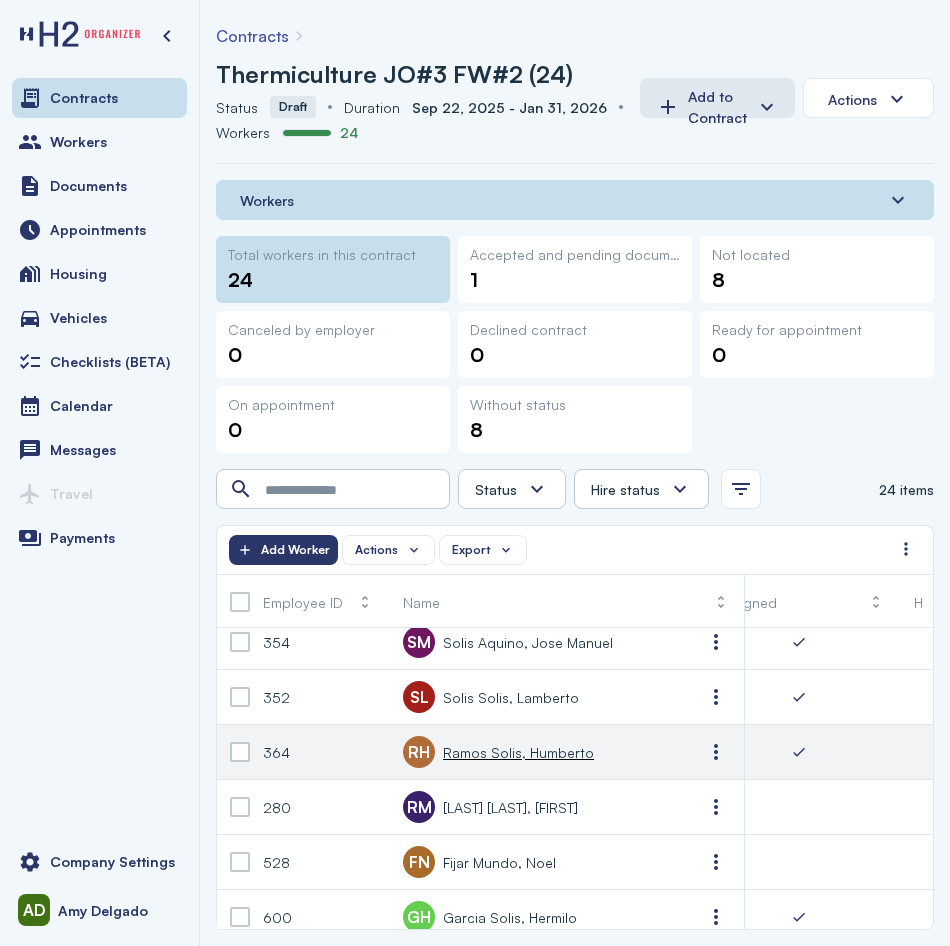 click on "RH       [LAST] [LAST], [FIRST]" 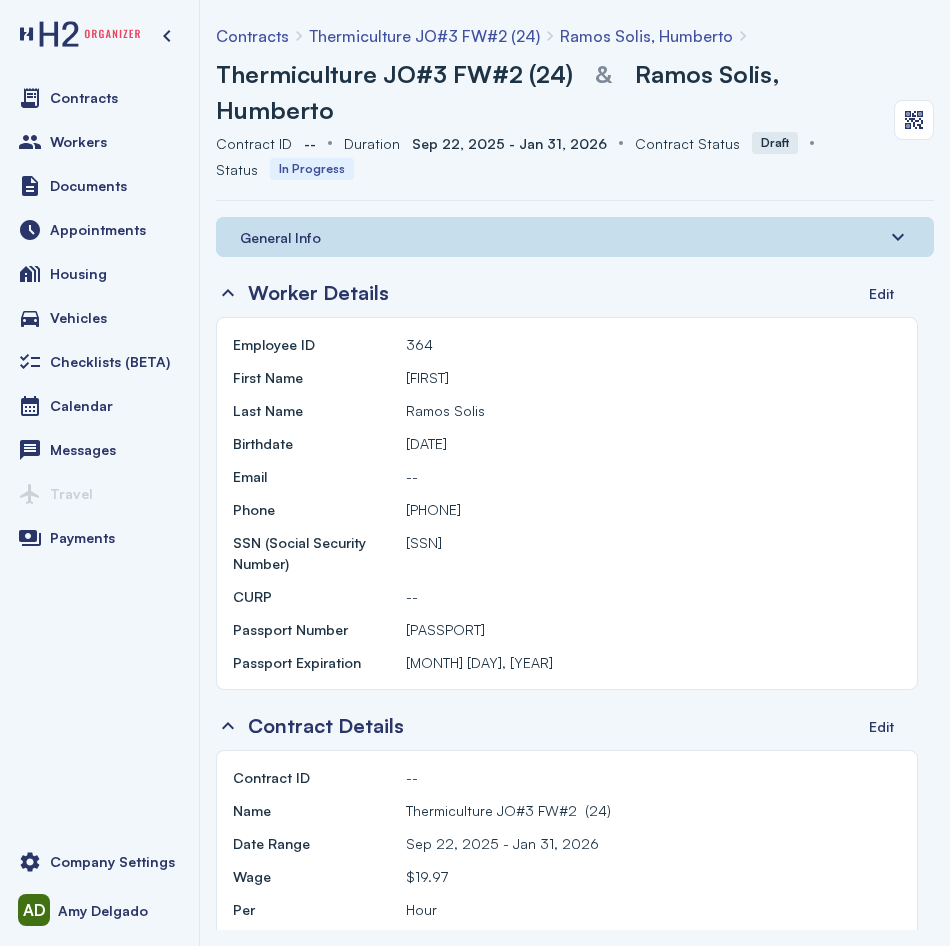 click on "General Info" at bounding box center [575, 237] 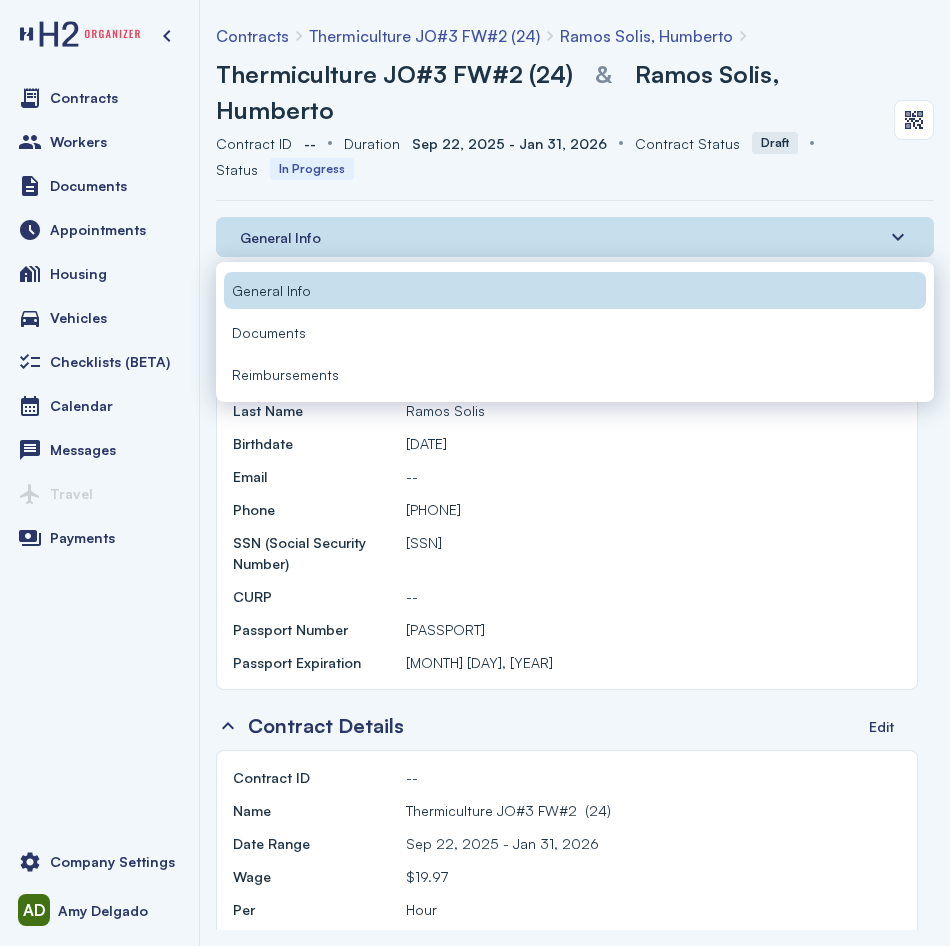 click on "Documents" at bounding box center (575, 332) 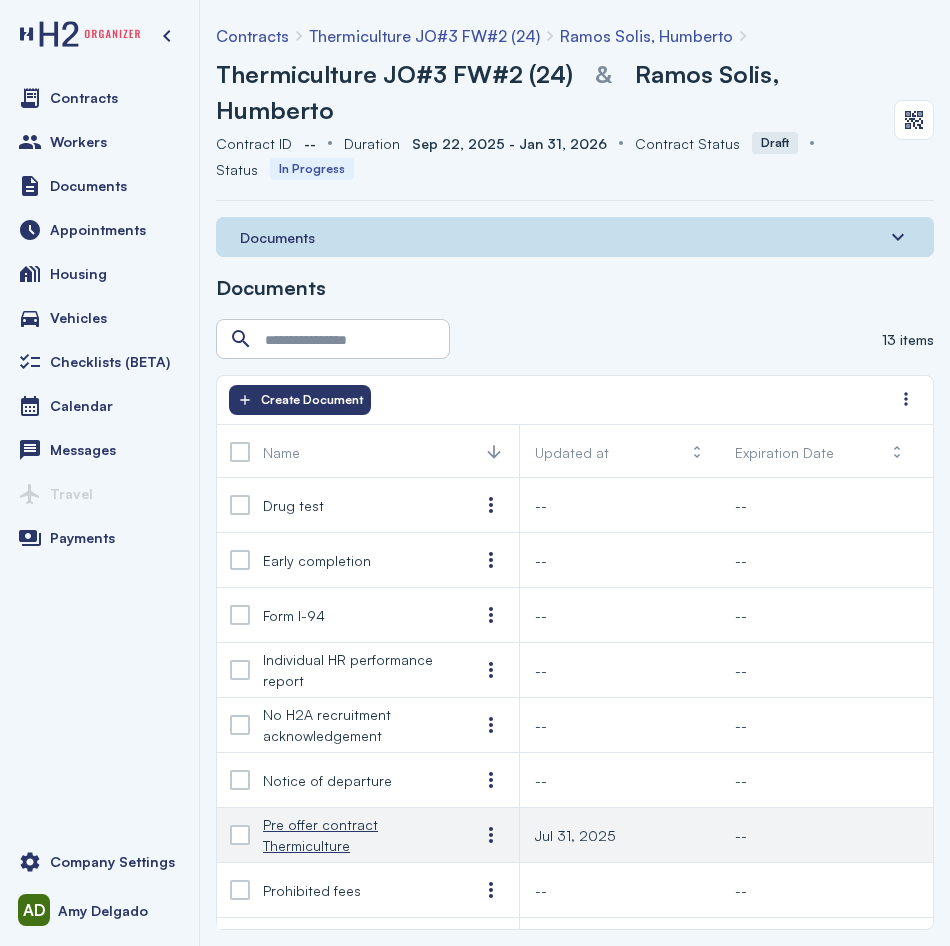 click on "Pre offer contract Thermiculture" at bounding box center (355, 835) 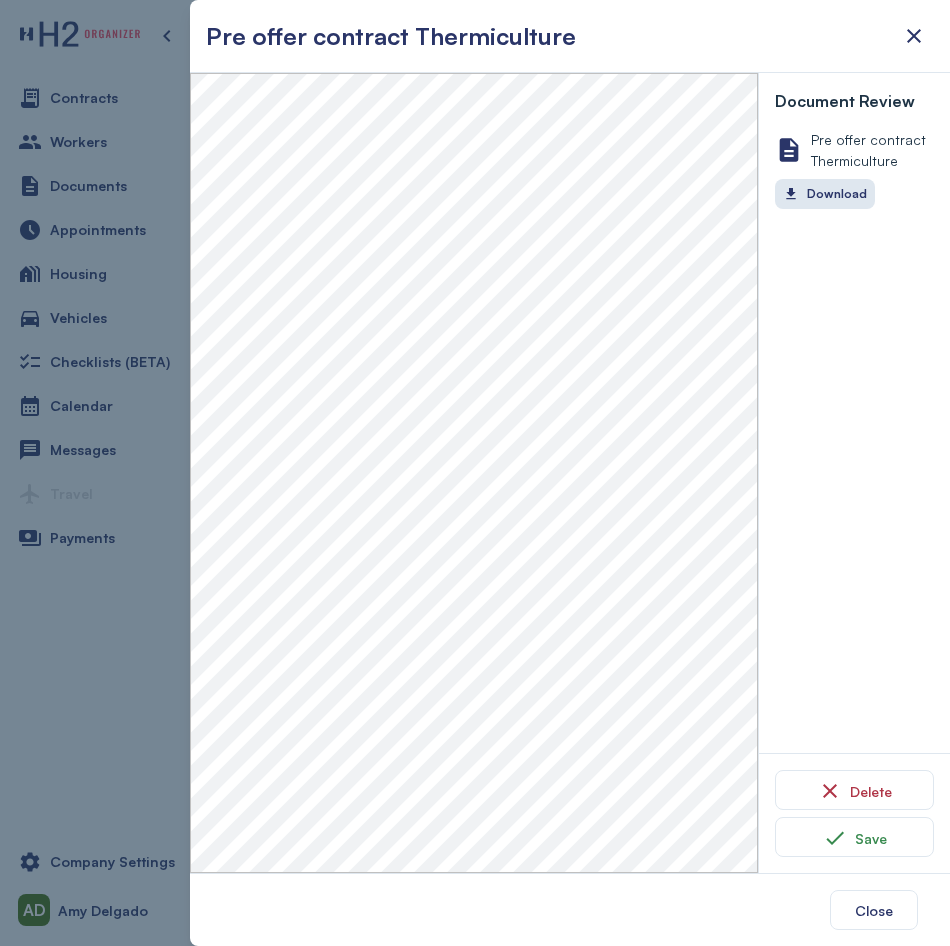 click at bounding box center (475, 473) 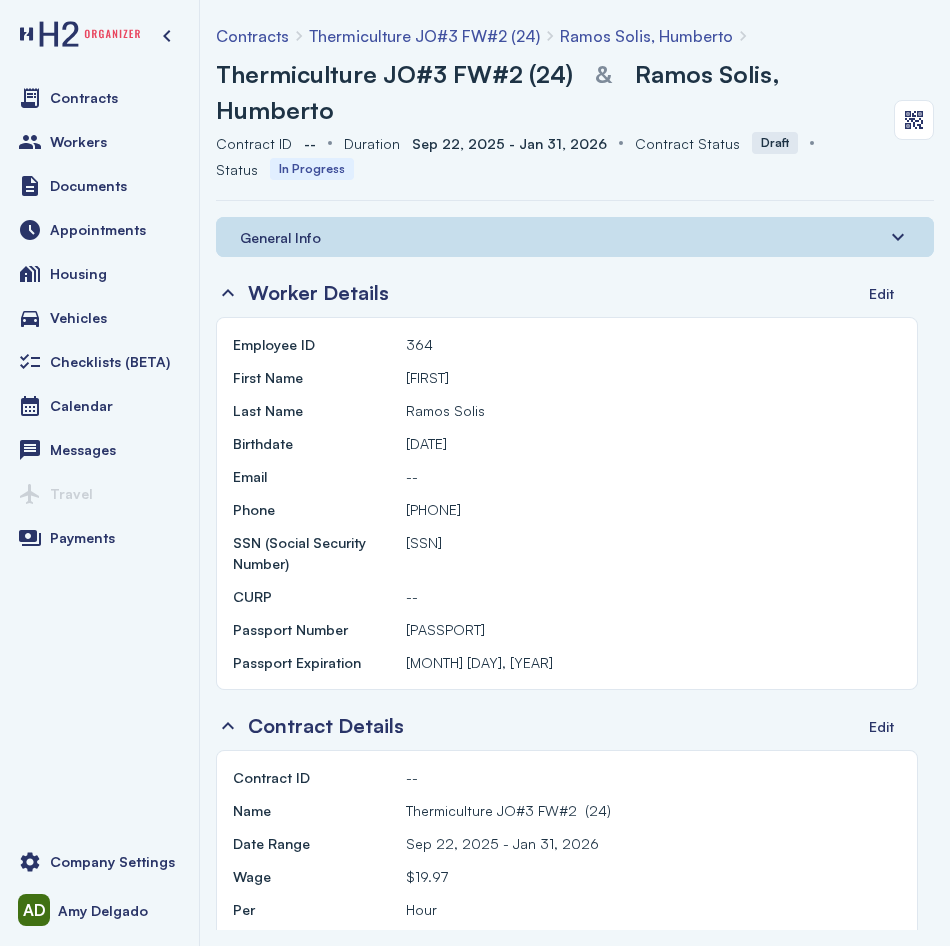 click on "General Info" at bounding box center [280, 237] 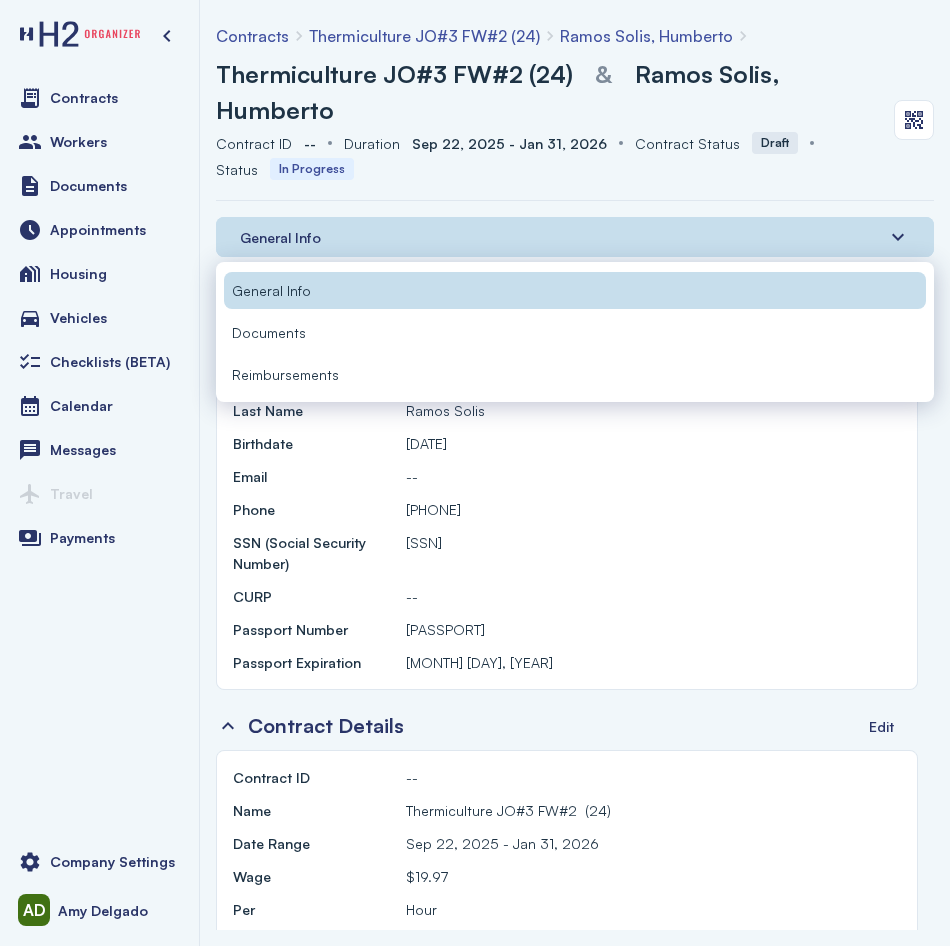 click on "Documents" at bounding box center (269, 332) 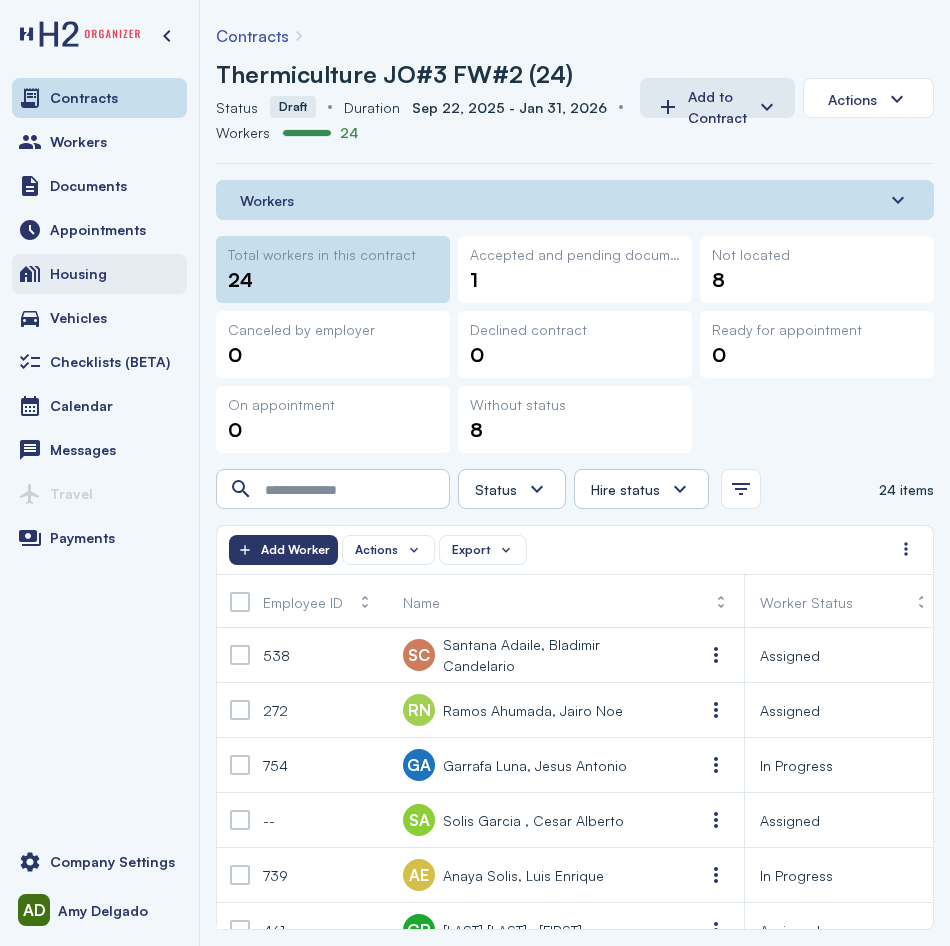 click on "Housing" at bounding box center (99, 274) 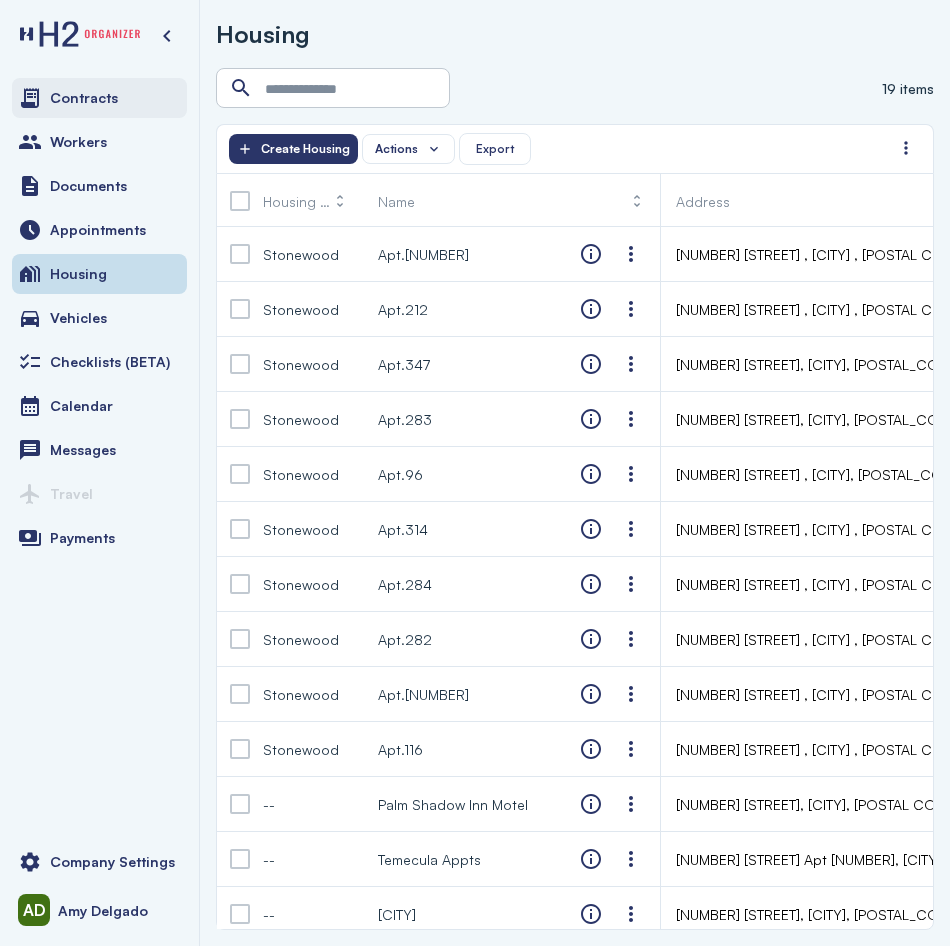 click on "Contracts" at bounding box center (99, 98) 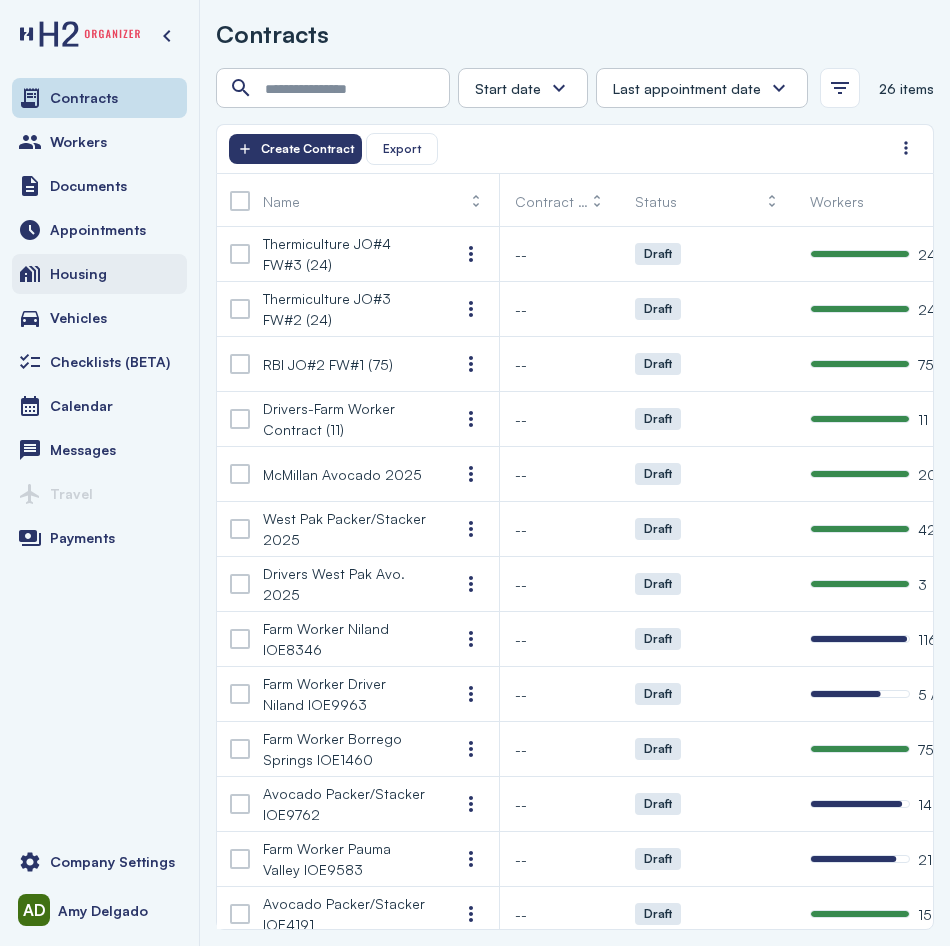 click on "Housing" at bounding box center (78, 274) 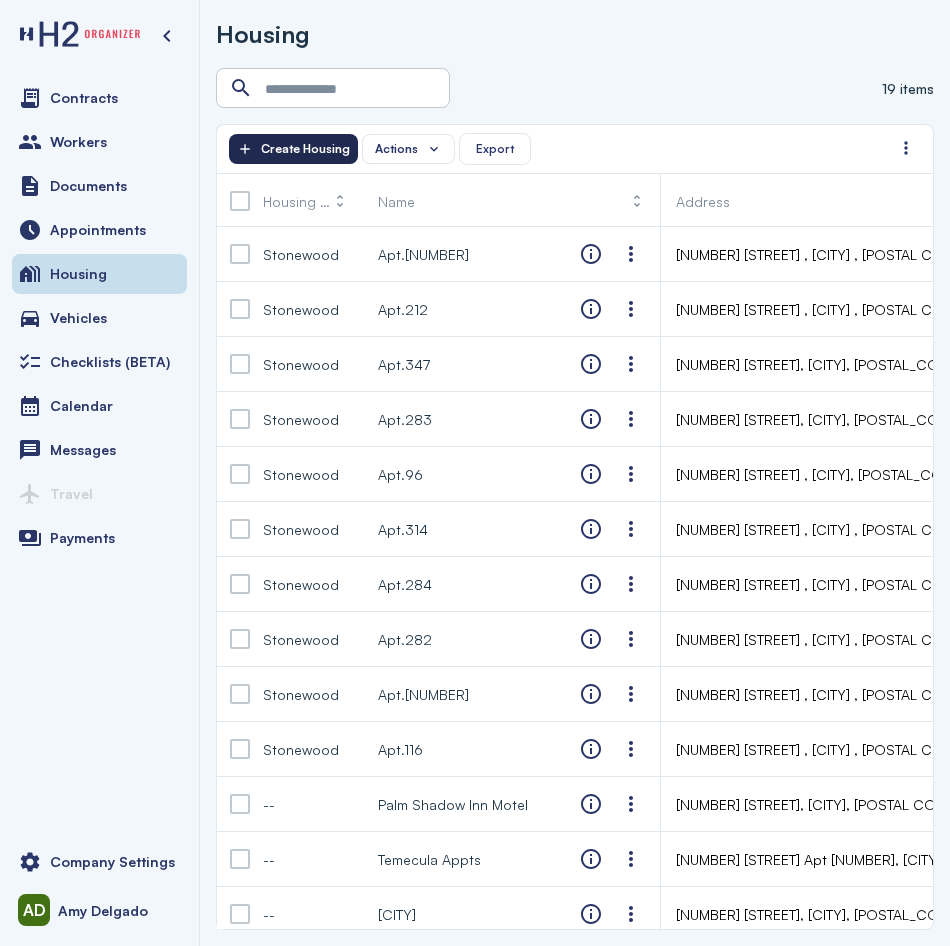 click on "Create Housing" 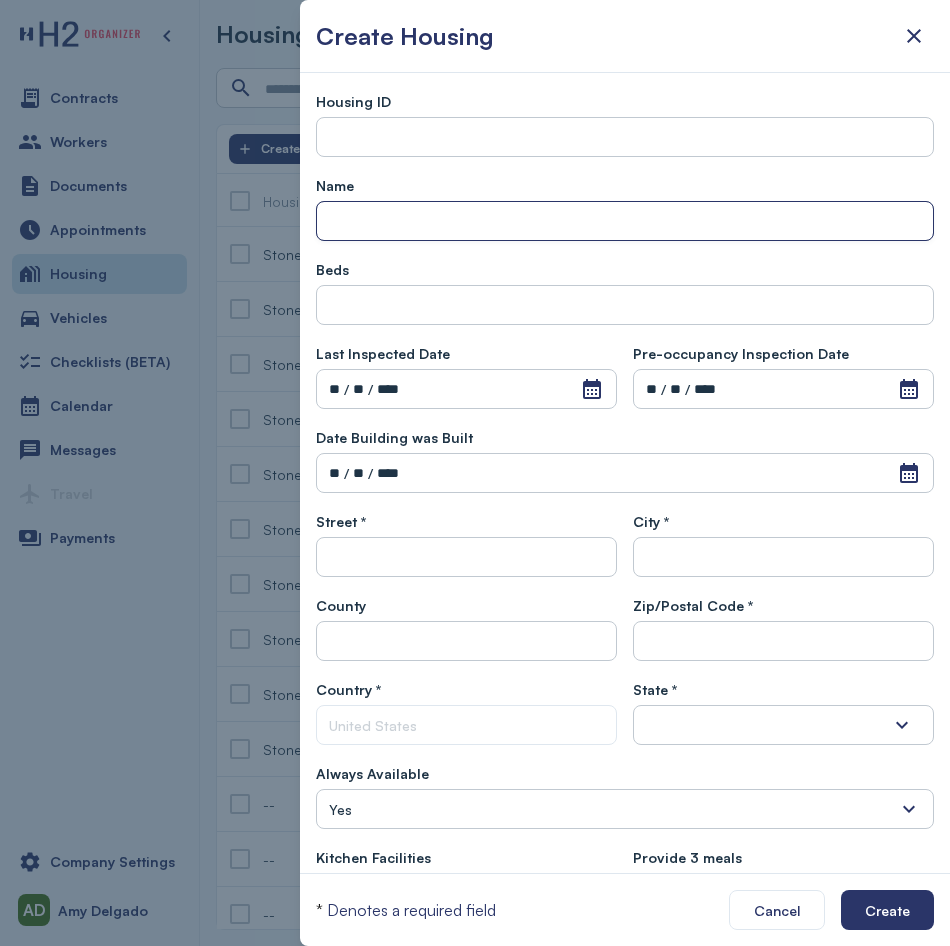click at bounding box center (625, 222) 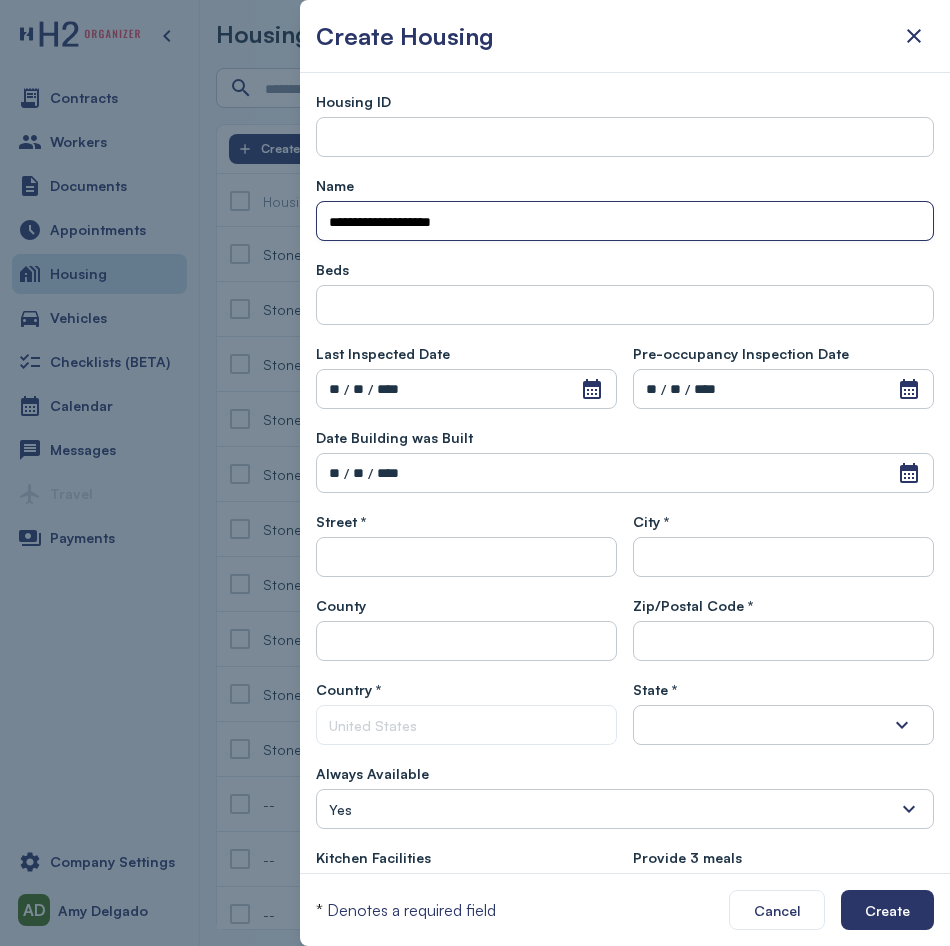 type on "**********" 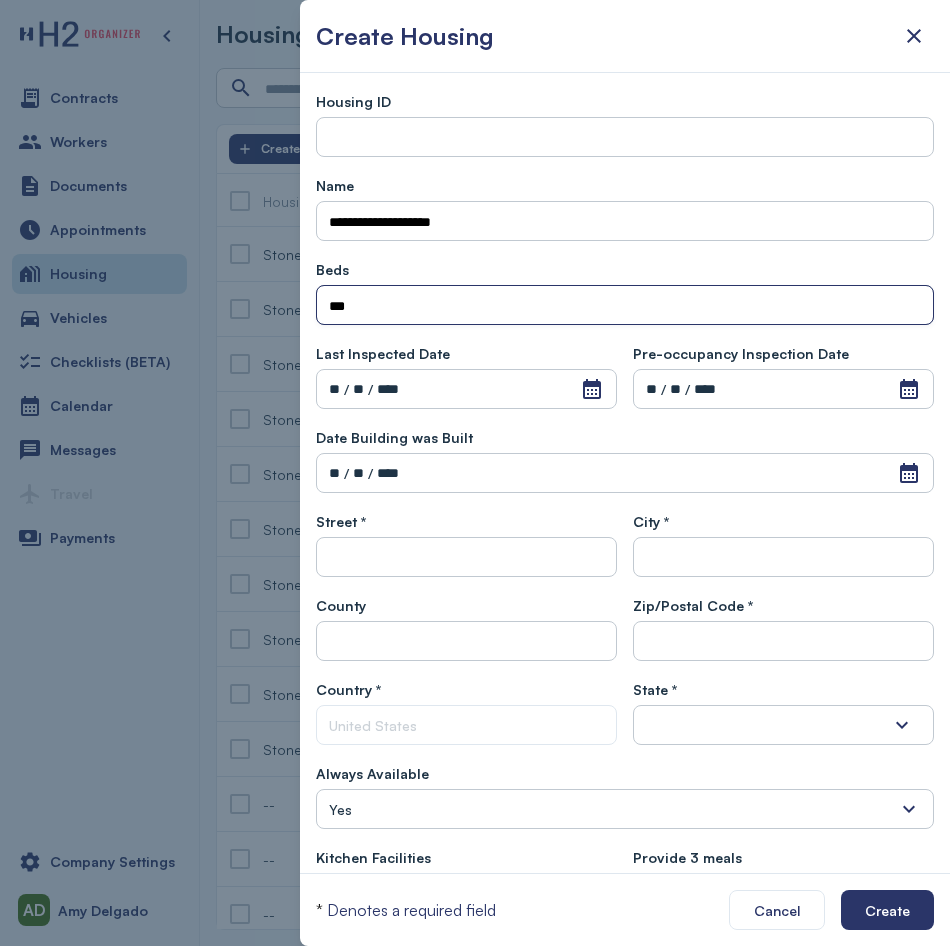 scroll, scrollTop: 100, scrollLeft: 0, axis: vertical 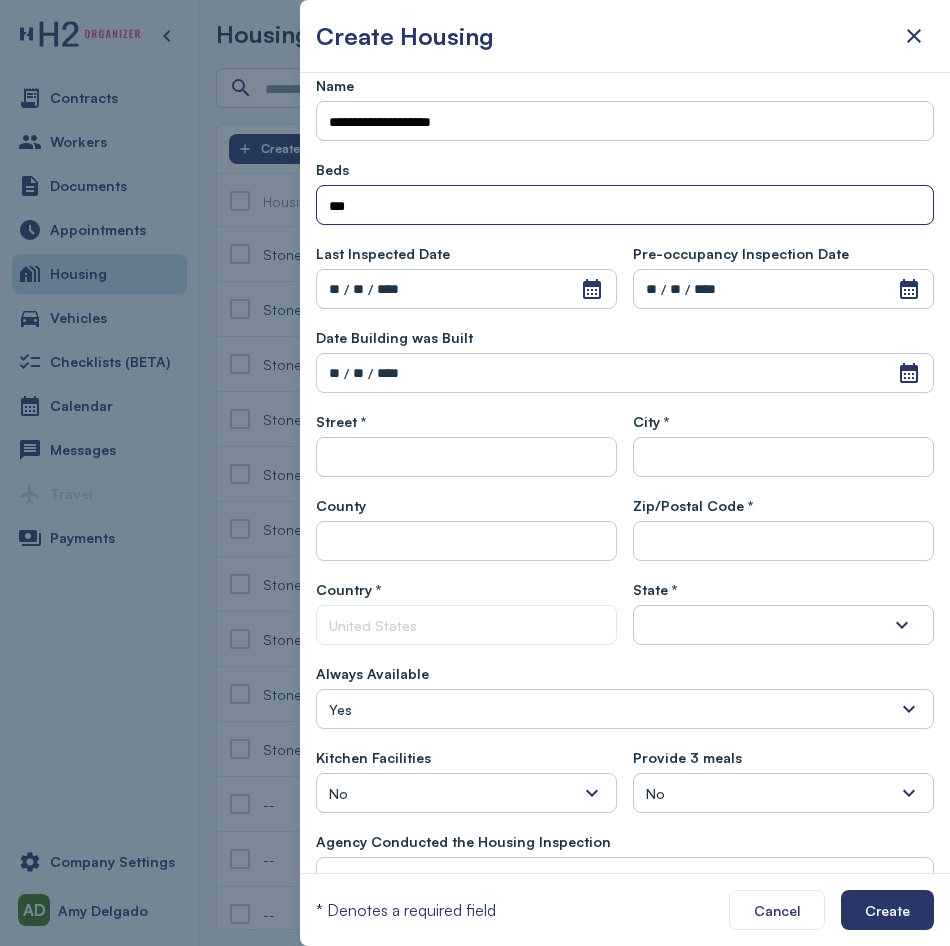 type on "***" 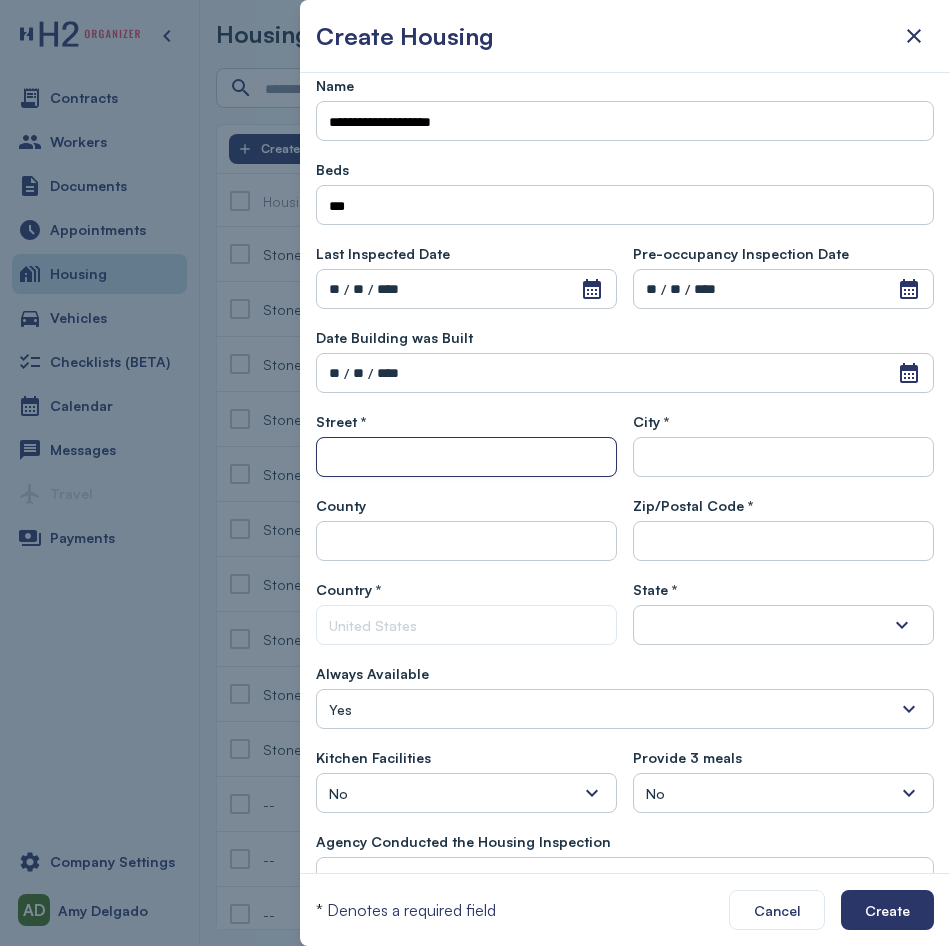 click at bounding box center (466, 458) 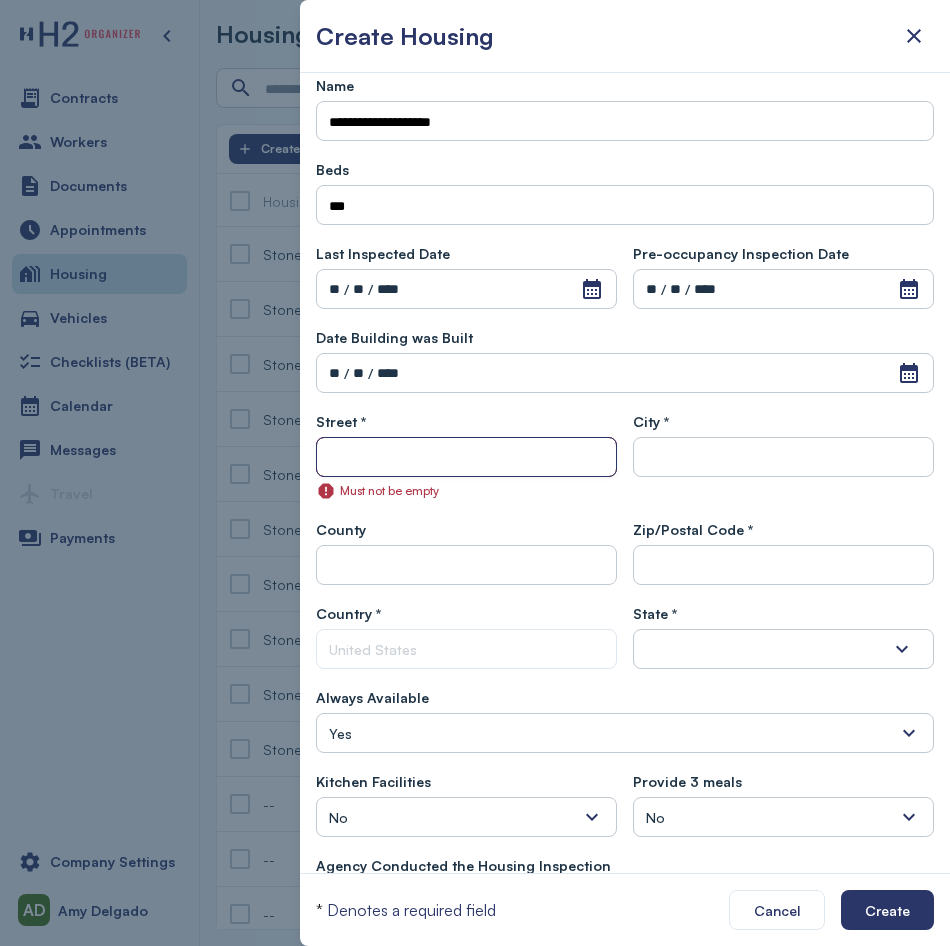 click at bounding box center (466, 458) 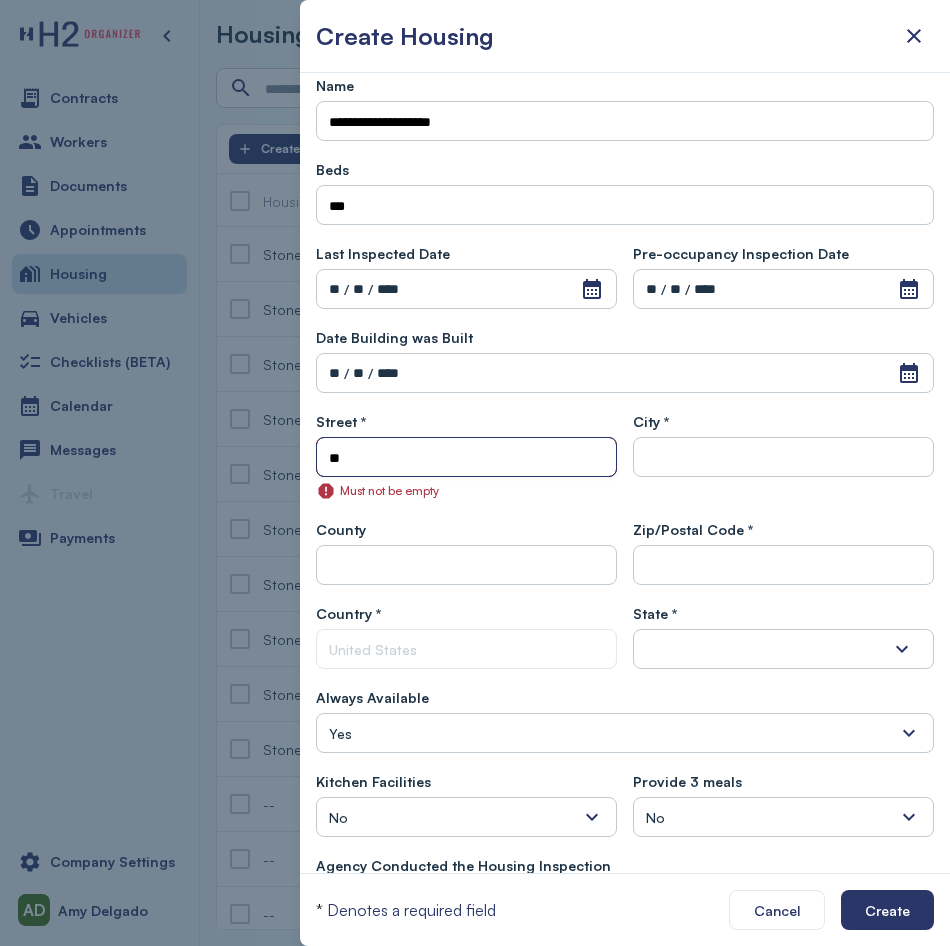 type on "*" 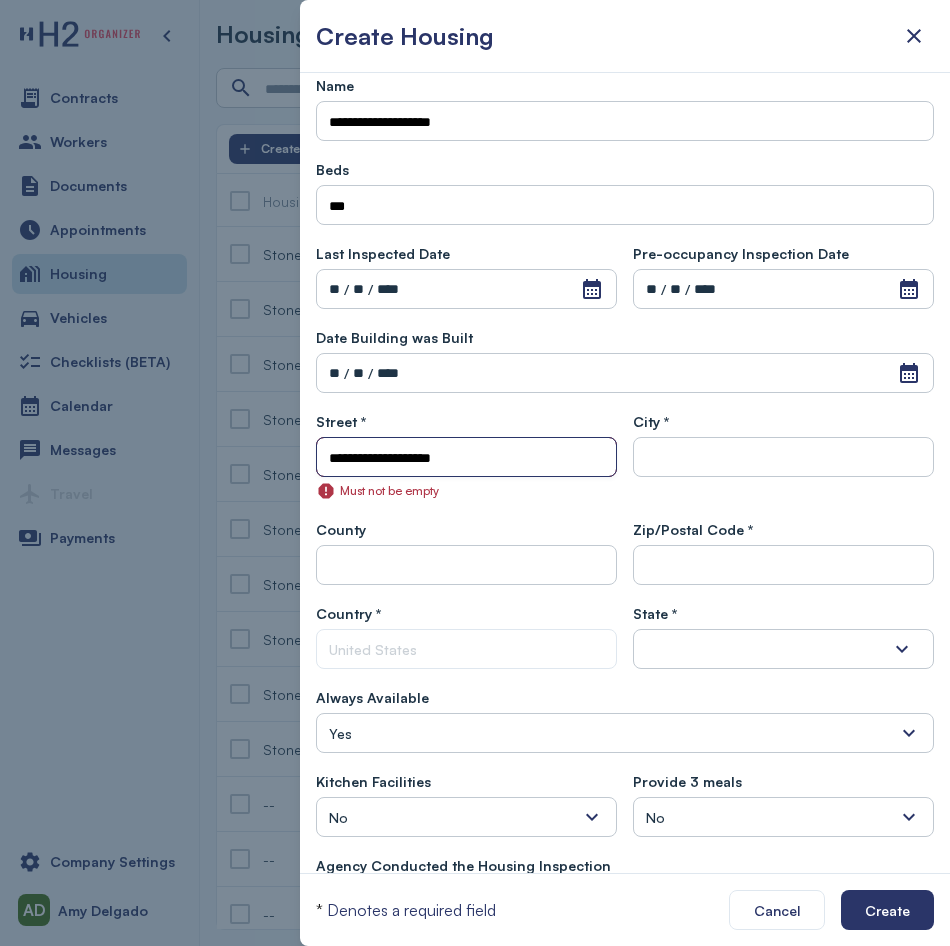 type on "**********" 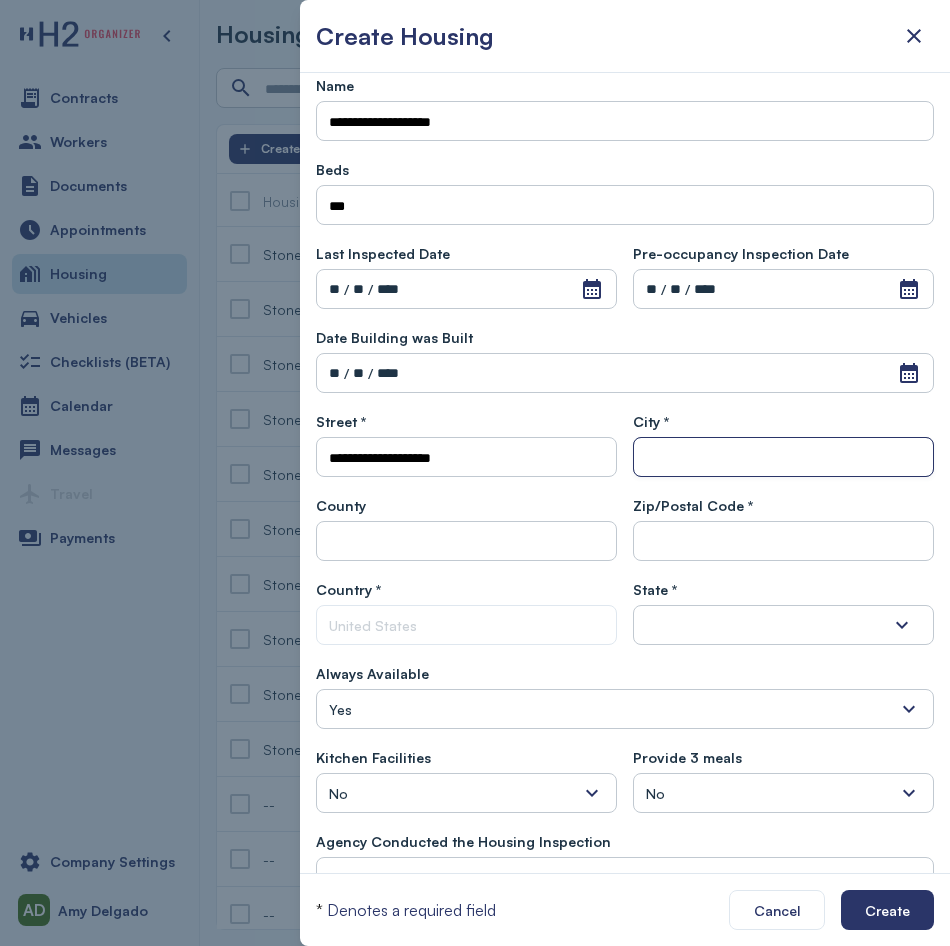 click at bounding box center [783, 458] 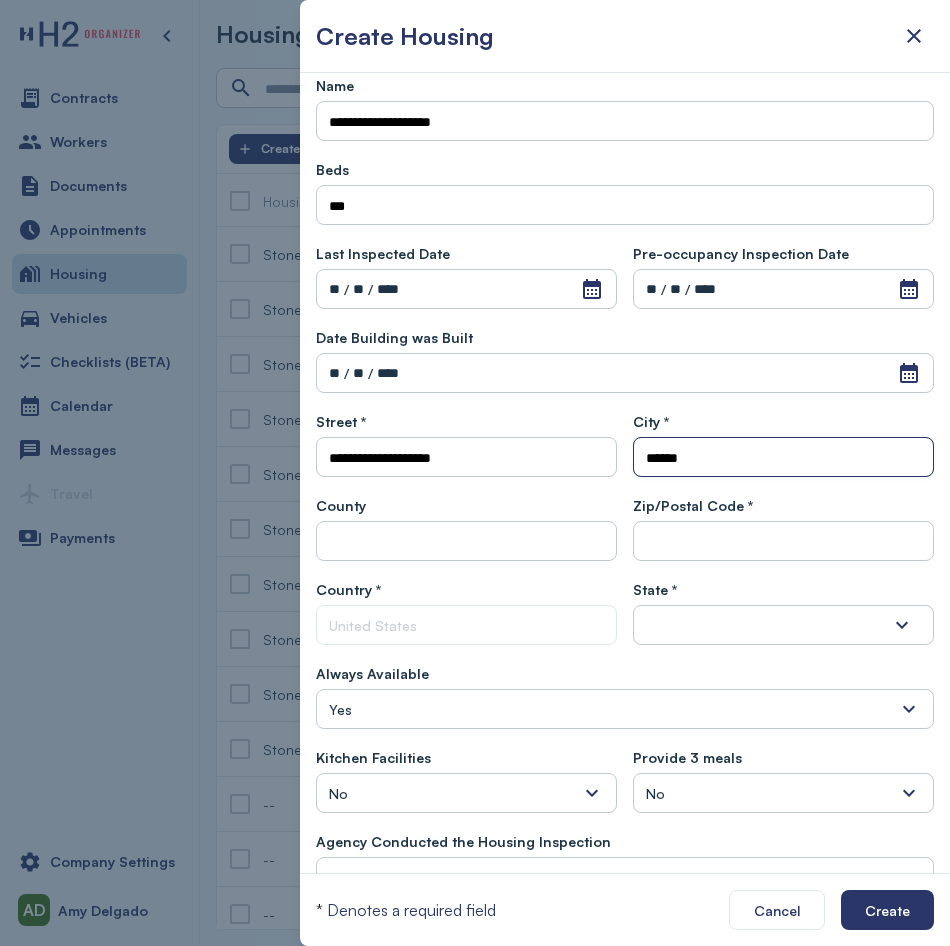 type on "*****" 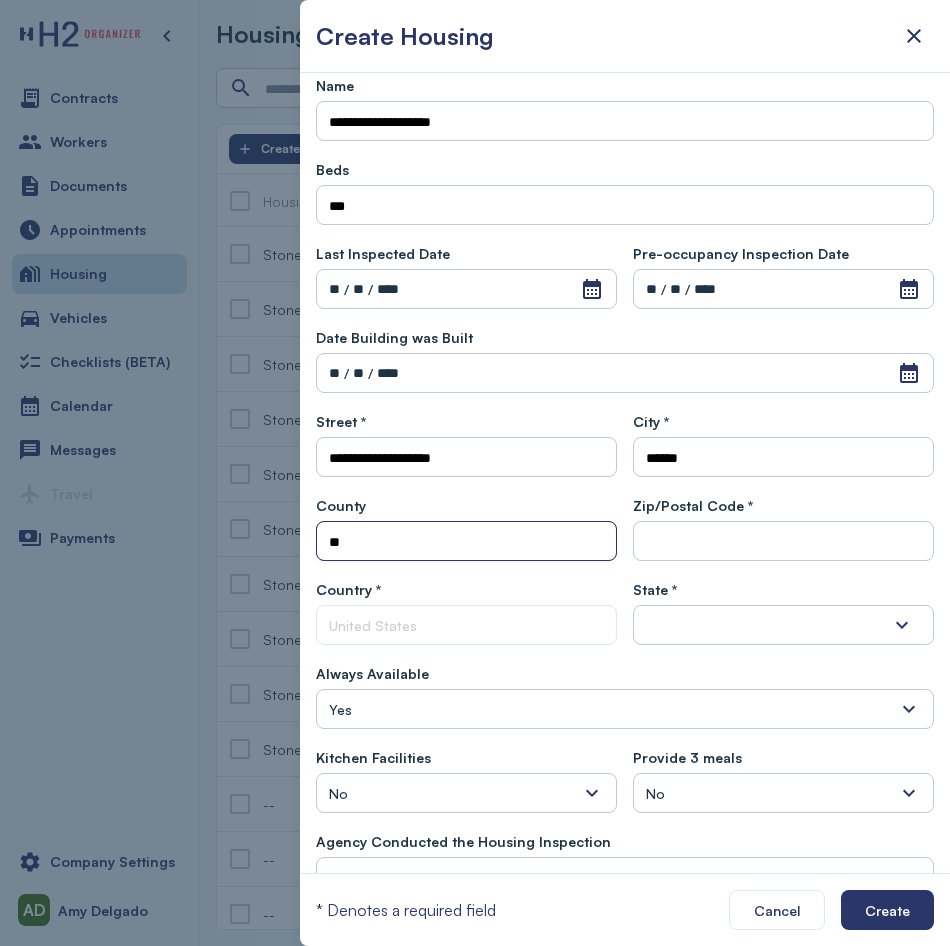 type on "**" 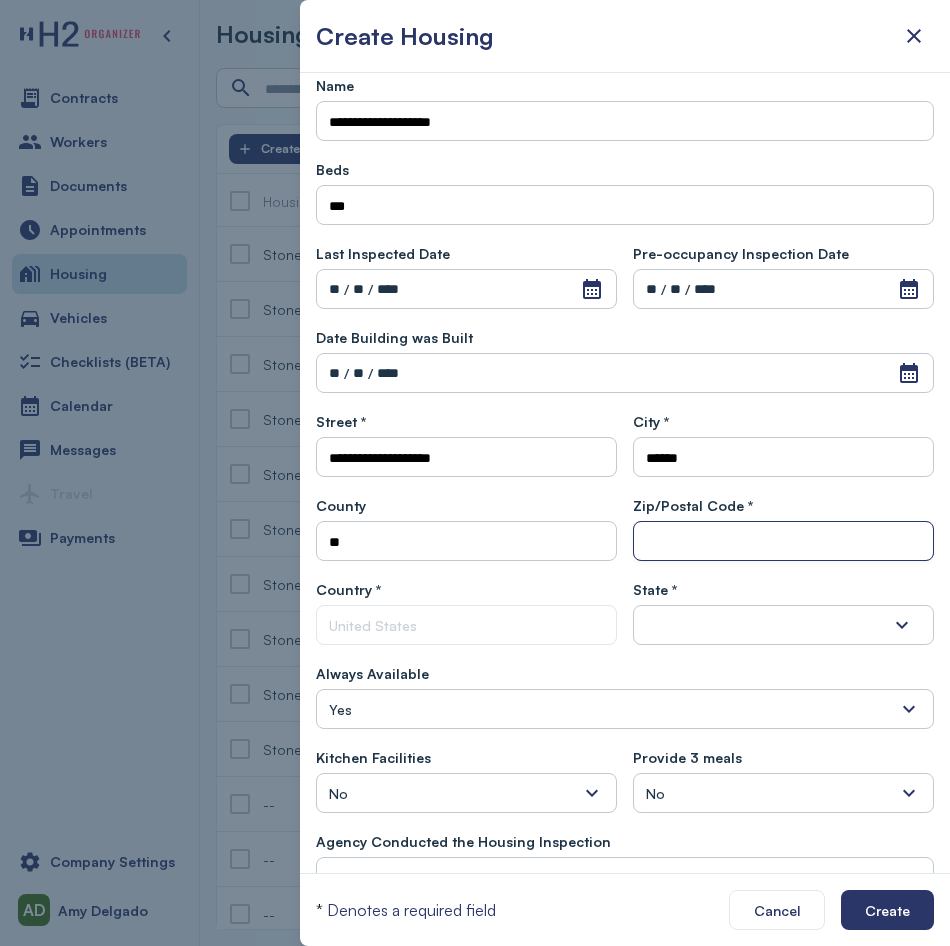 click at bounding box center (783, 542) 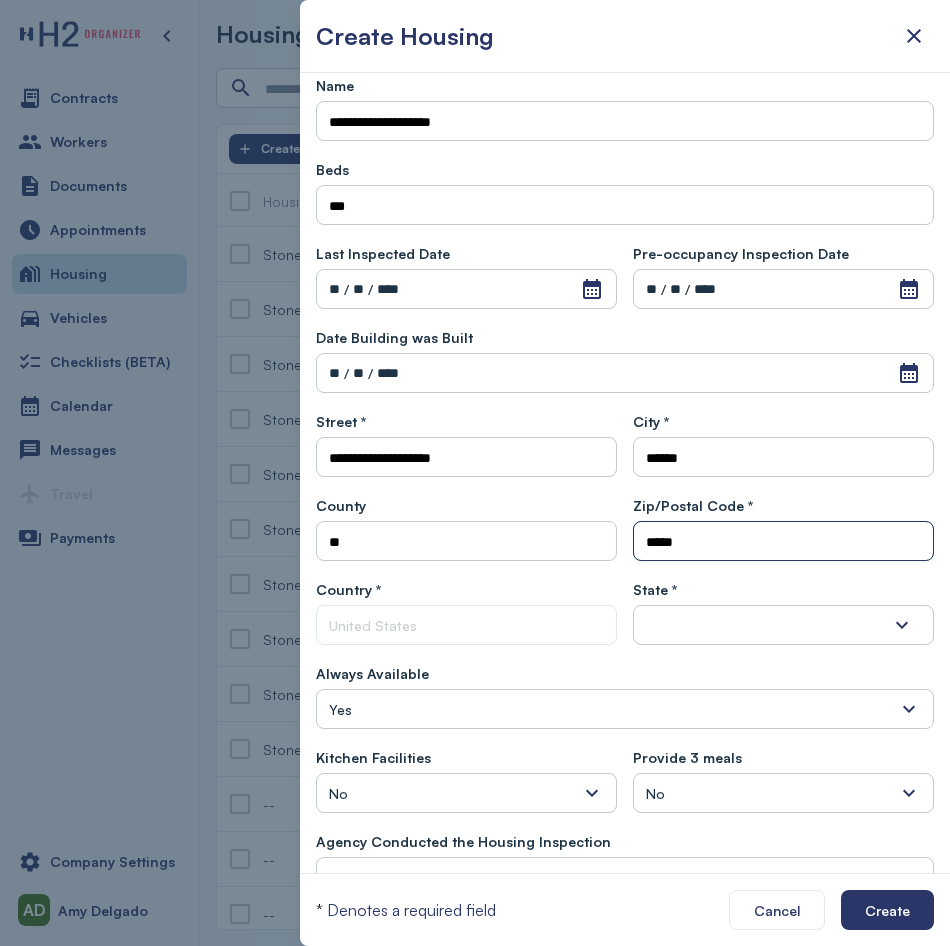type on "*****" 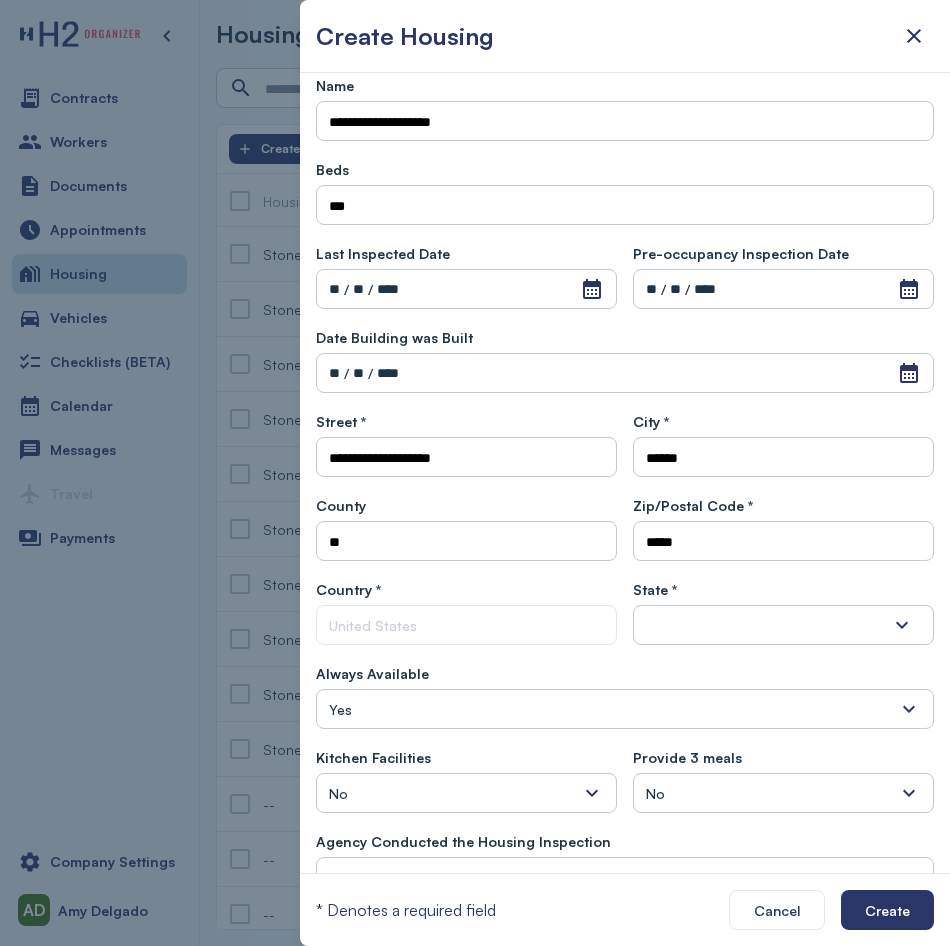 click at bounding box center [783, 625] 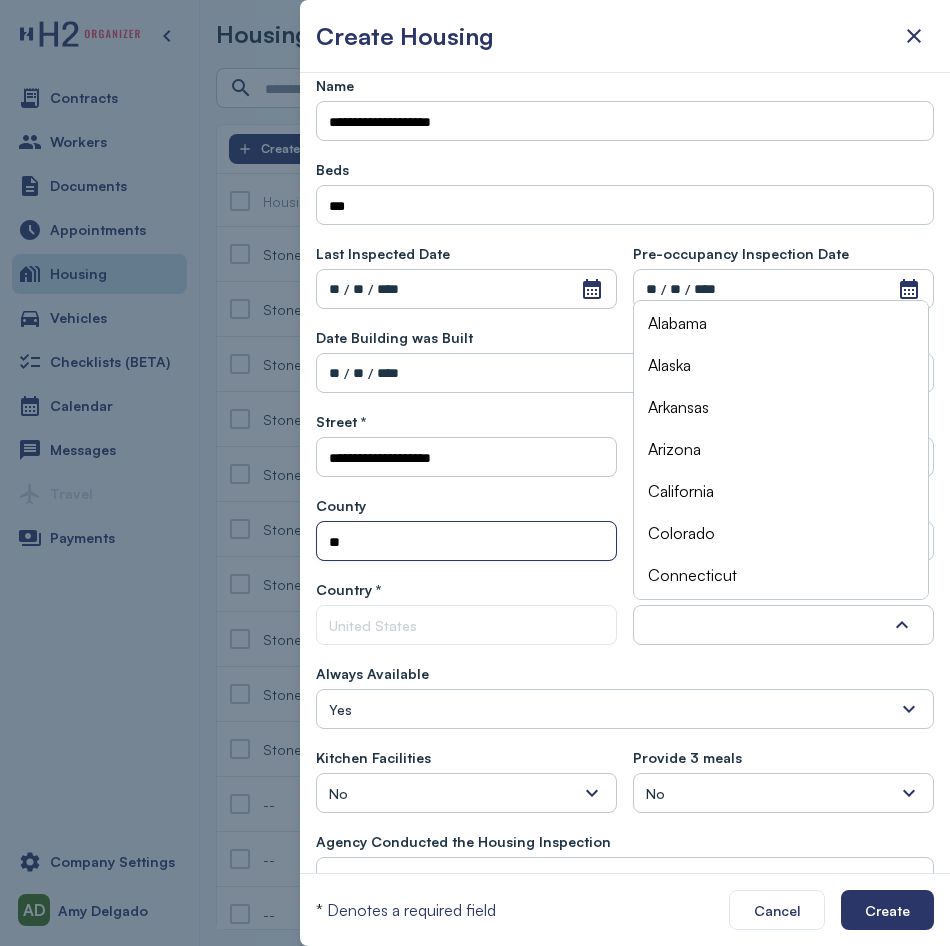 click on "**" at bounding box center (466, 542) 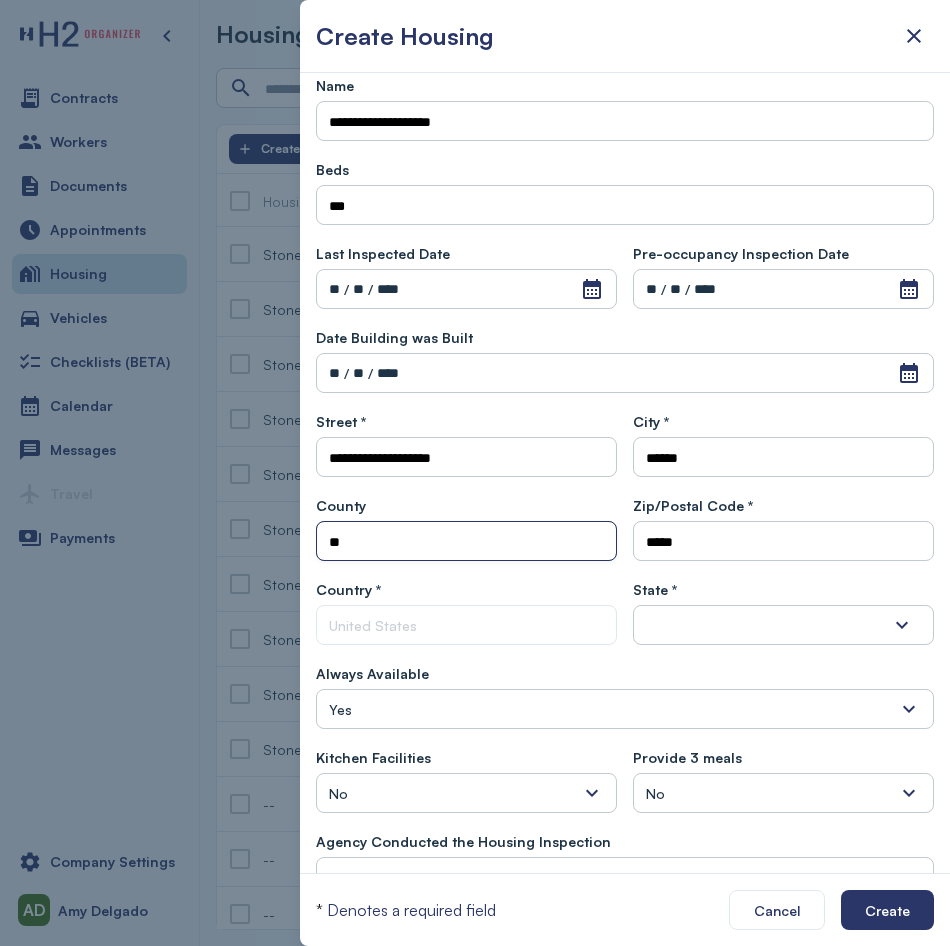 type on "*" 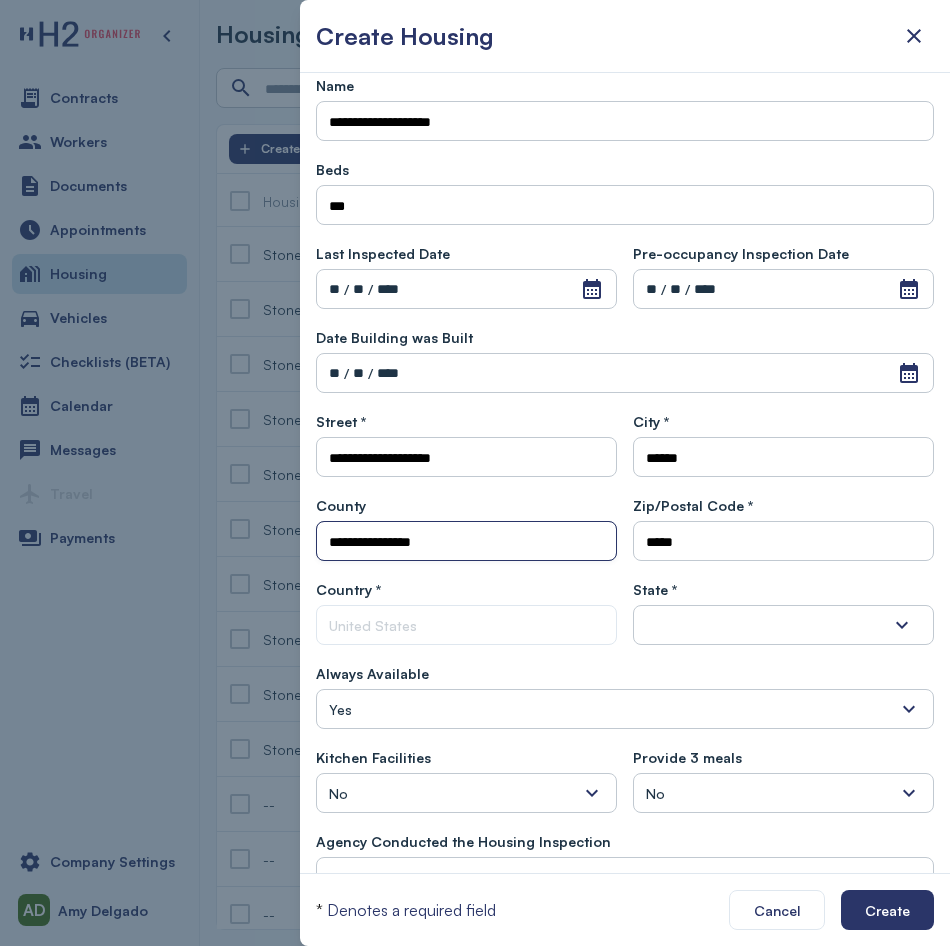 type on "**********" 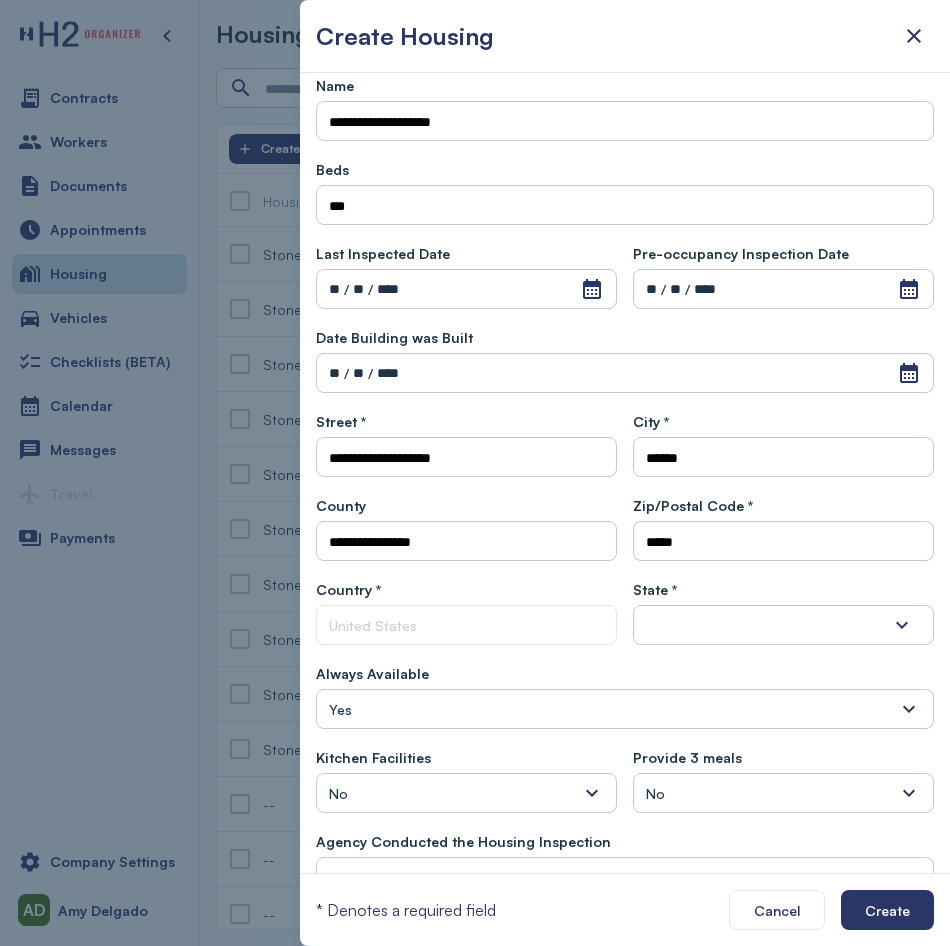 click at bounding box center (783, 625) 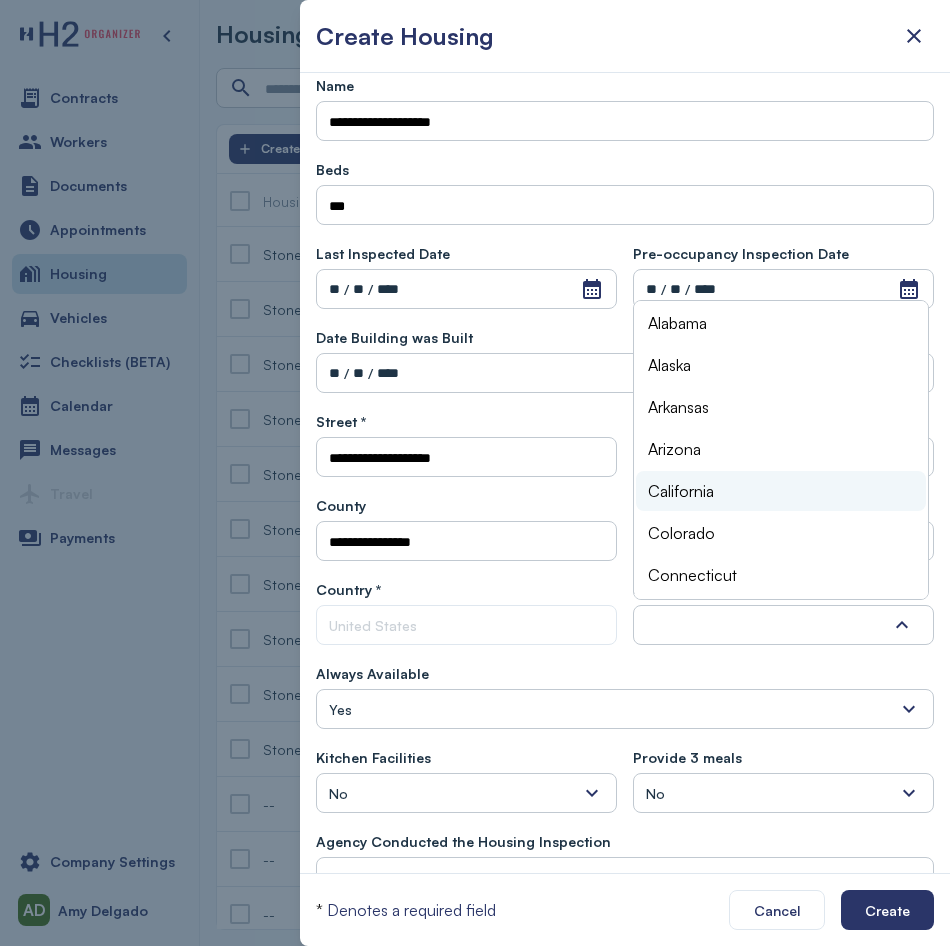 click on "California" at bounding box center [781, 491] 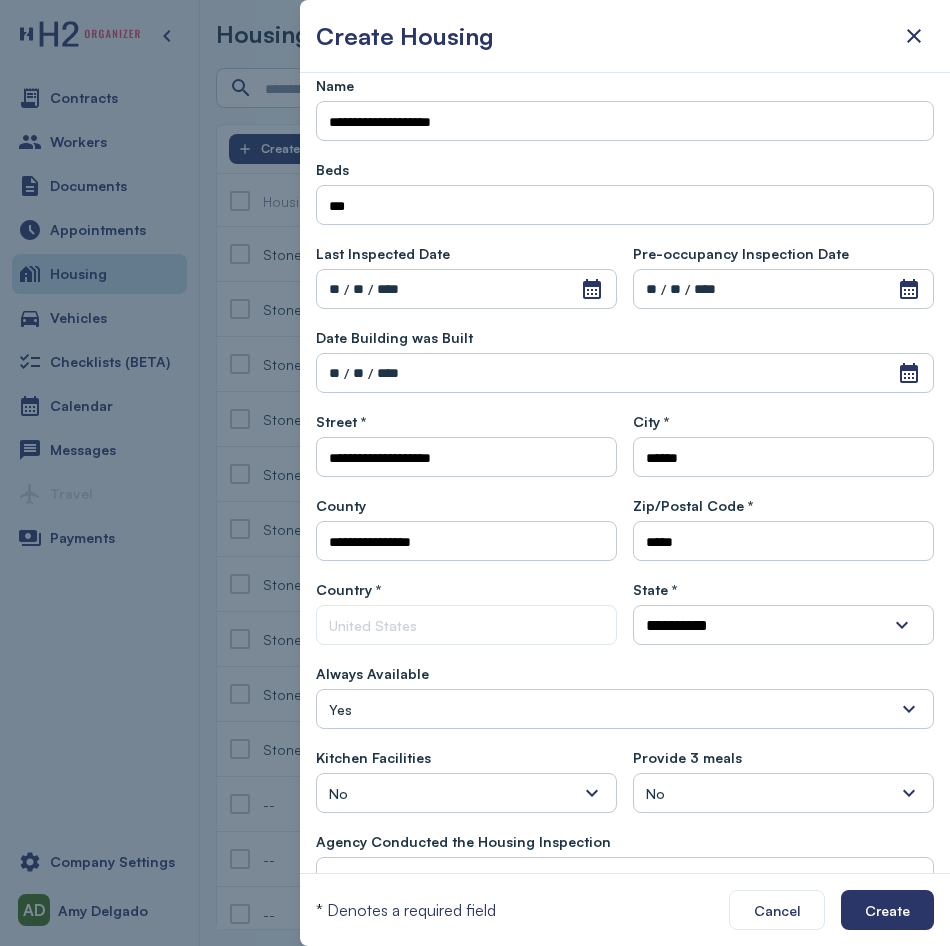 type on "*****" 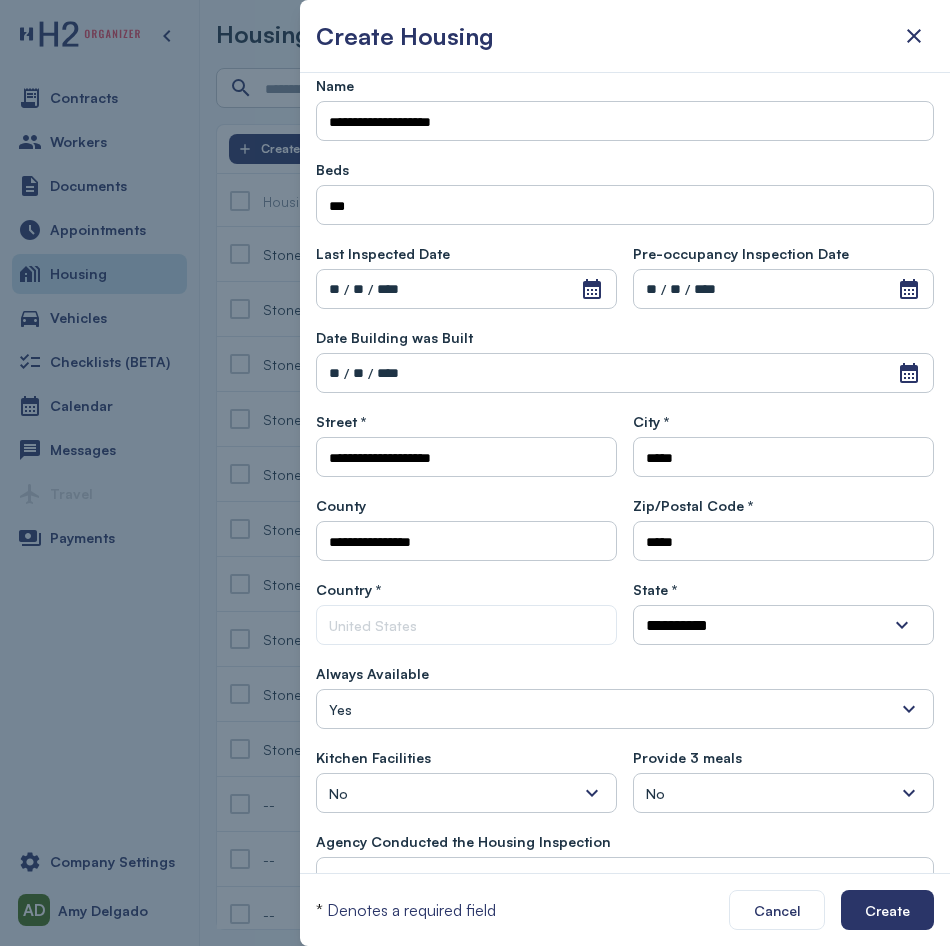 scroll, scrollTop: 300, scrollLeft: 0, axis: vertical 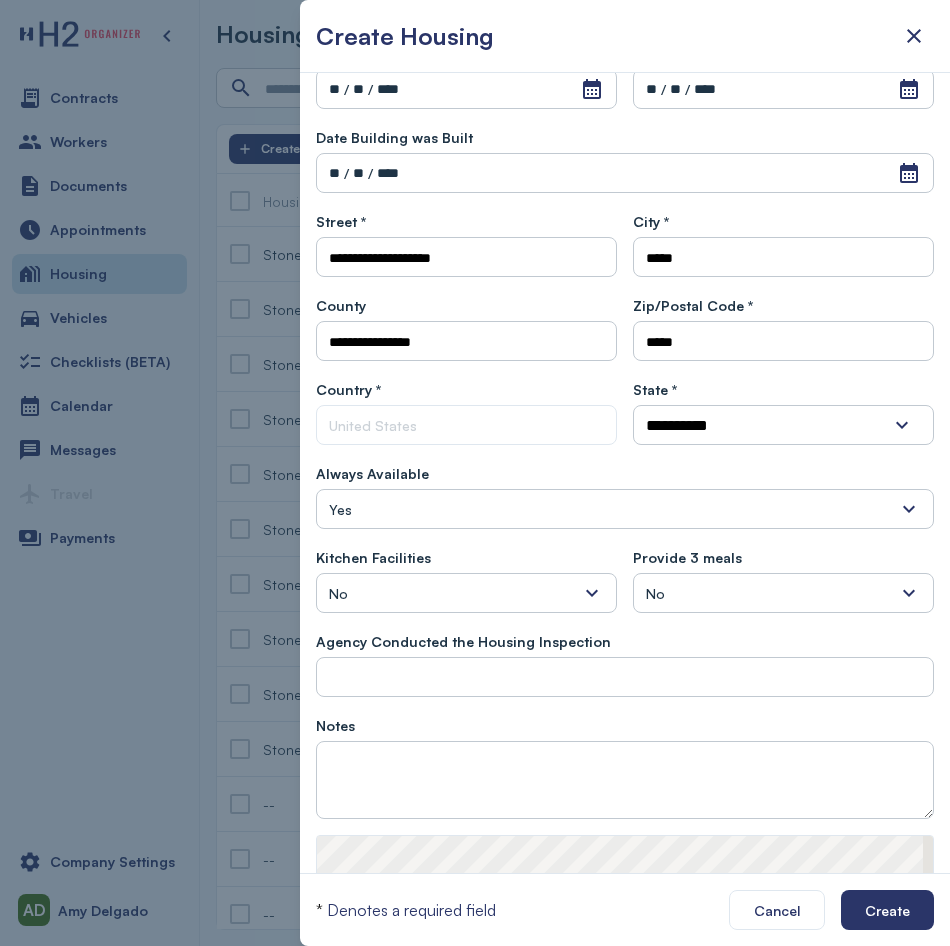 click on "No" at bounding box center [466, 593] 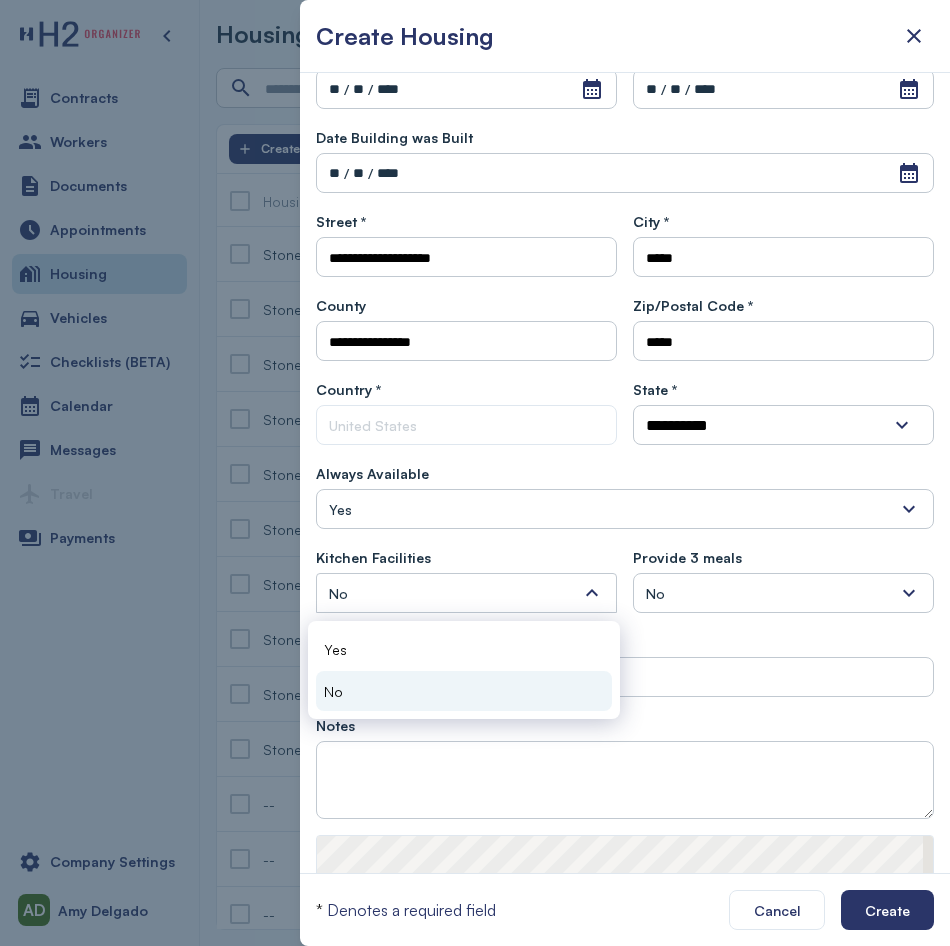 click on "Yes No" at bounding box center (464, 670) 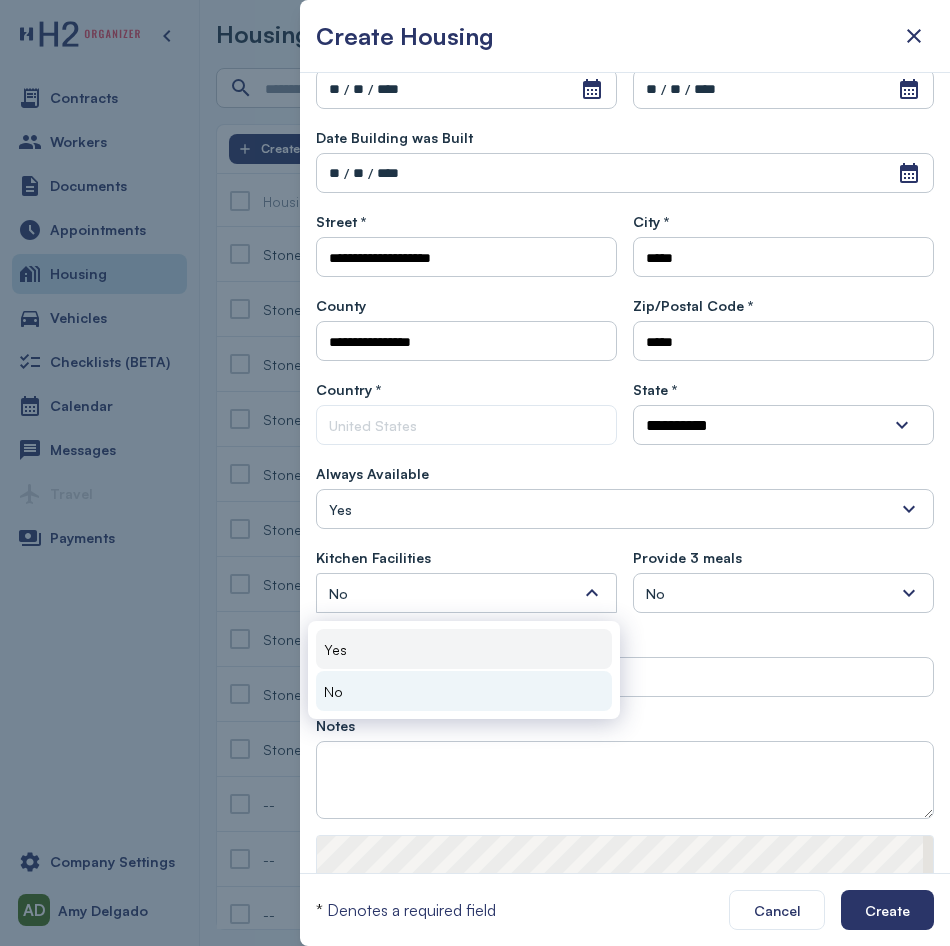 click on "Yes" at bounding box center (464, 649) 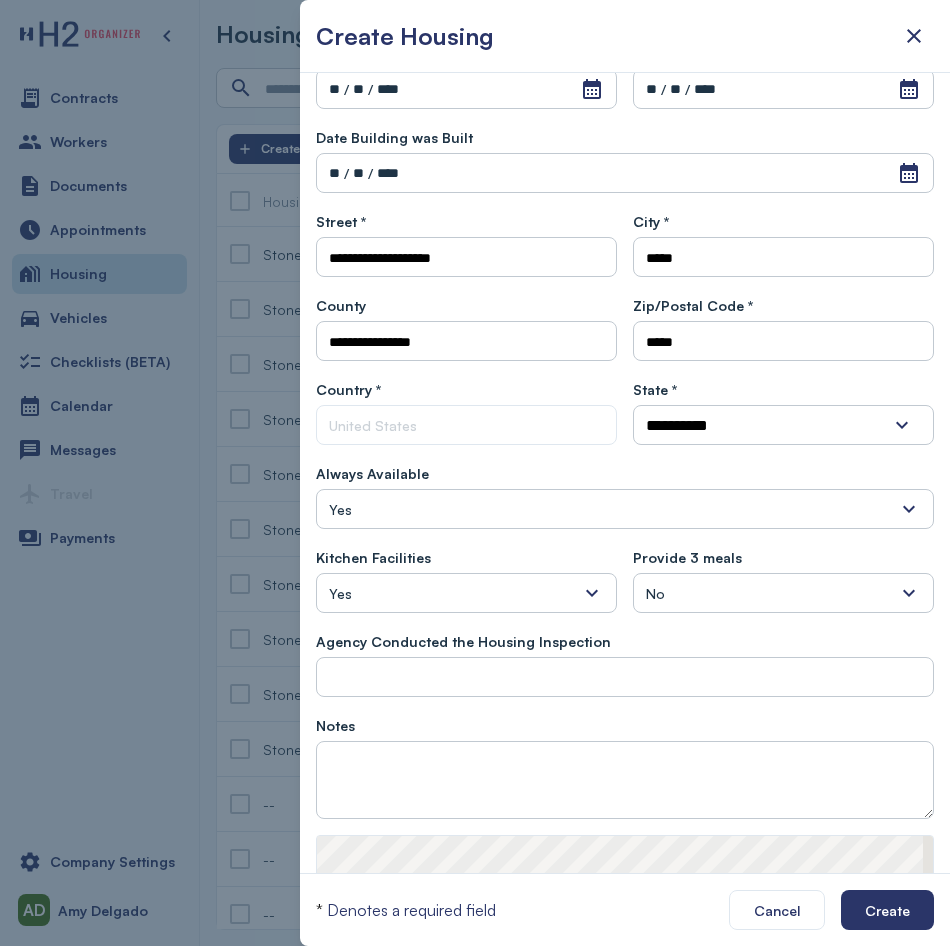 click on "Yes" at bounding box center (625, 509) 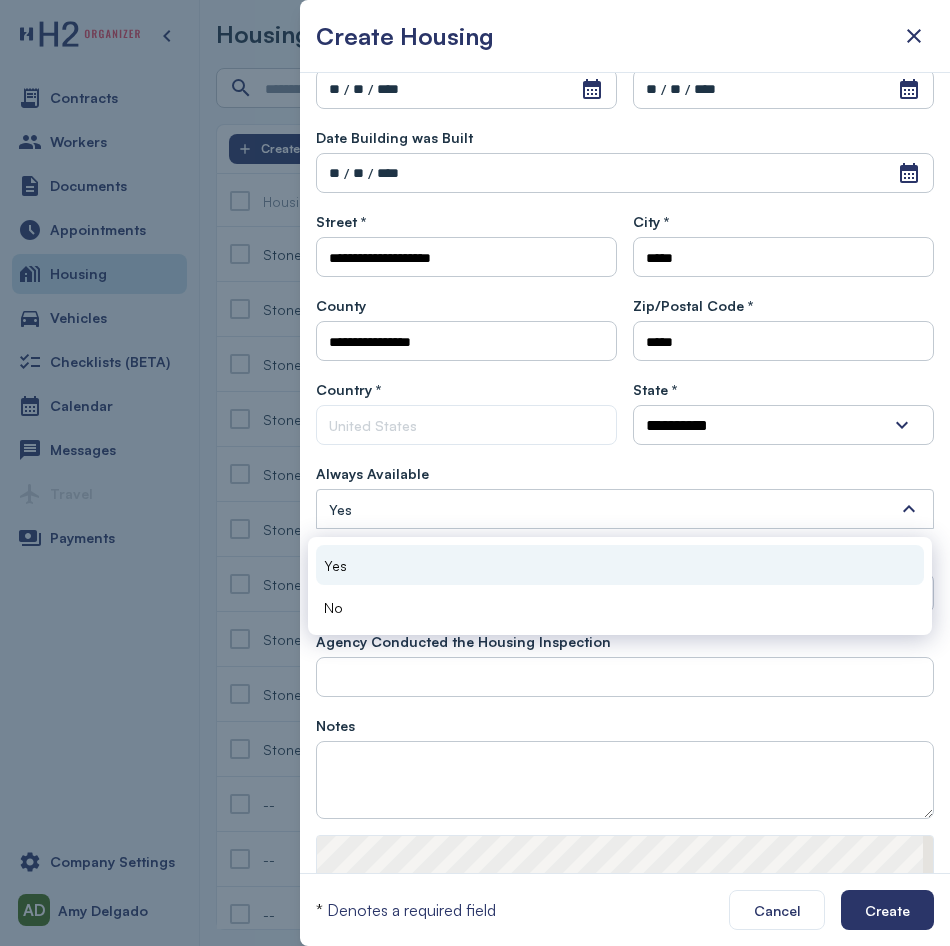 click on "Yes" at bounding box center (625, 509) 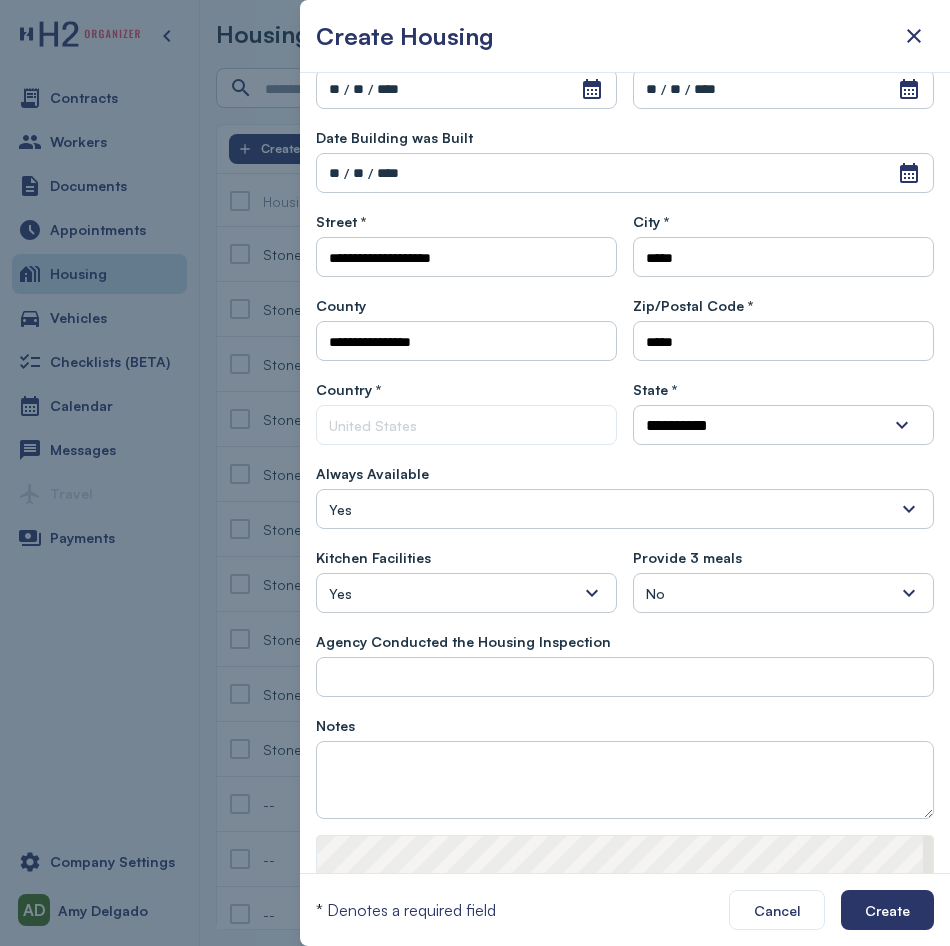 click on "No" at bounding box center (783, 593) 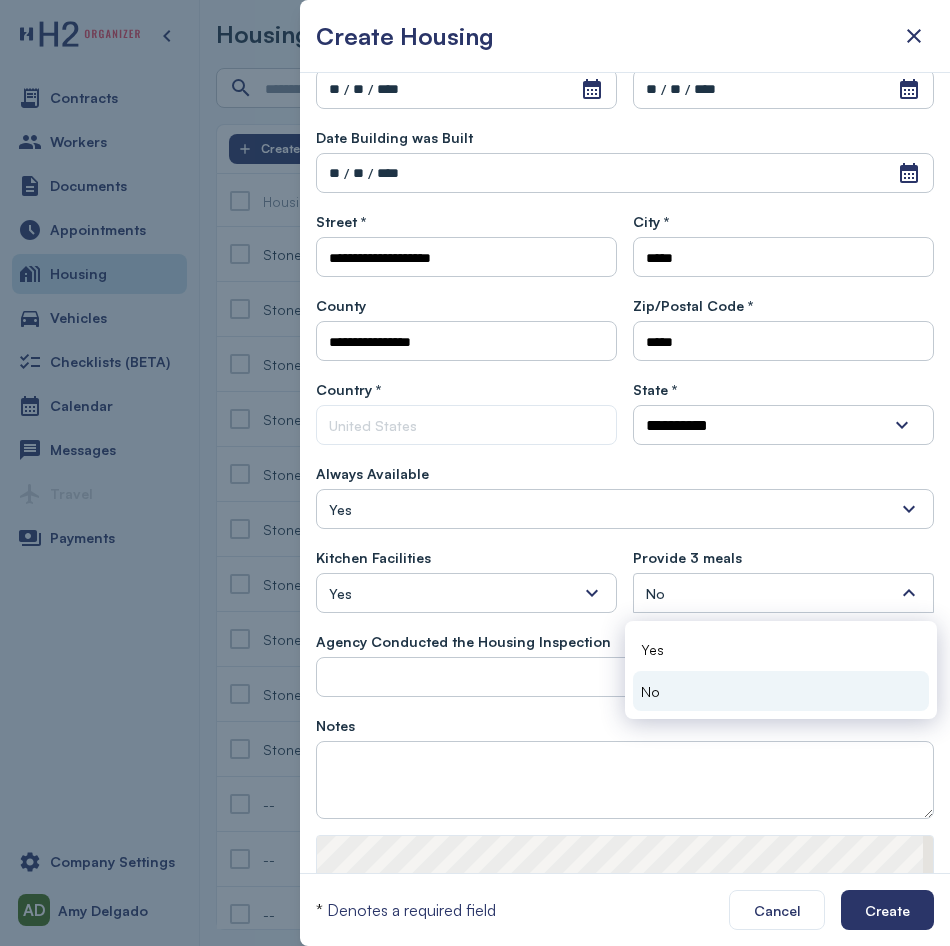 click on "Kitchen Facilities         Yes         Yes No       Provide 3 meals         No         Yes No" at bounding box center (625, 579) 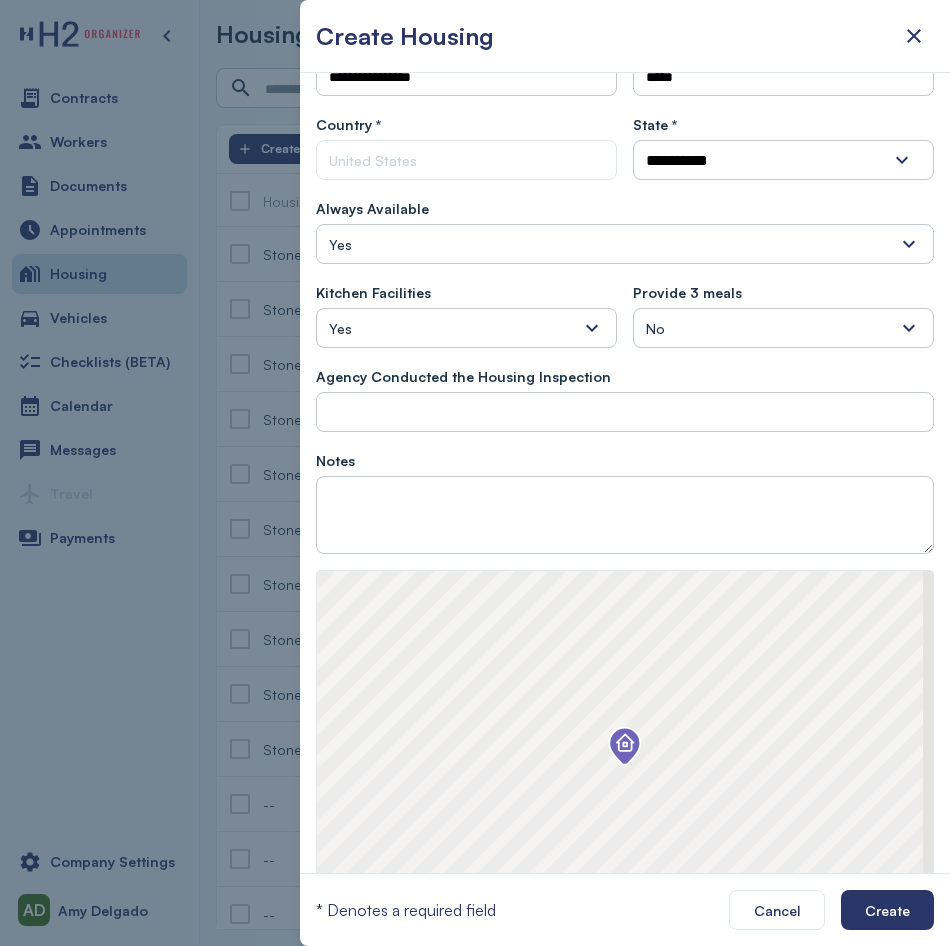 scroll, scrollTop: 678, scrollLeft: 0, axis: vertical 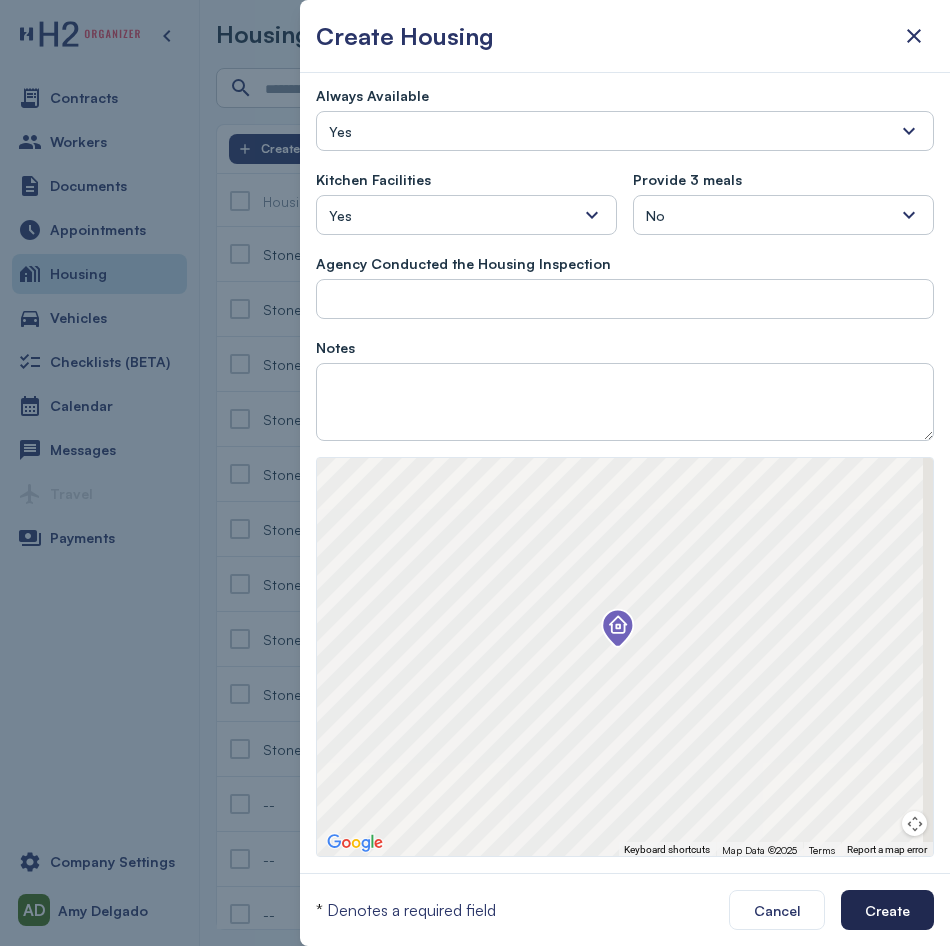 click on "Create" at bounding box center (887, 910) 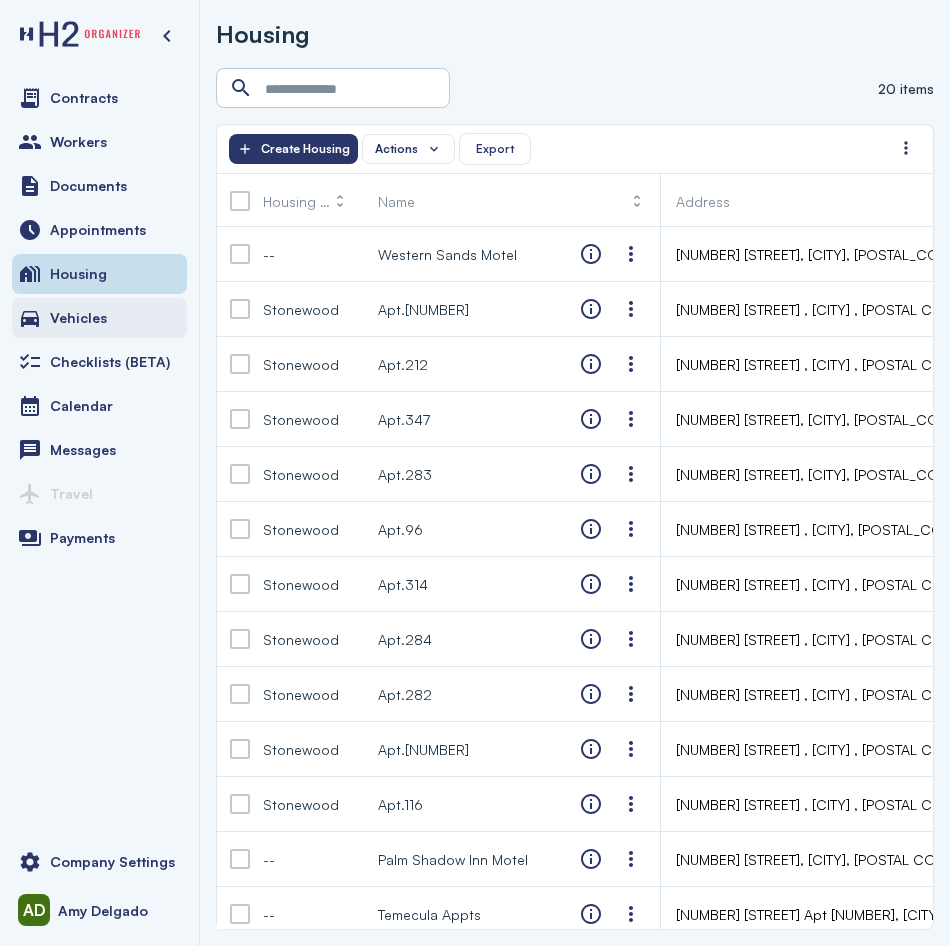 click on "Vehicles" at bounding box center [99, 318] 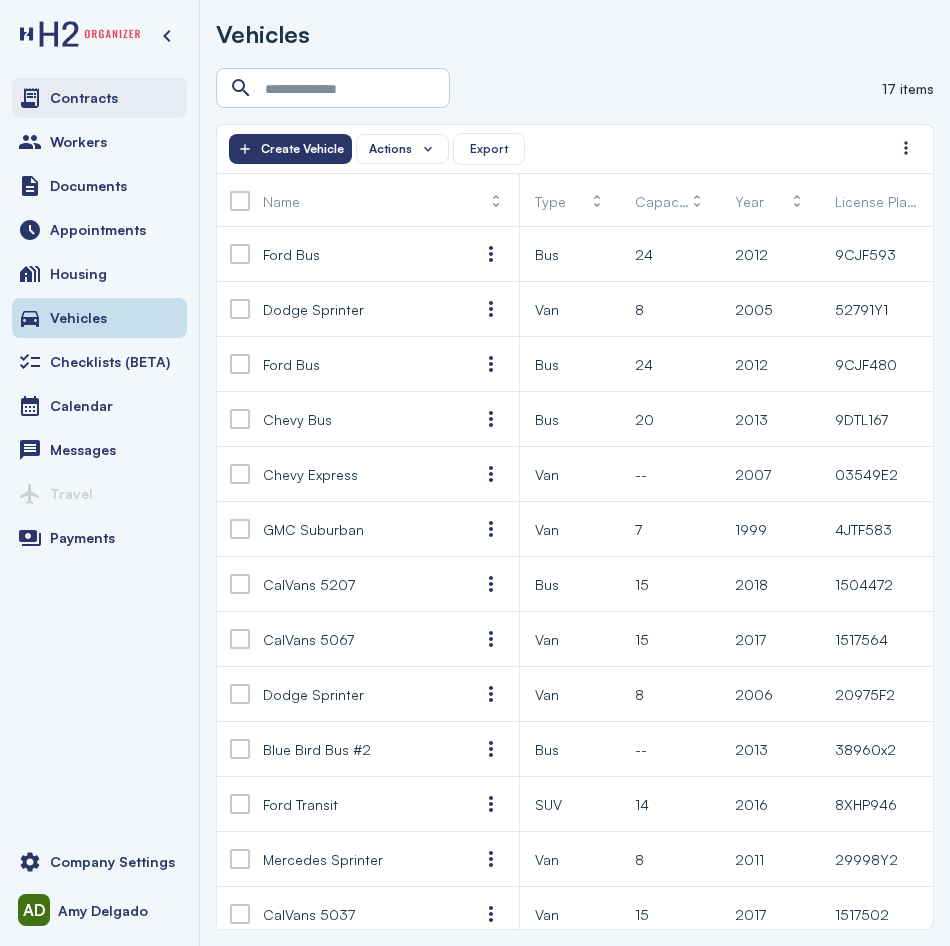 click on "Contracts" at bounding box center (84, 98) 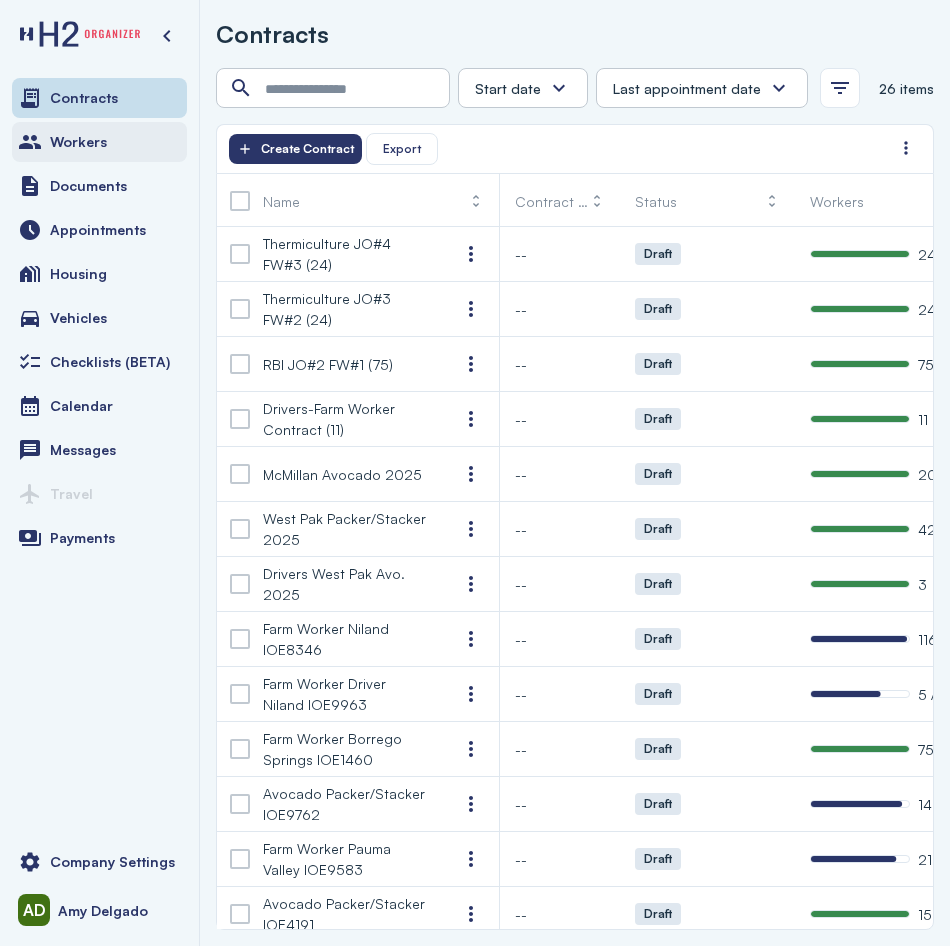 click on "Workers" at bounding box center [99, 142] 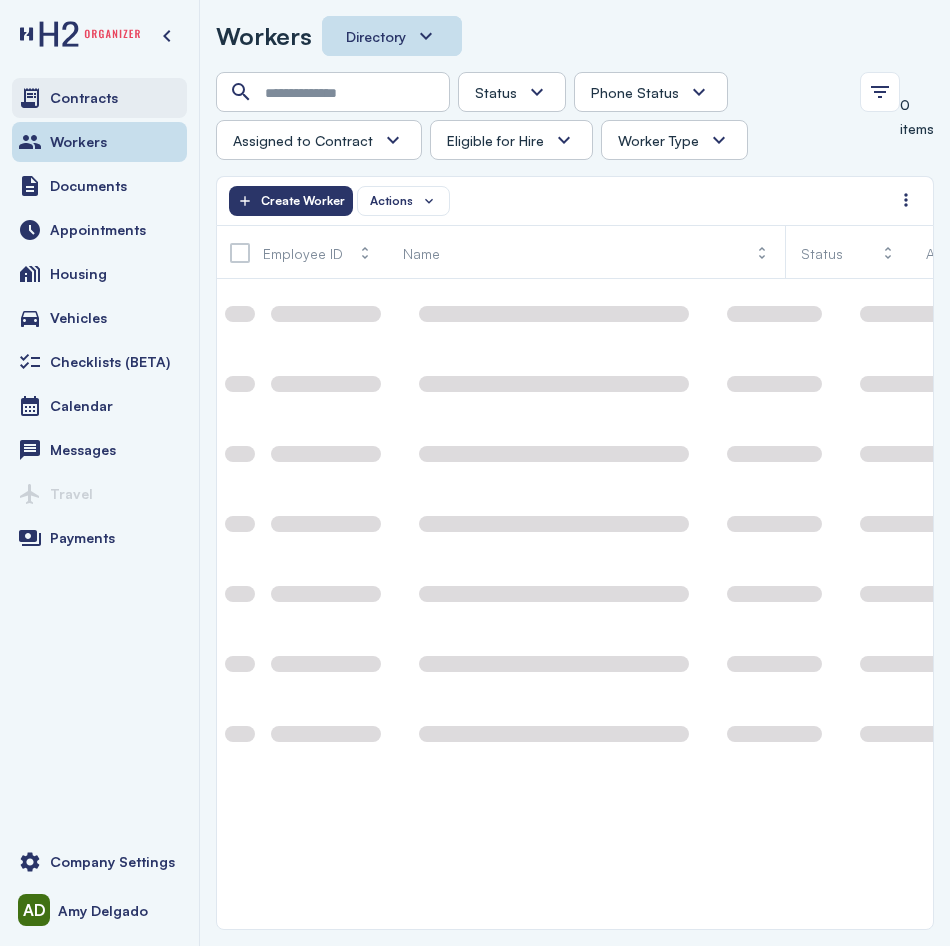 click on "Contracts" at bounding box center (99, 98) 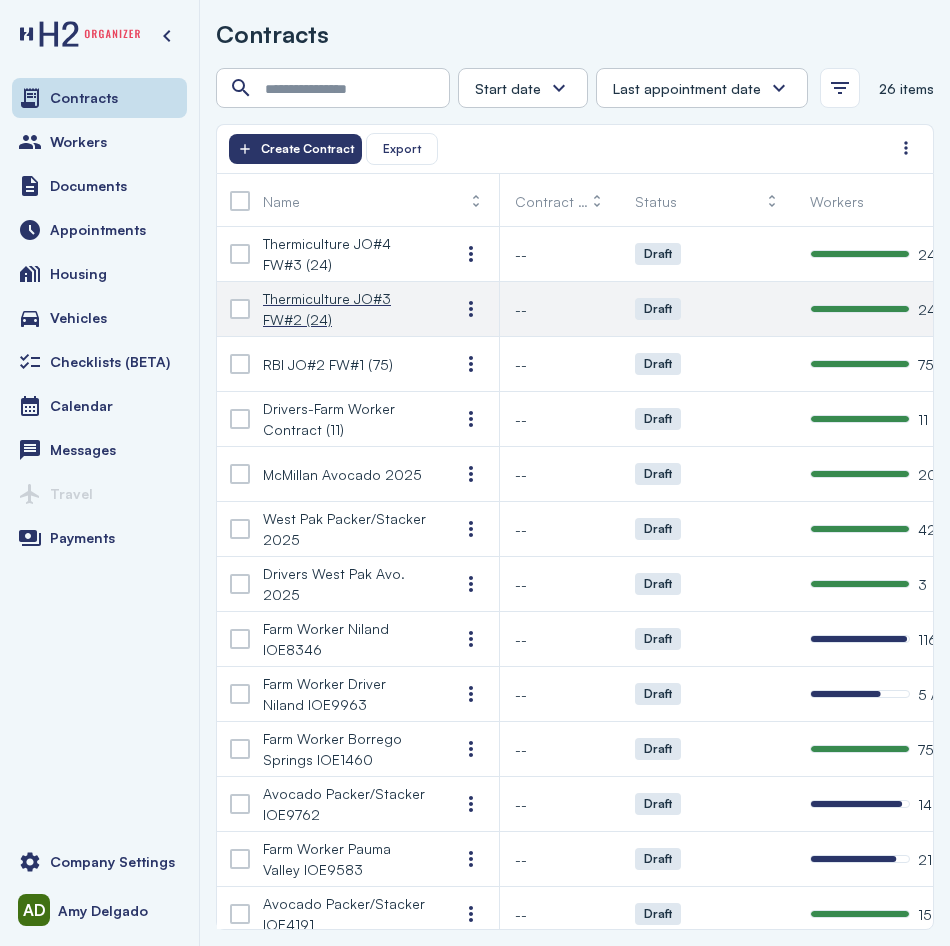 click on "Thermiculture JO#3 FW#2  (24)" at bounding box center [345, 309] 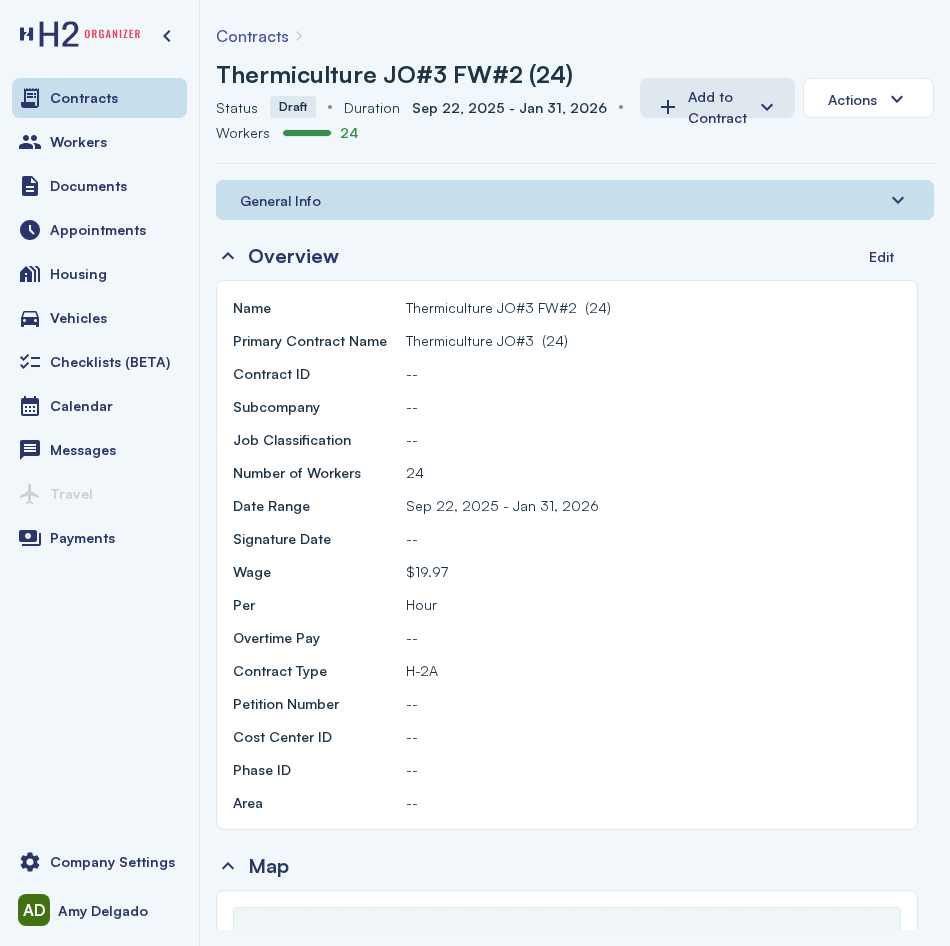 click on "General Info" at bounding box center [575, 200] 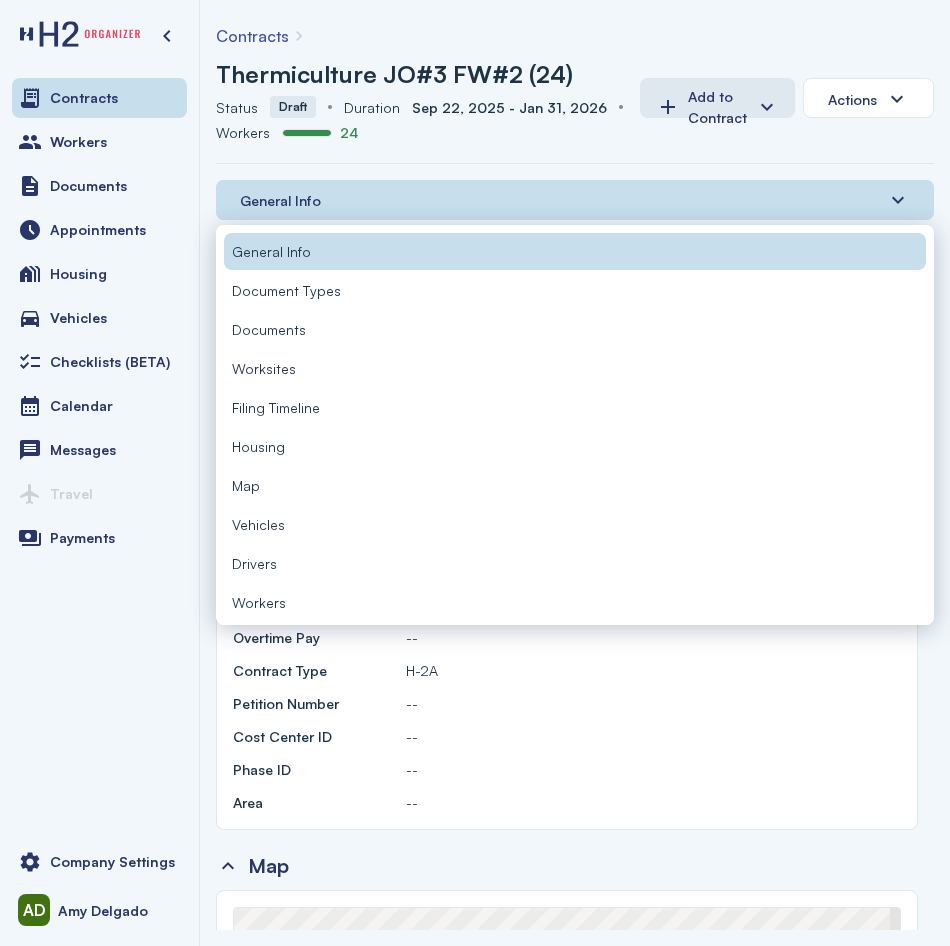 click on "Workers" at bounding box center [575, 602] 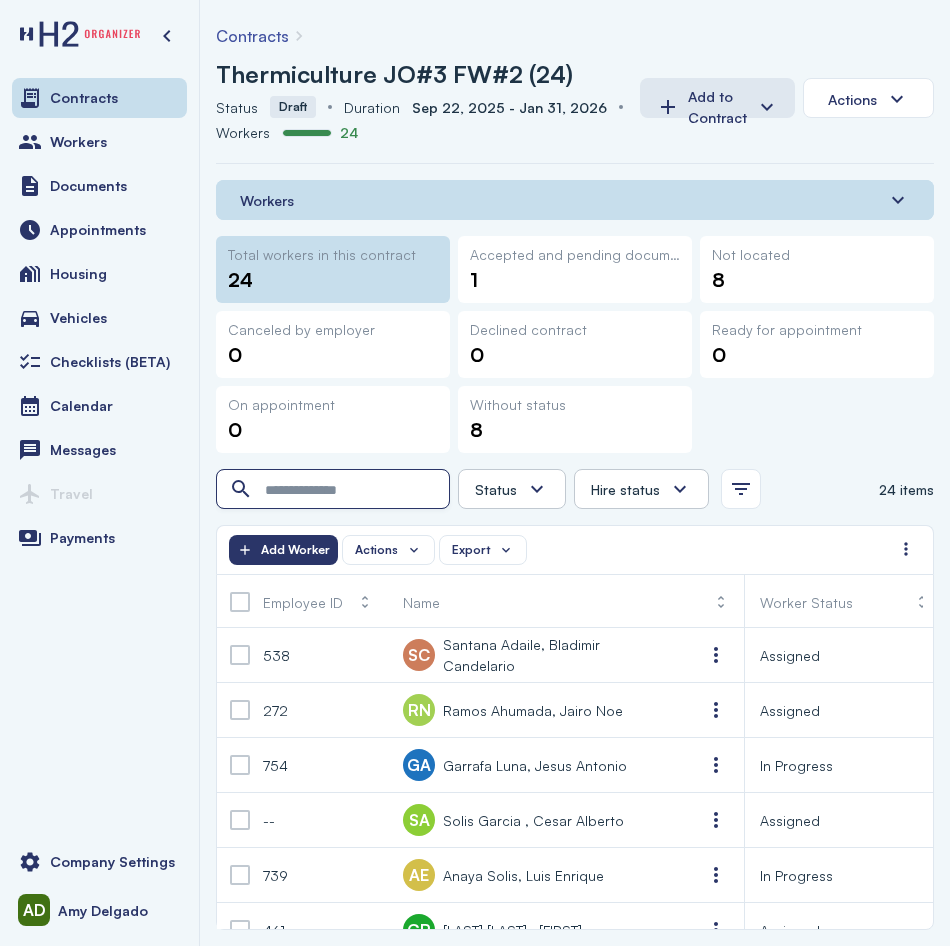 click at bounding box center [335, 490] 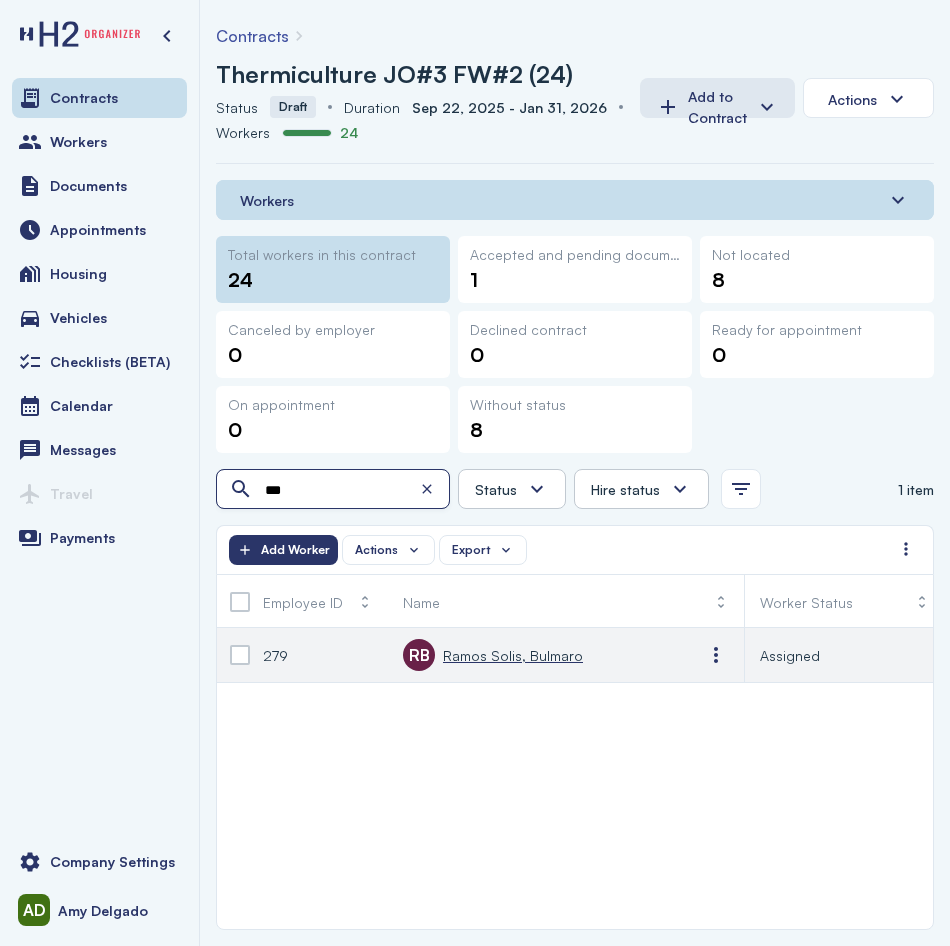 type on "***" 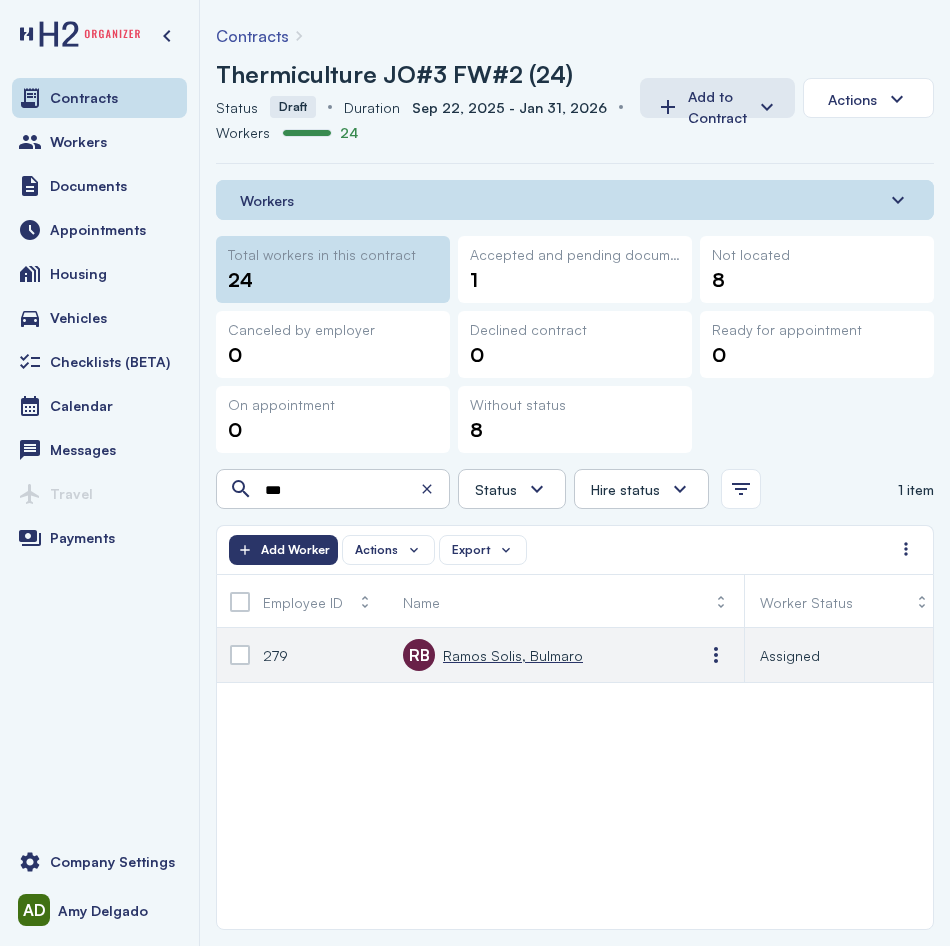 click on "Ramos Solis, Bulmaro" at bounding box center (513, 655) 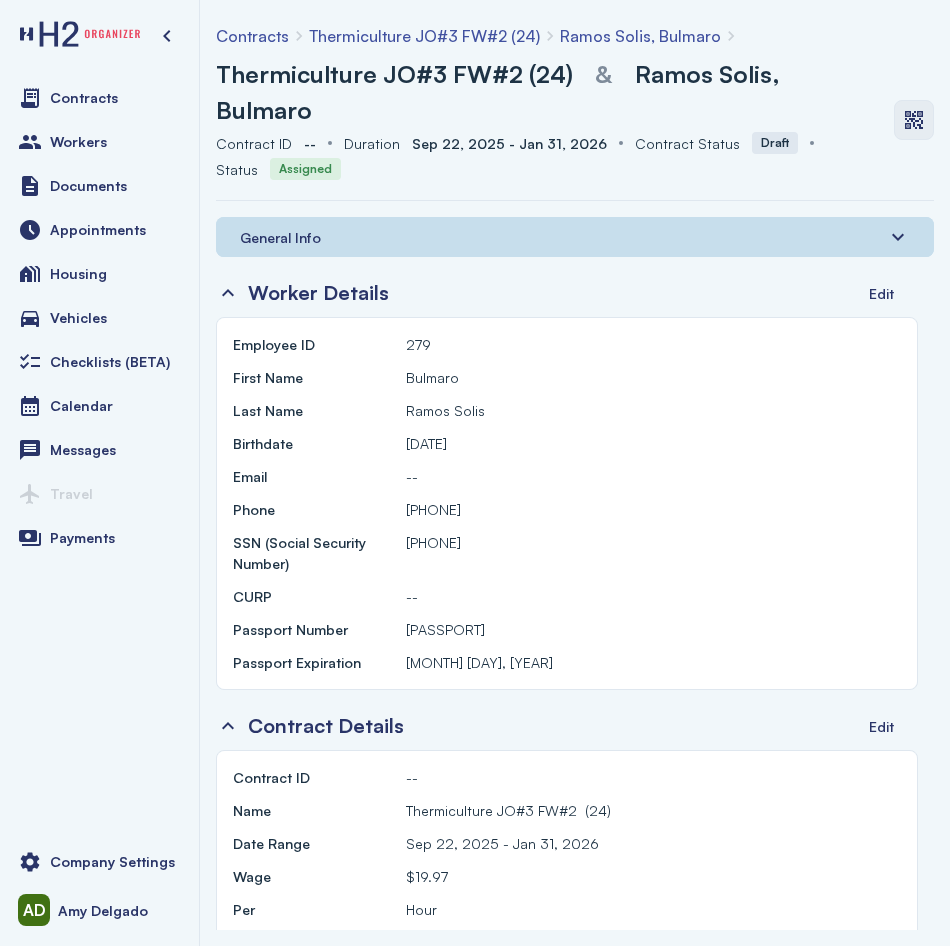click at bounding box center [914, 120] 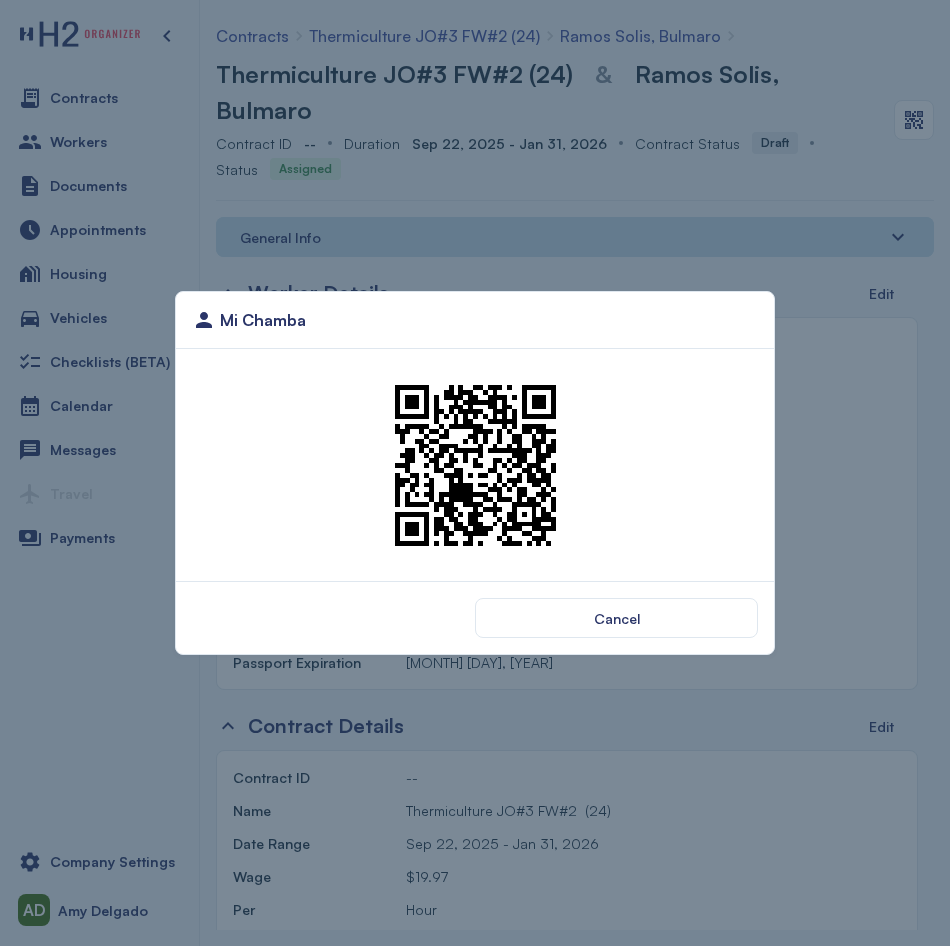 click at bounding box center [475, 465] 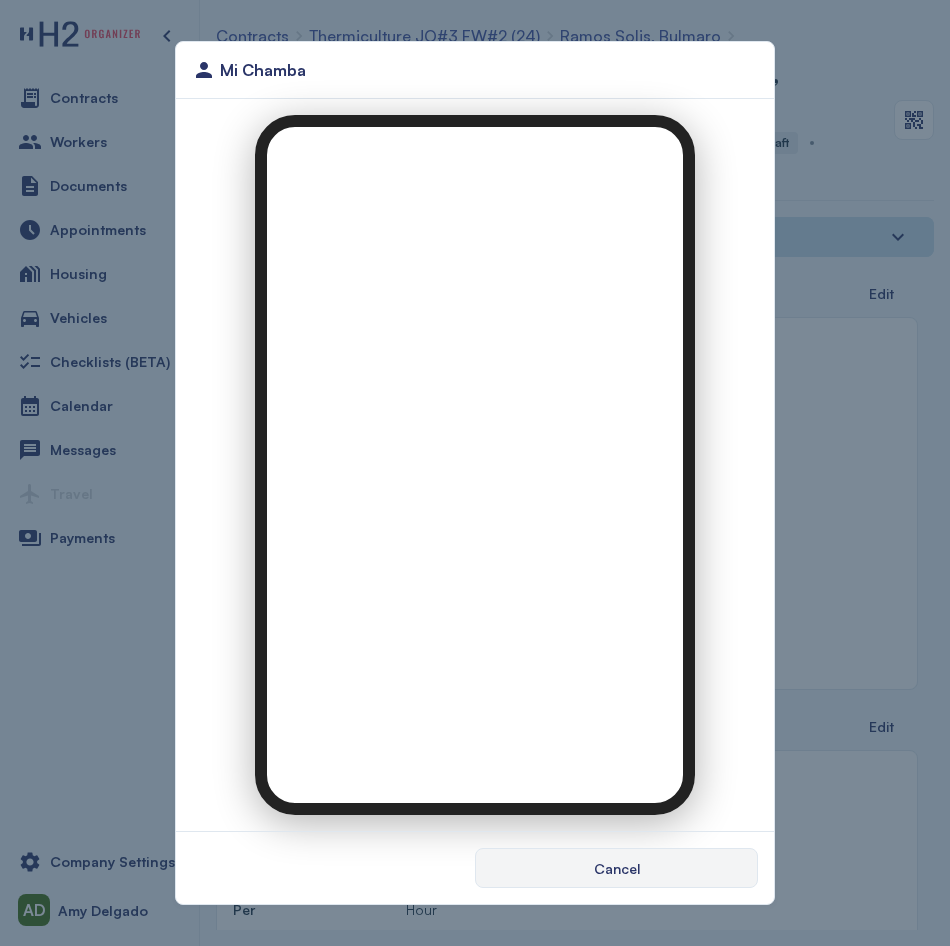 scroll, scrollTop: 0, scrollLeft: 0, axis: both 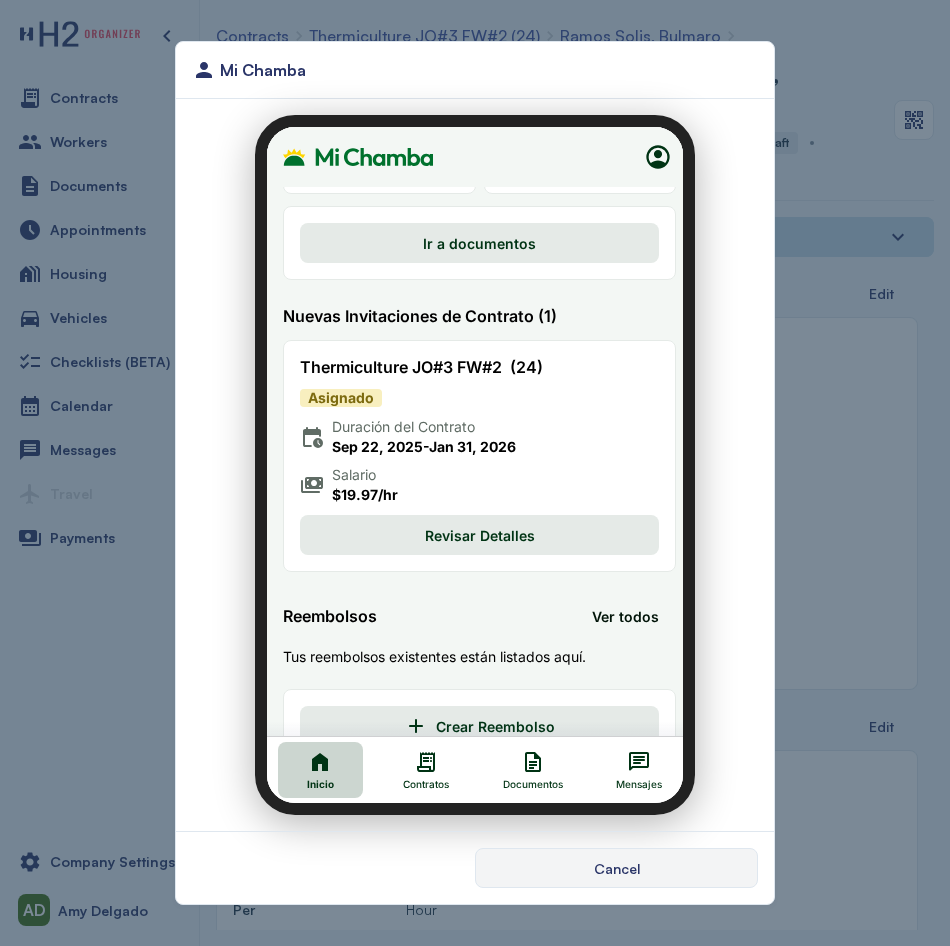 click on "Cancel" at bounding box center [617, 868] 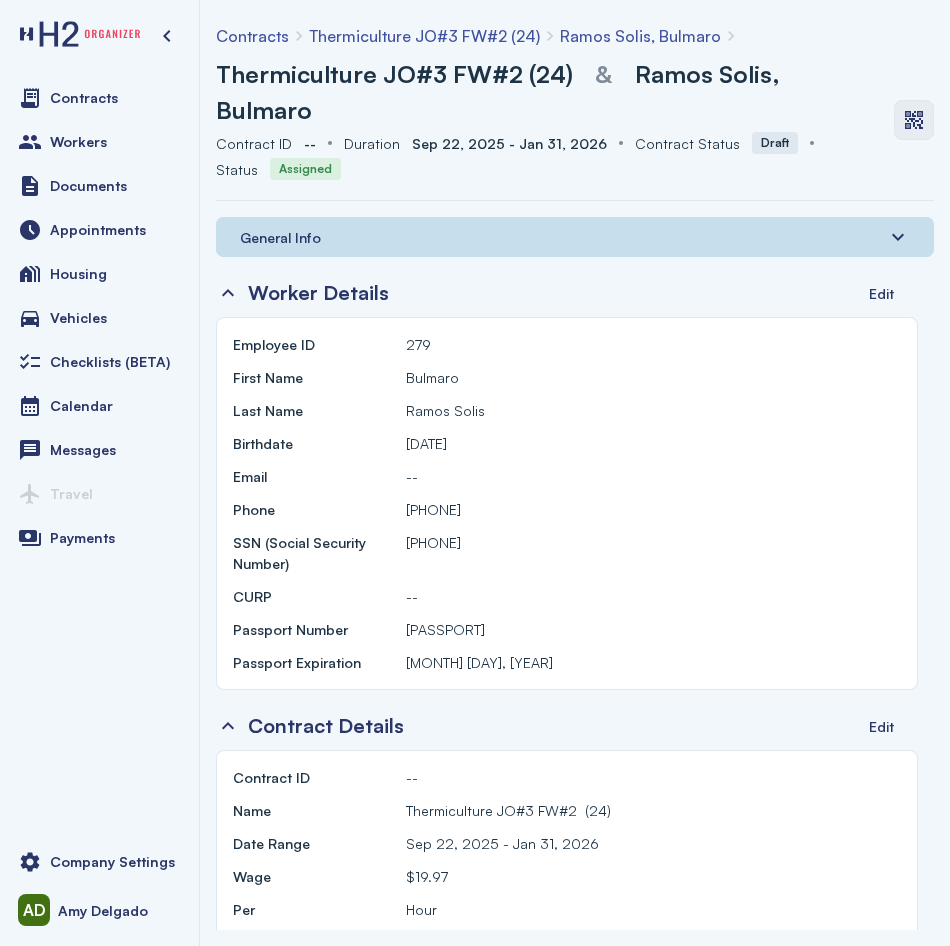 click at bounding box center (914, 120) 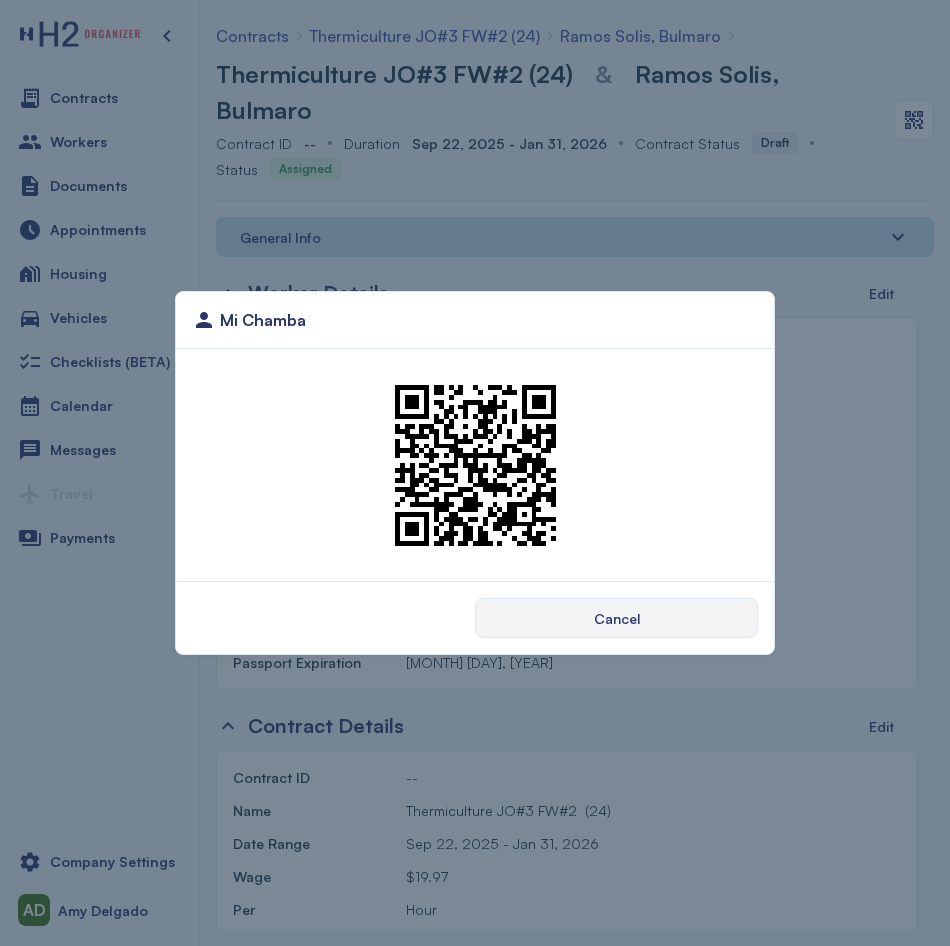 click on "Cancel" at bounding box center [616, 618] 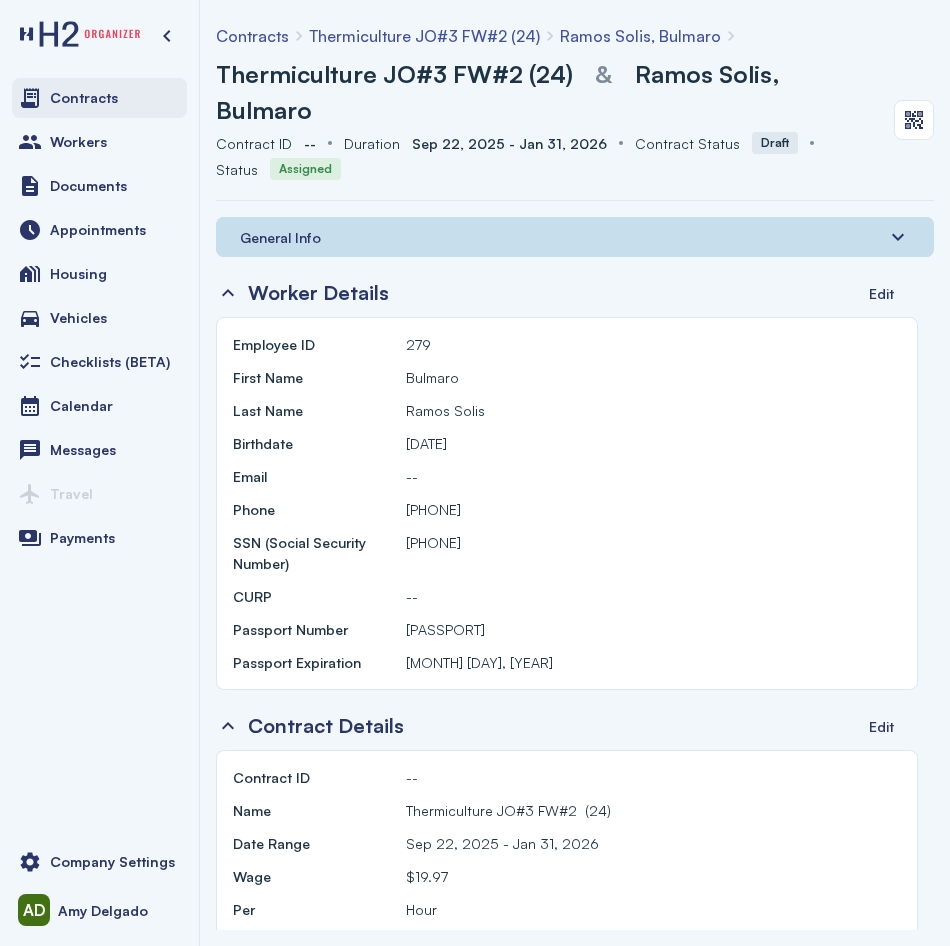 click on "Contracts" at bounding box center [84, 98] 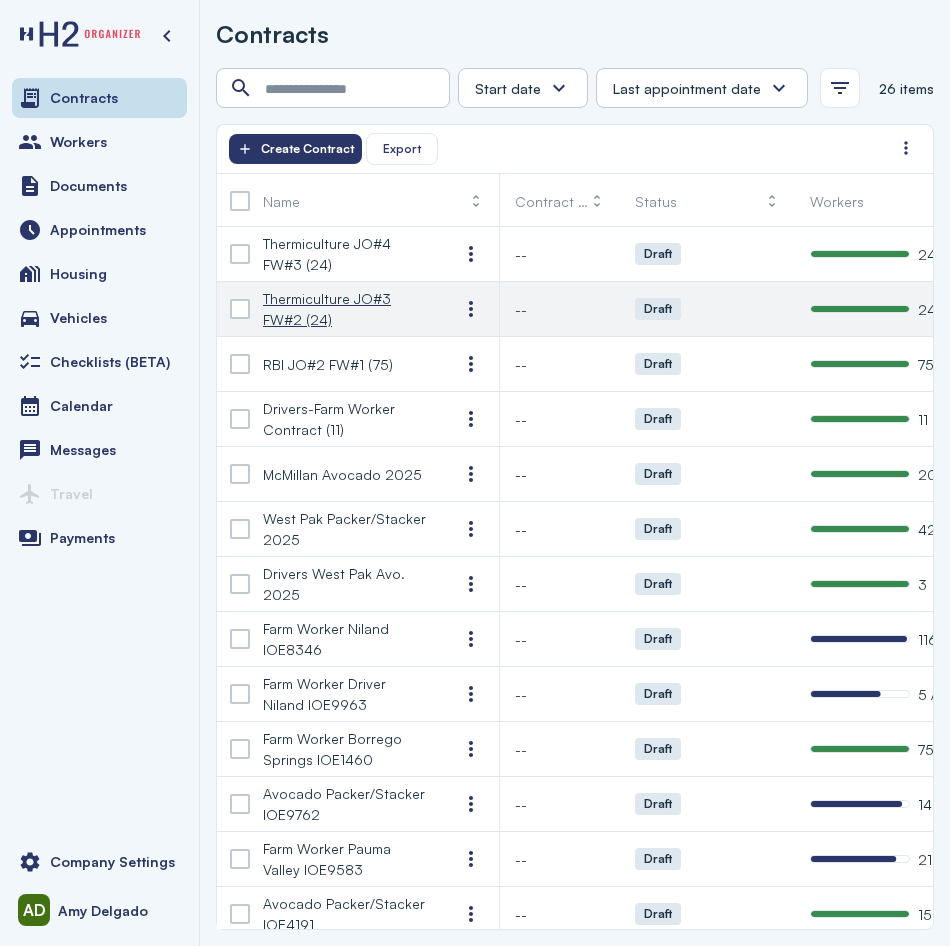 click on "Thermiculture JO#3 FW#2  (24)" at bounding box center (345, 309) 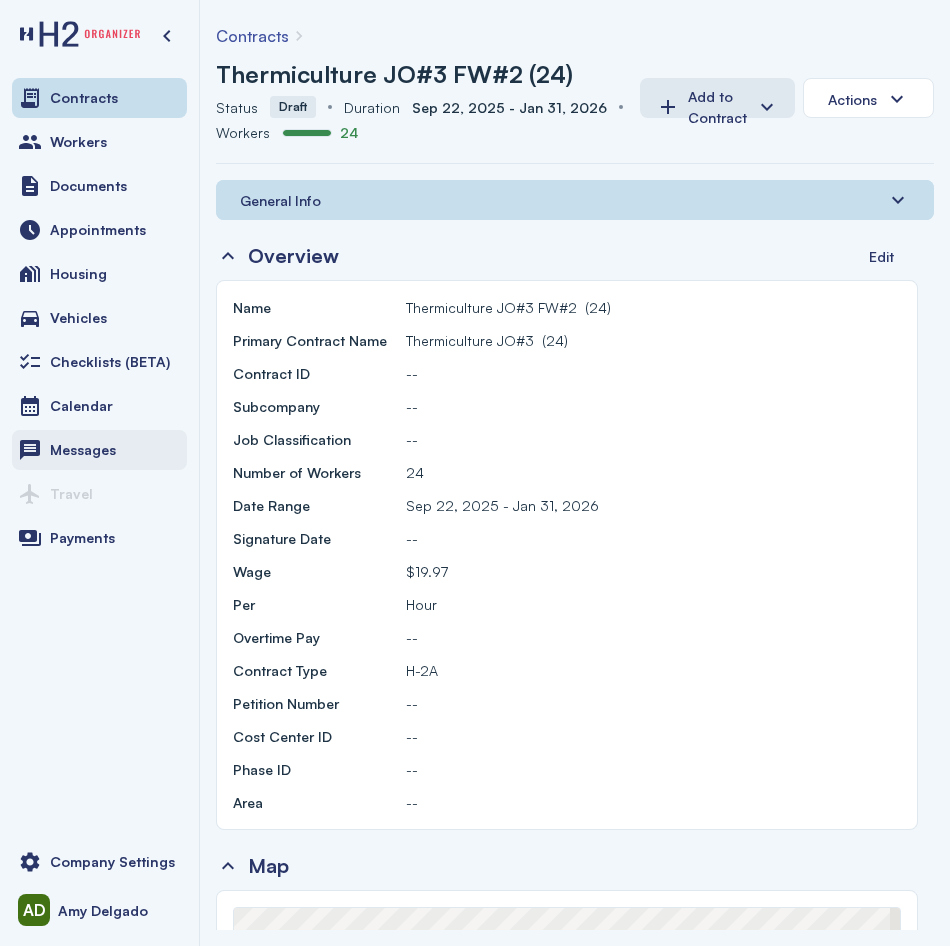 click on "Messages" at bounding box center (83, 450) 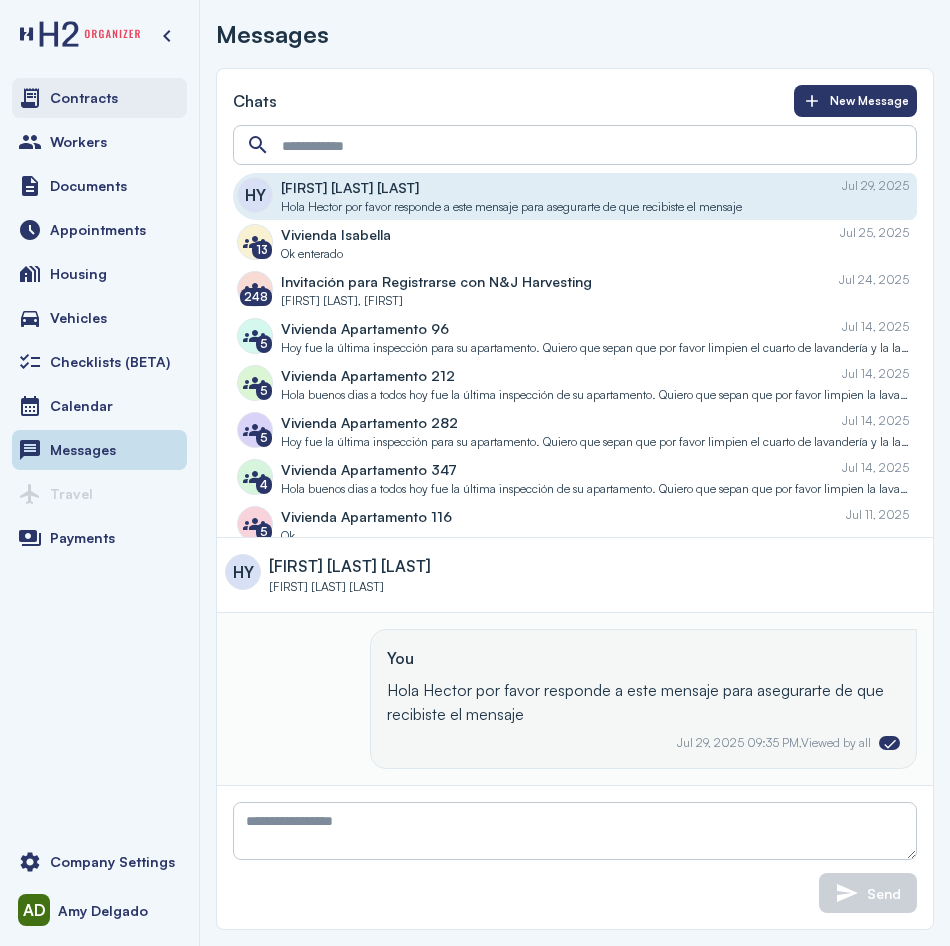 click on "Contracts" at bounding box center [99, 98] 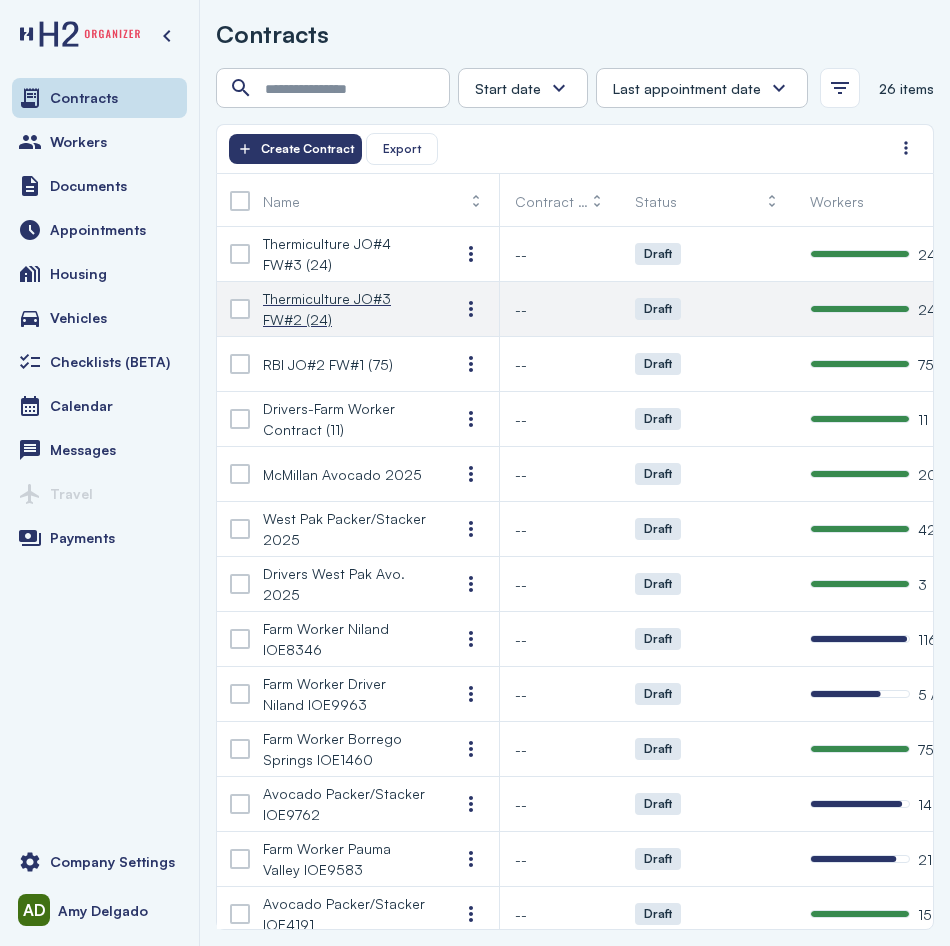 click on "Thermiculture JO#3 FW#2  (24)" at bounding box center (345, 309) 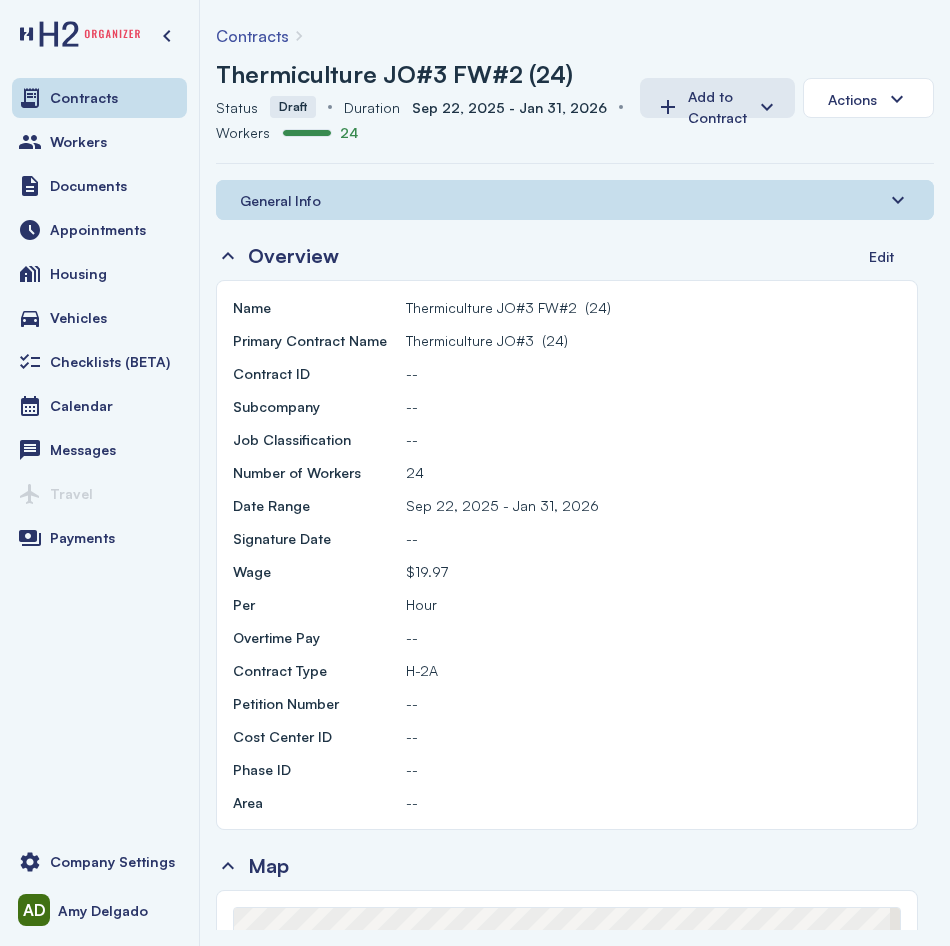 click on "General Info" at bounding box center [280, 200] 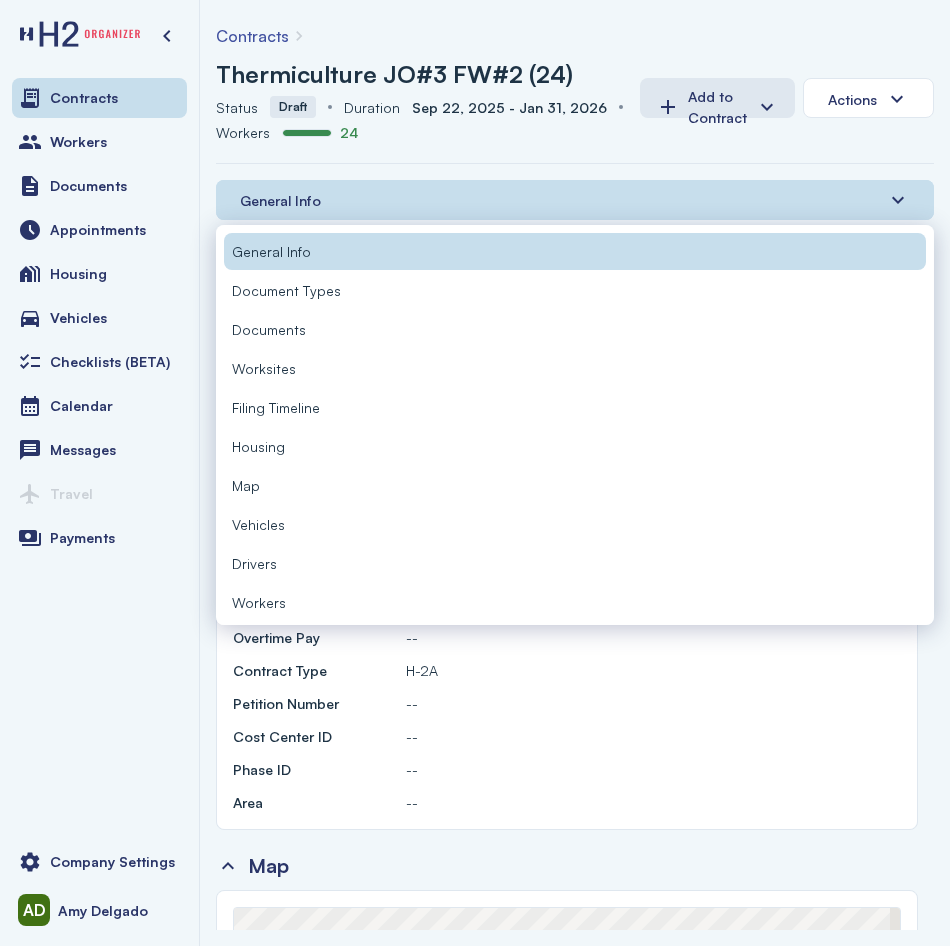 click on "Workers" at bounding box center [575, 602] 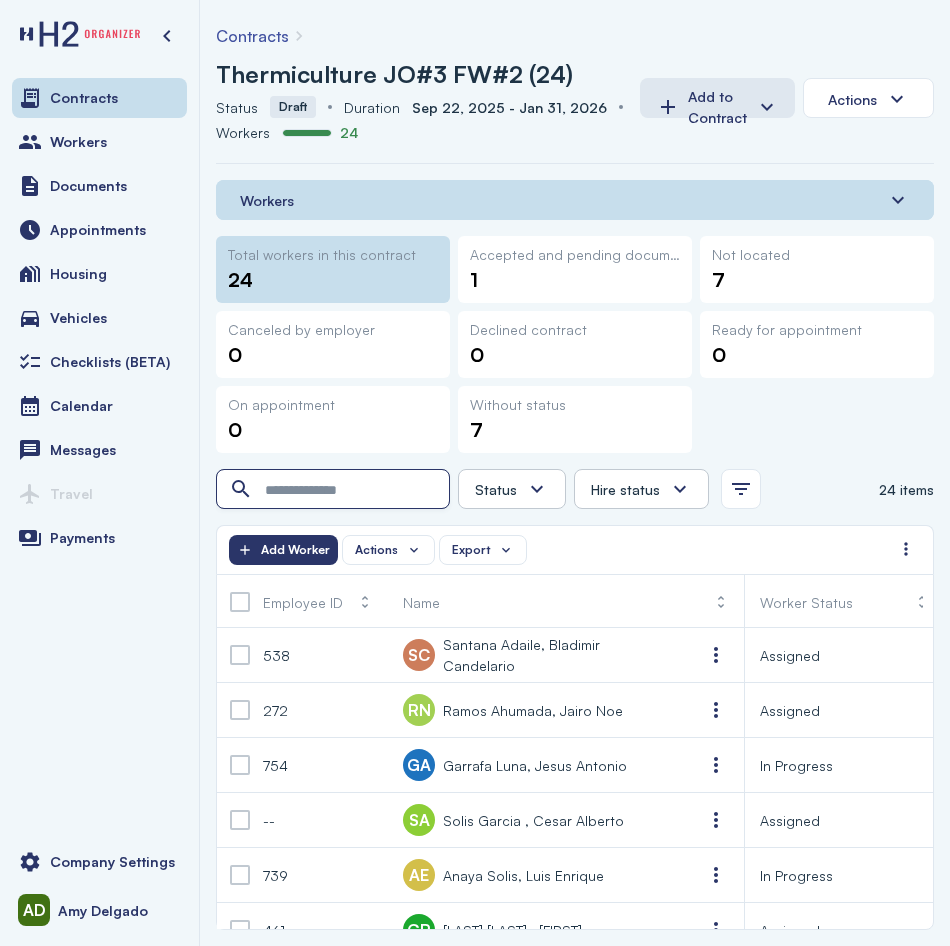 click at bounding box center [335, 490] 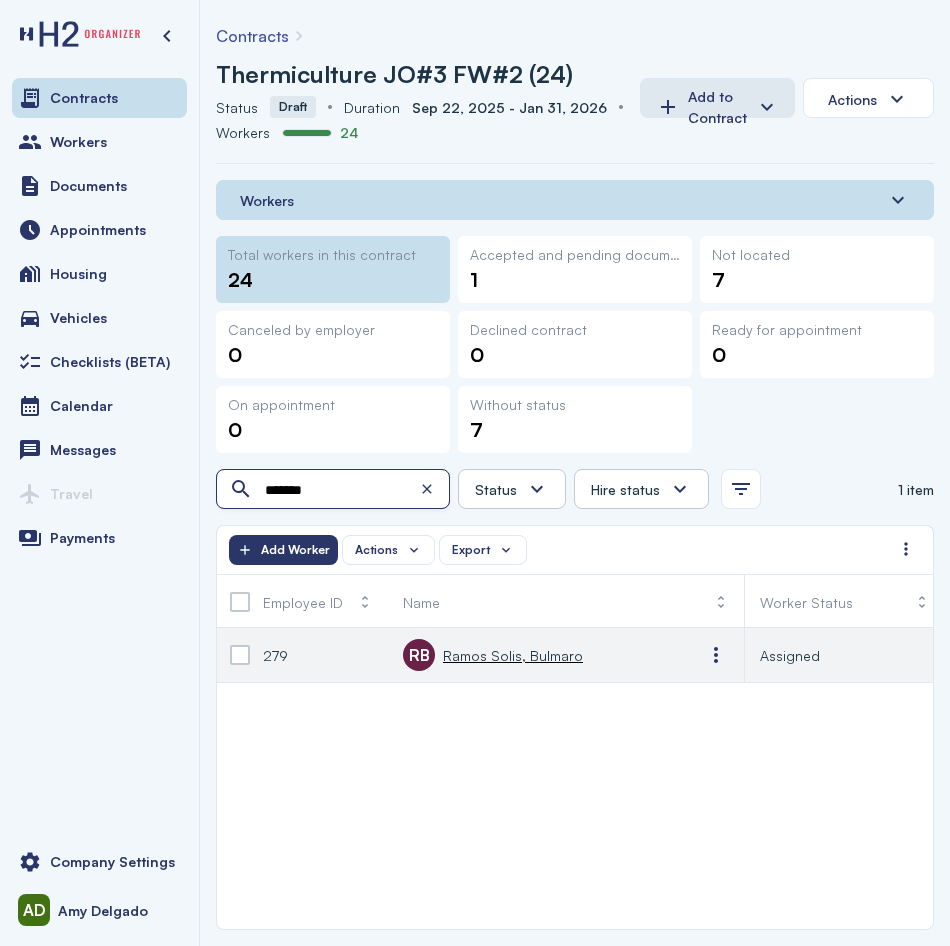 type on "*******" 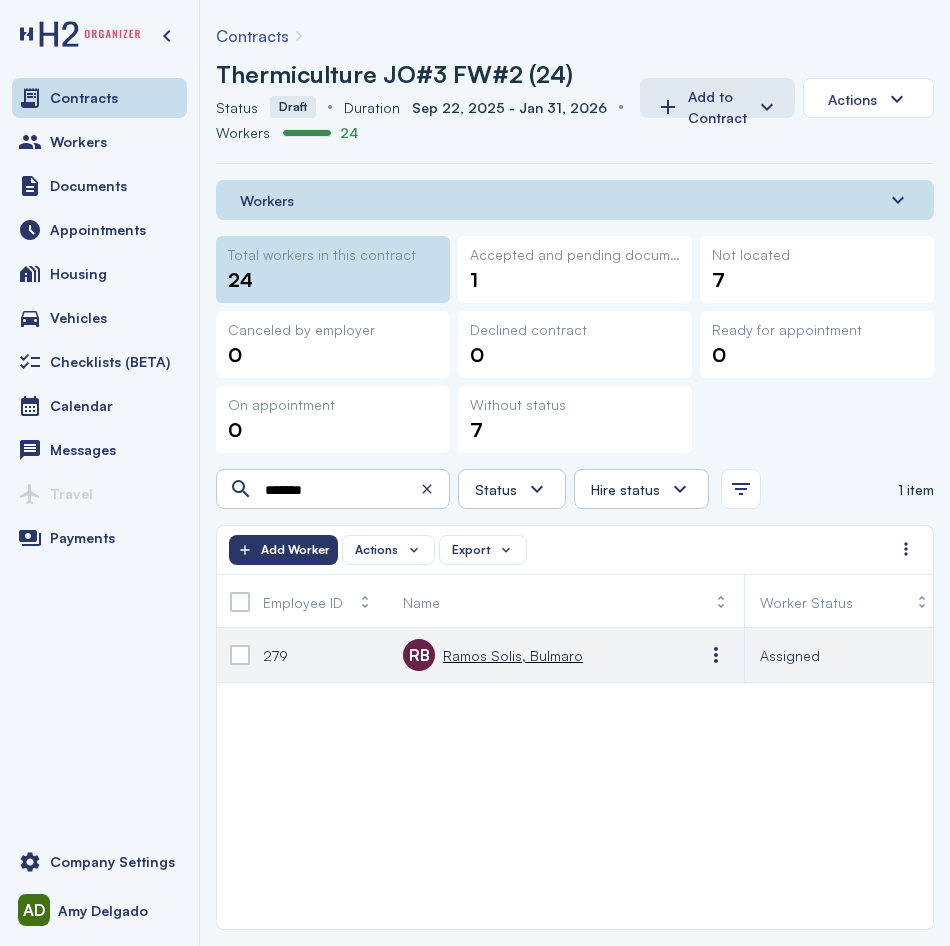 click on "RB       [LAST] [LAST], [FIRST]" at bounding box center (493, 655) 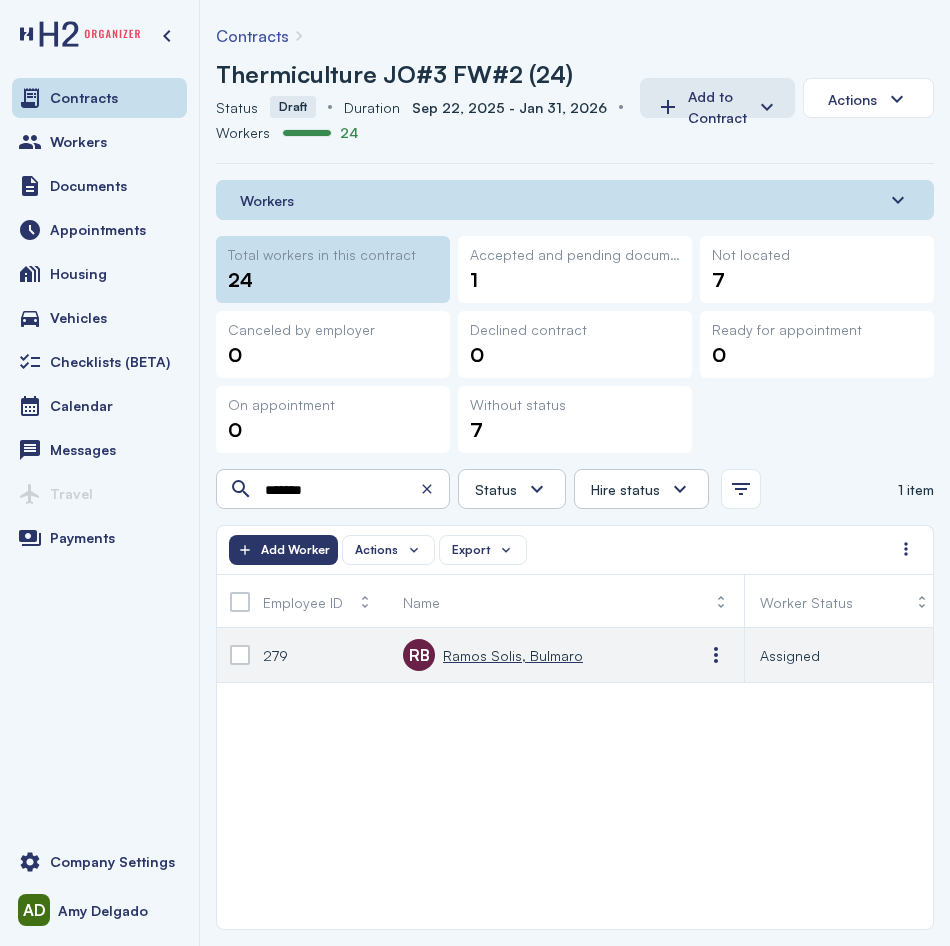 click on "Ramos Solis, Bulmaro" at bounding box center [513, 655] 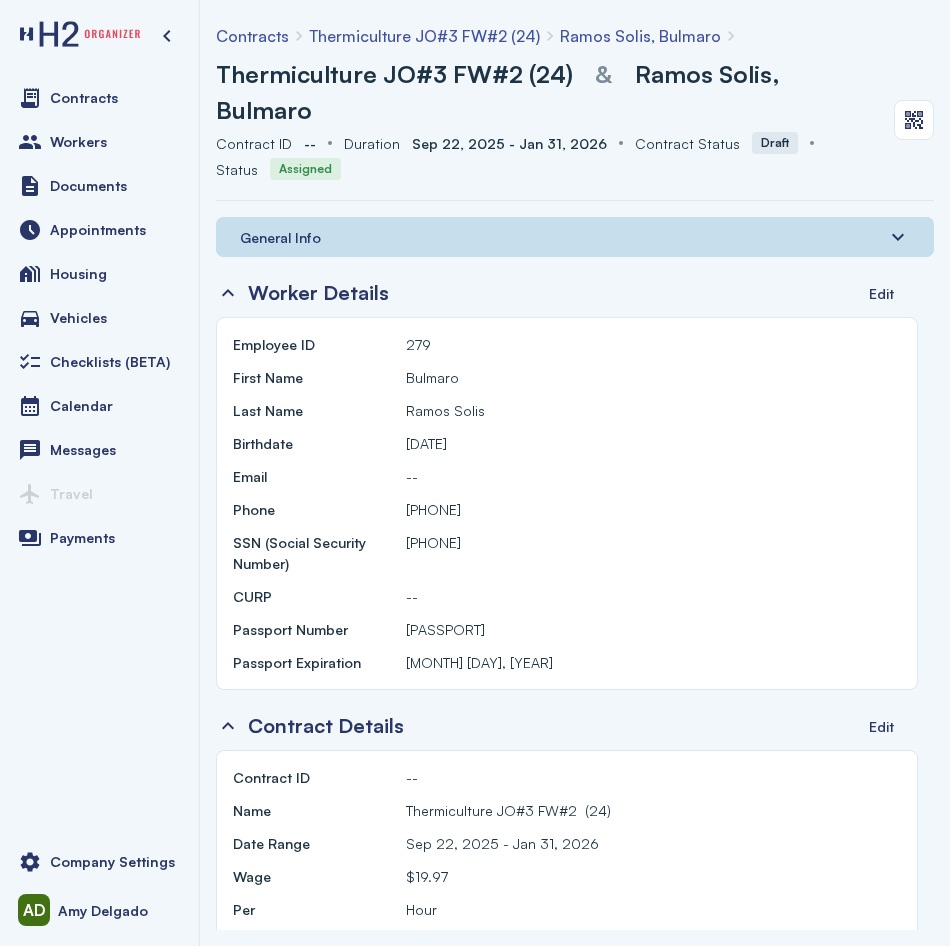 click on "General Info" at bounding box center [575, 237] 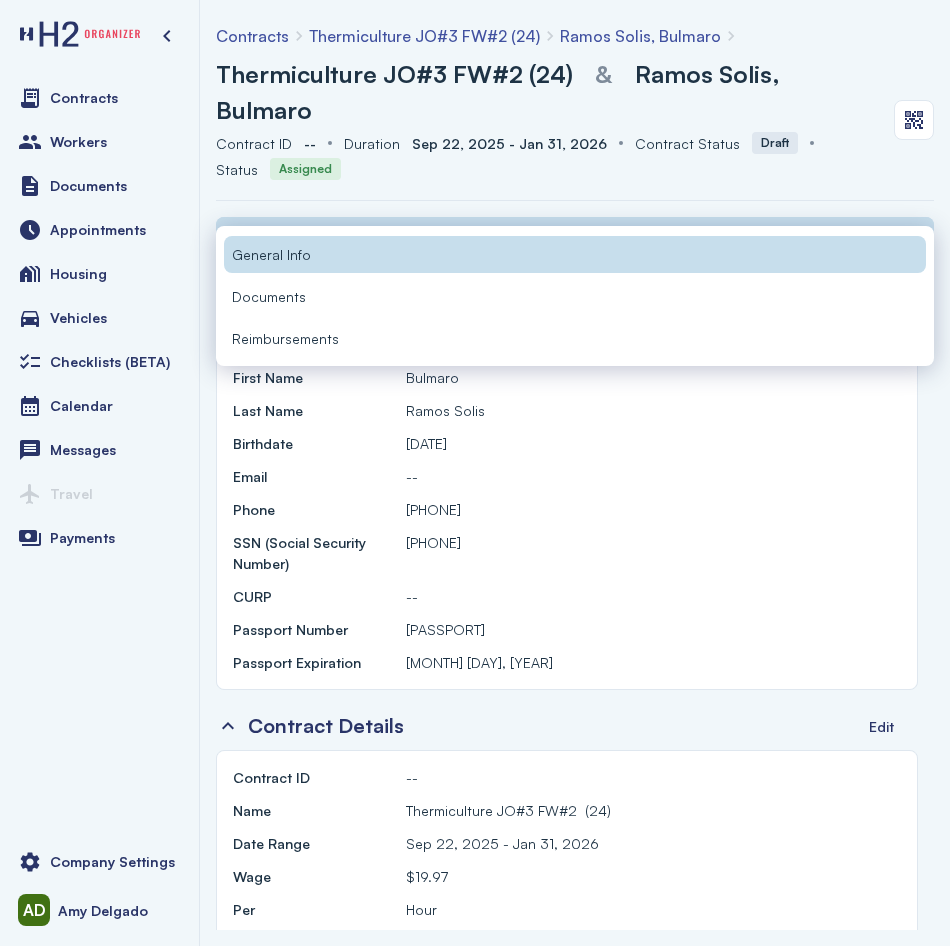 click on "Documents" at bounding box center [575, 296] 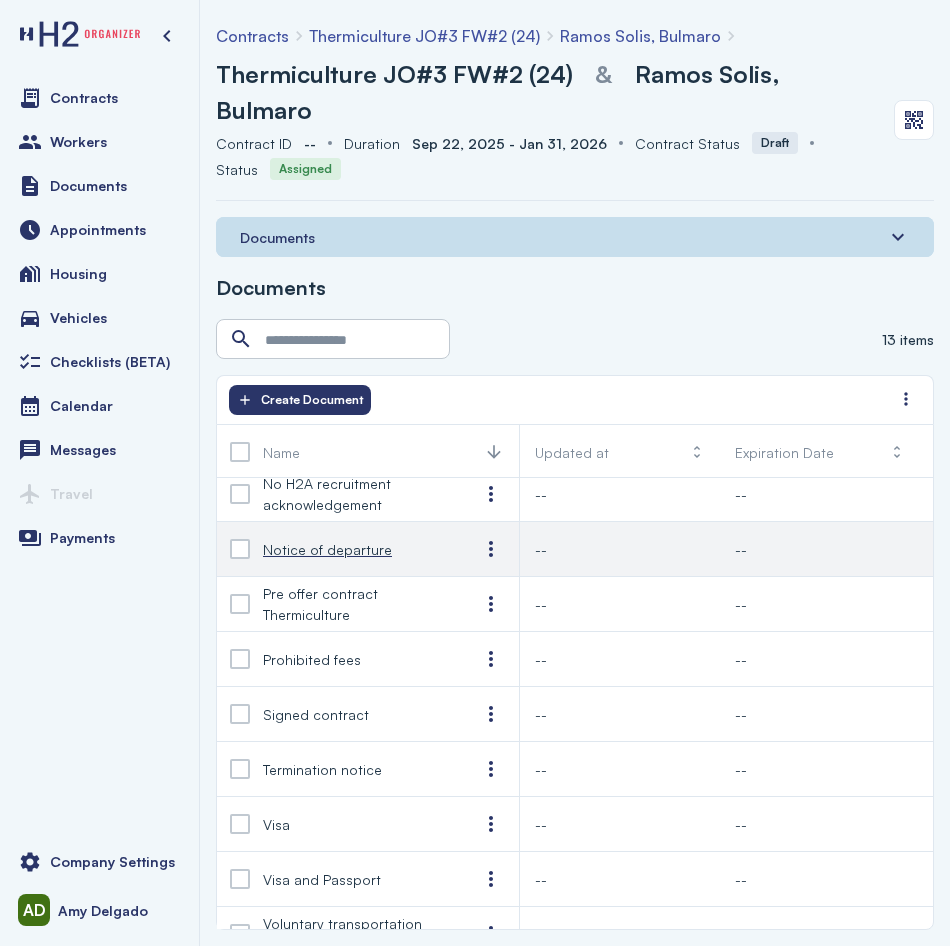 scroll, scrollTop: 235, scrollLeft: 0, axis: vertical 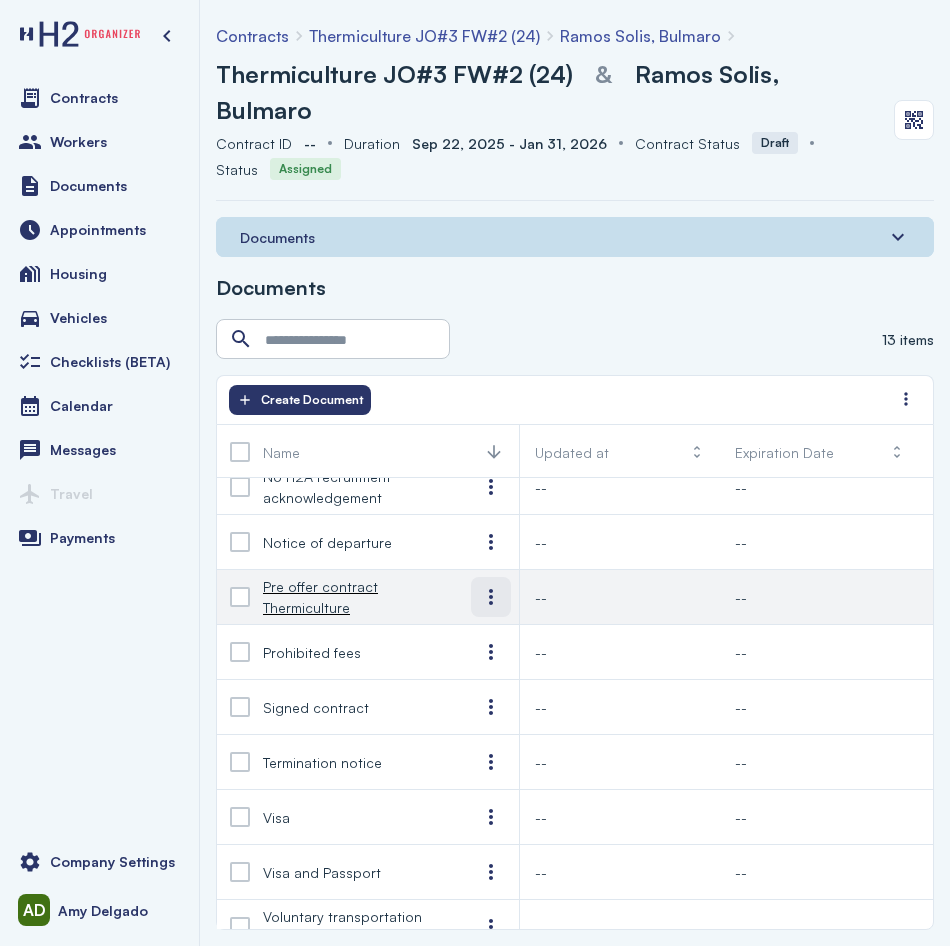 click at bounding box center (491, 597) 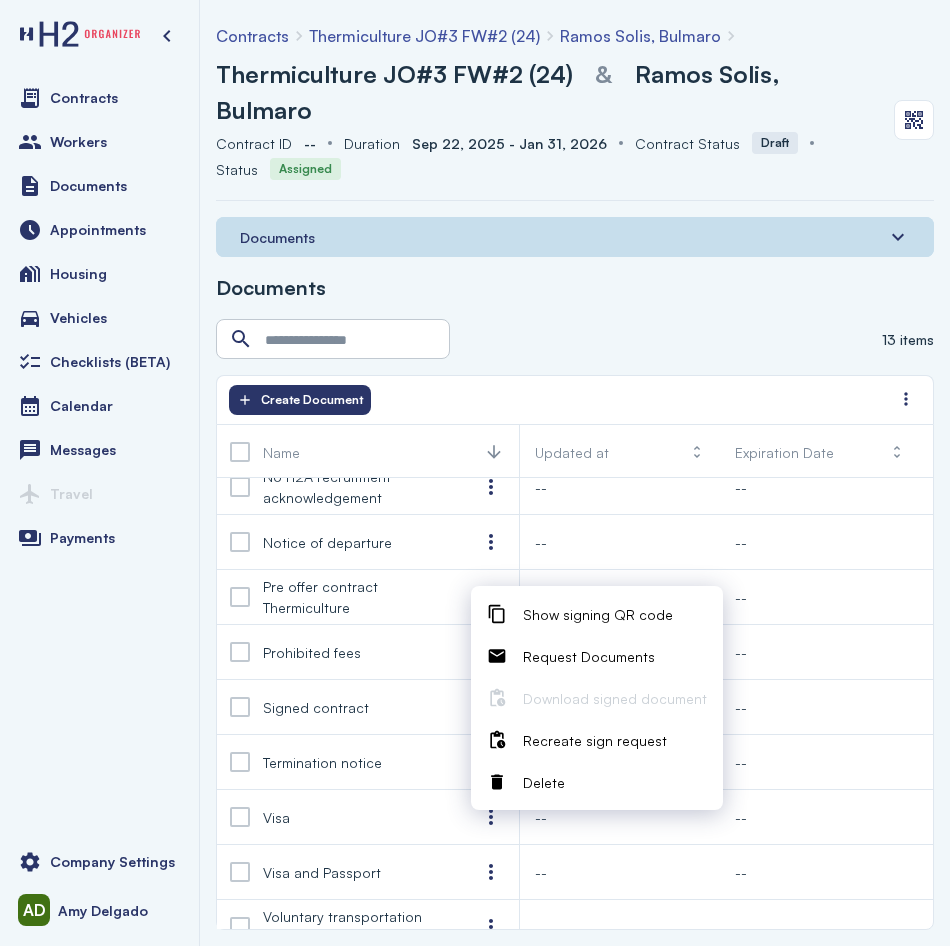 click on "Delete" at bounding box center [615, 782] 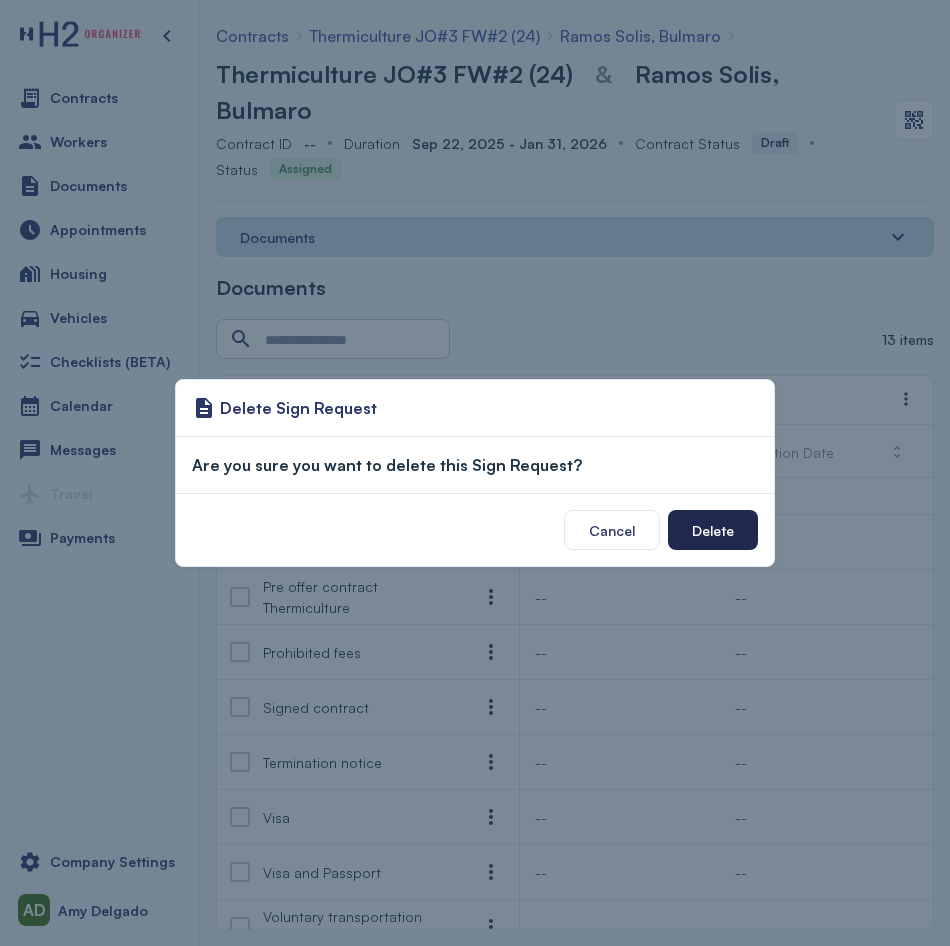 click on "Delete" at bounding box center [713, 530] 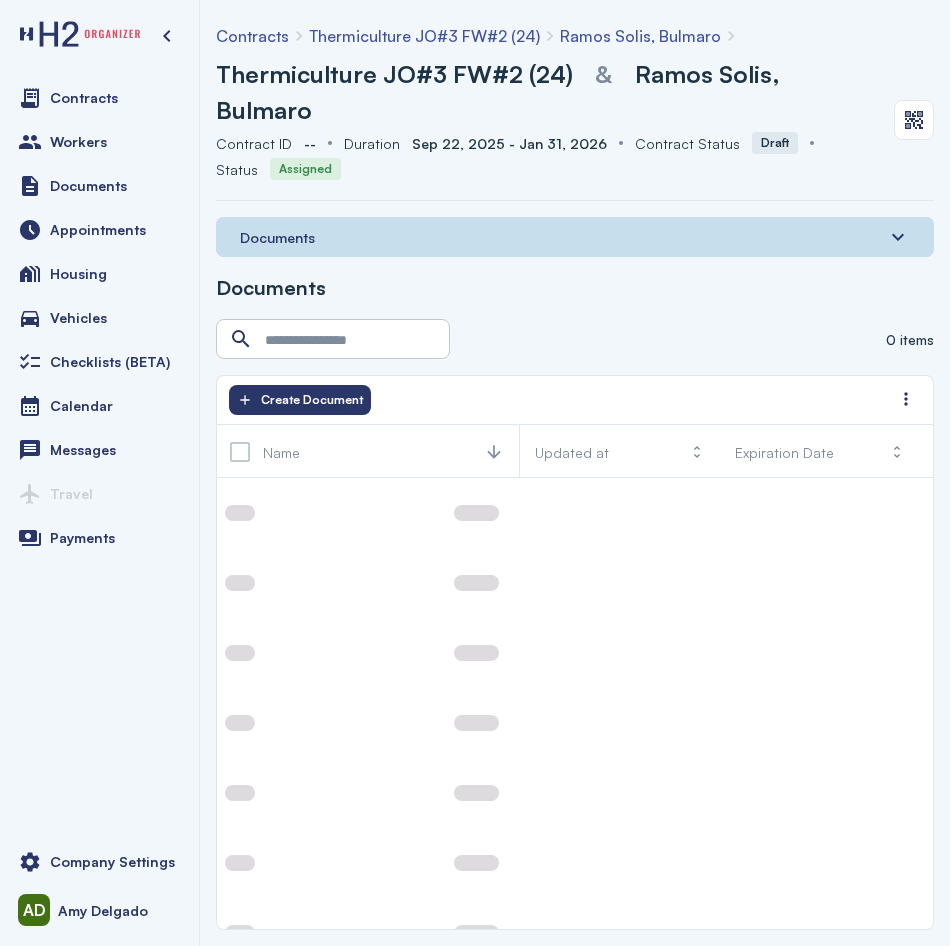 scroll, scrollTop: 0, scrollLeft: 0, axis: both 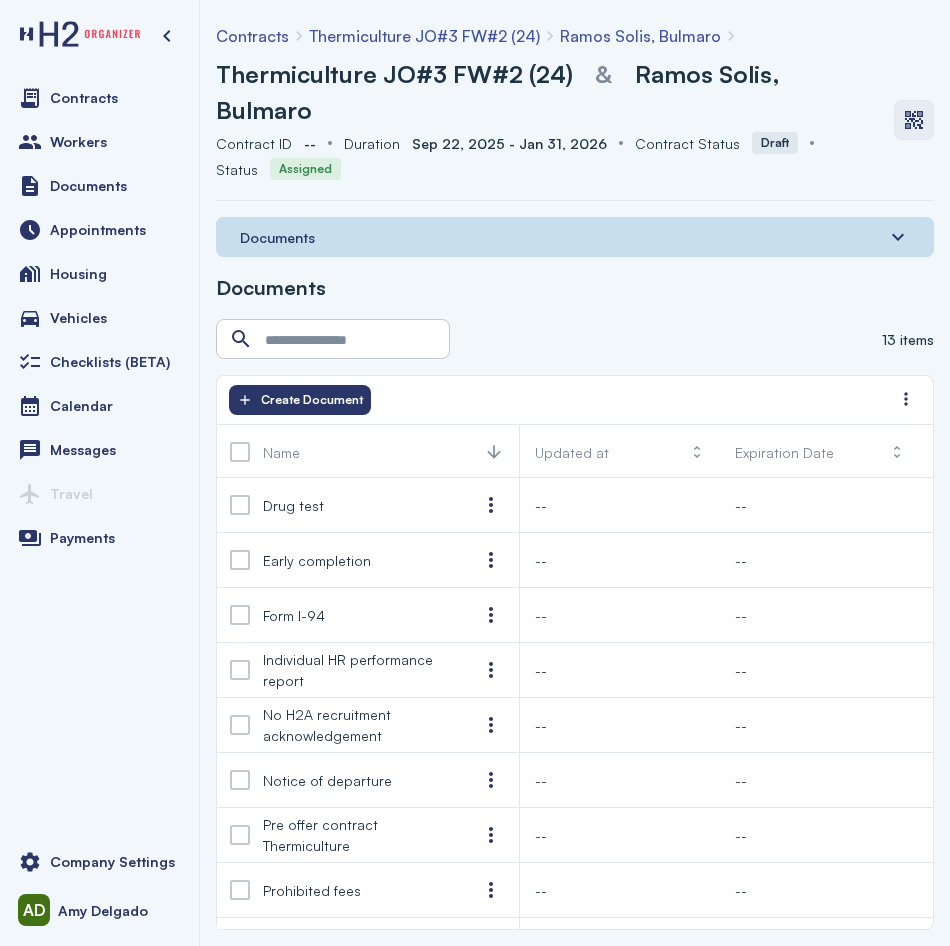 click at bounding box center (914, 120) 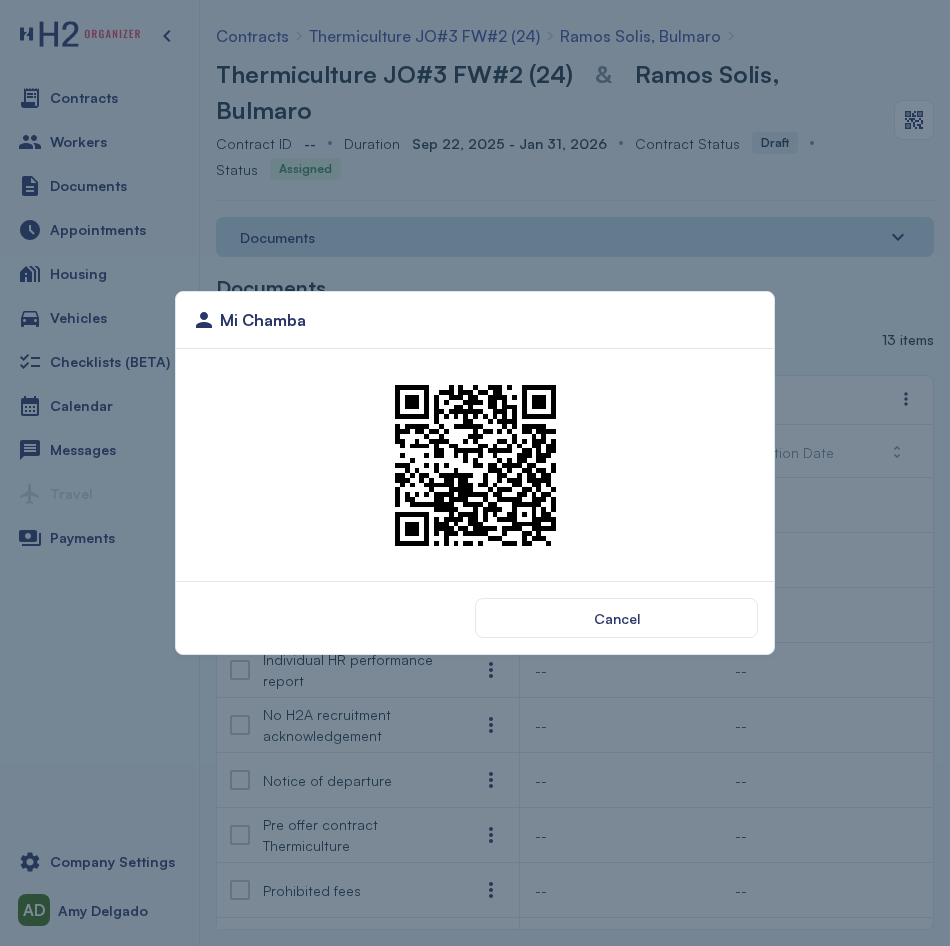 click at bounding box center (475, 465) 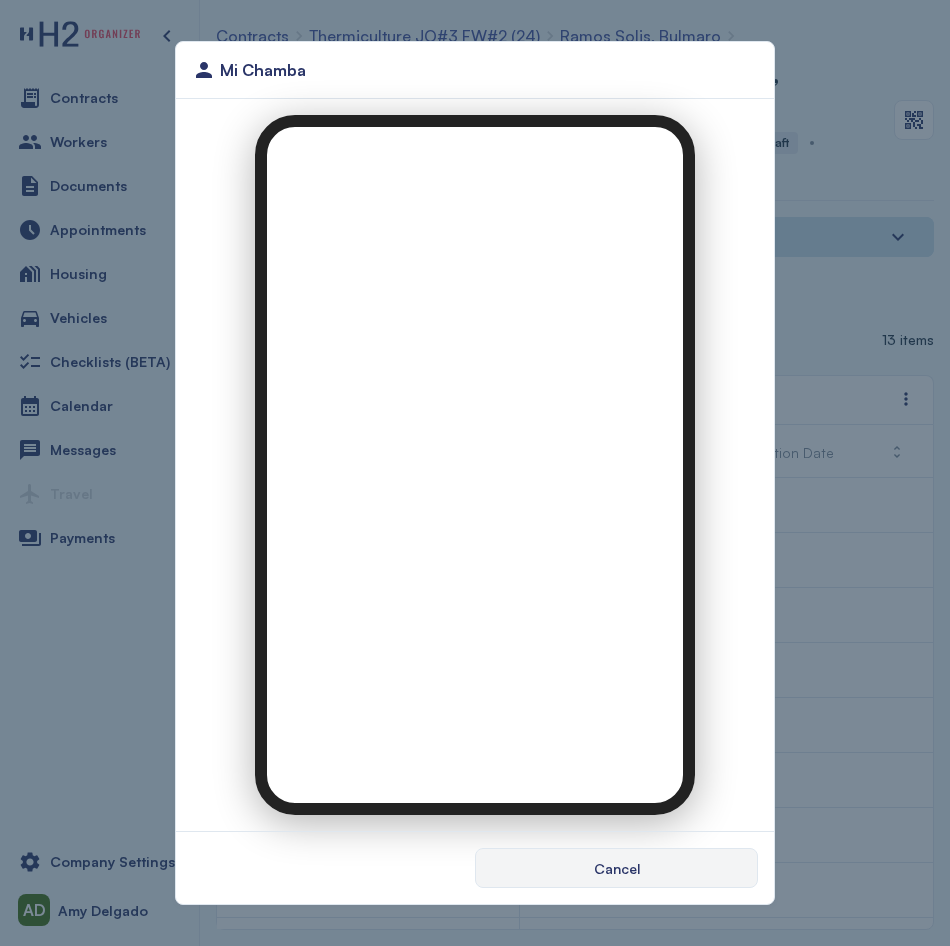 scroll, scrollTop: 0, scrollLeft: 0, axis: both 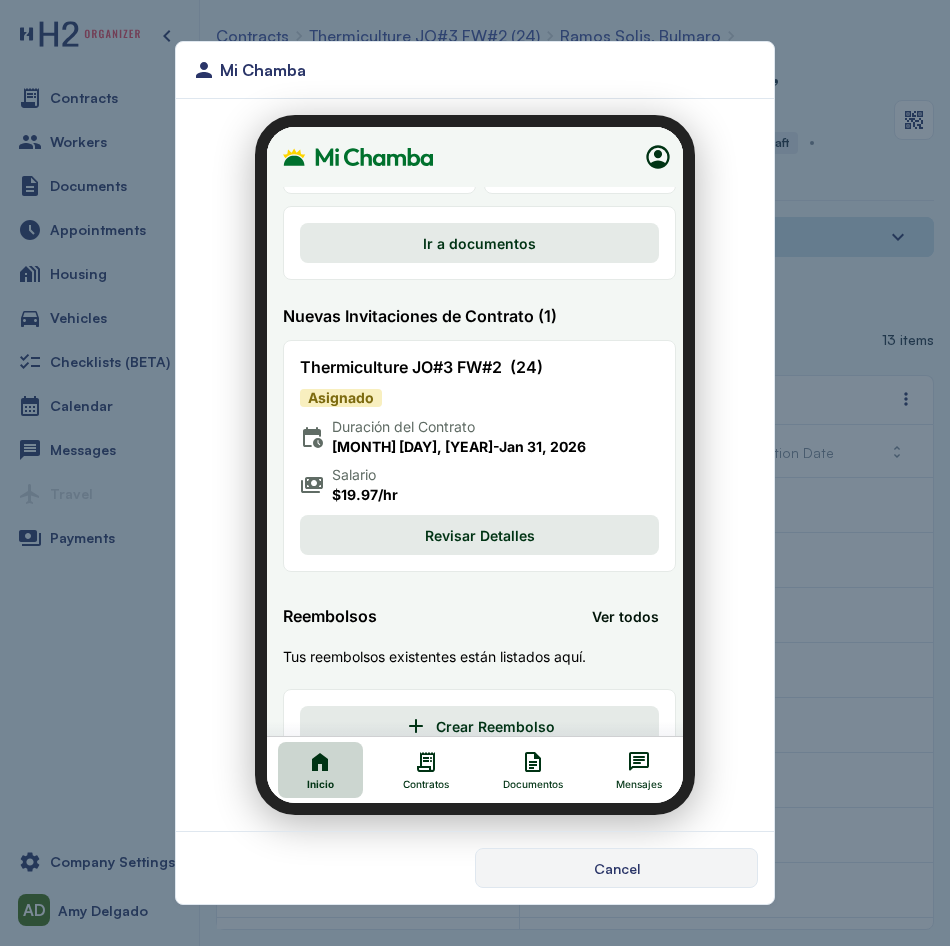 click on "Mi Chamba       Cancel" at bounding box center [475, 473] 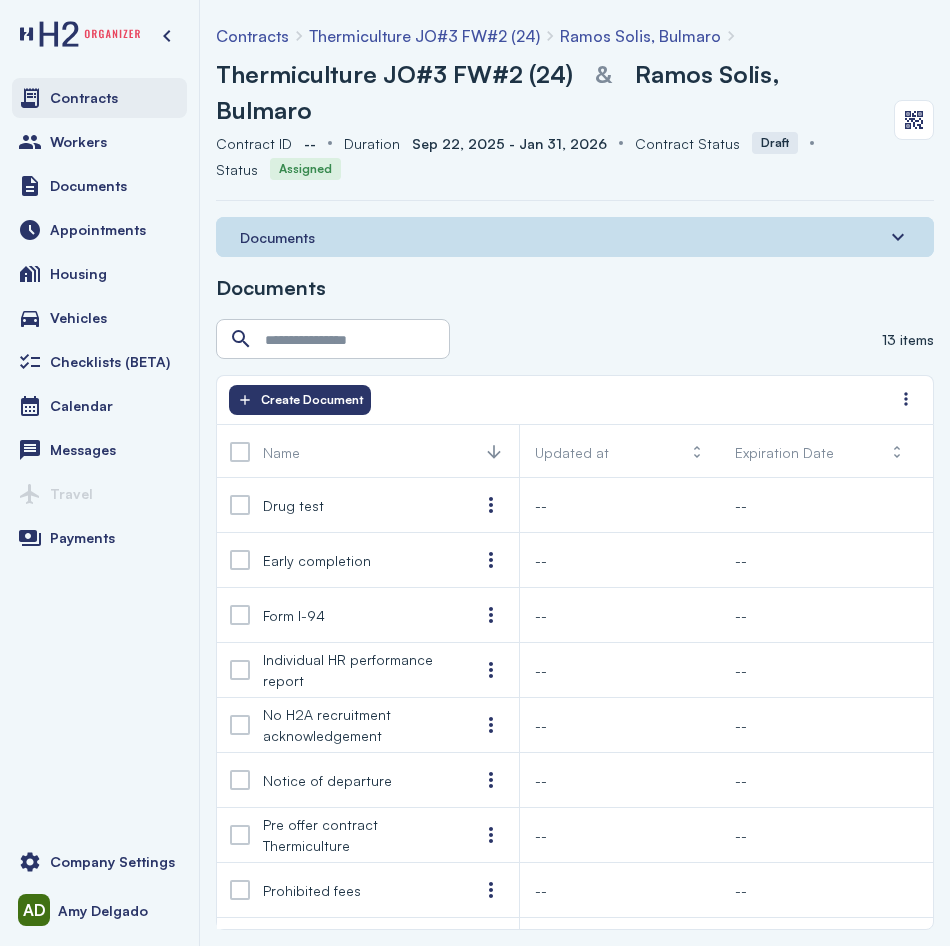 click on "Contracts" at bounding box center (99, 98) 